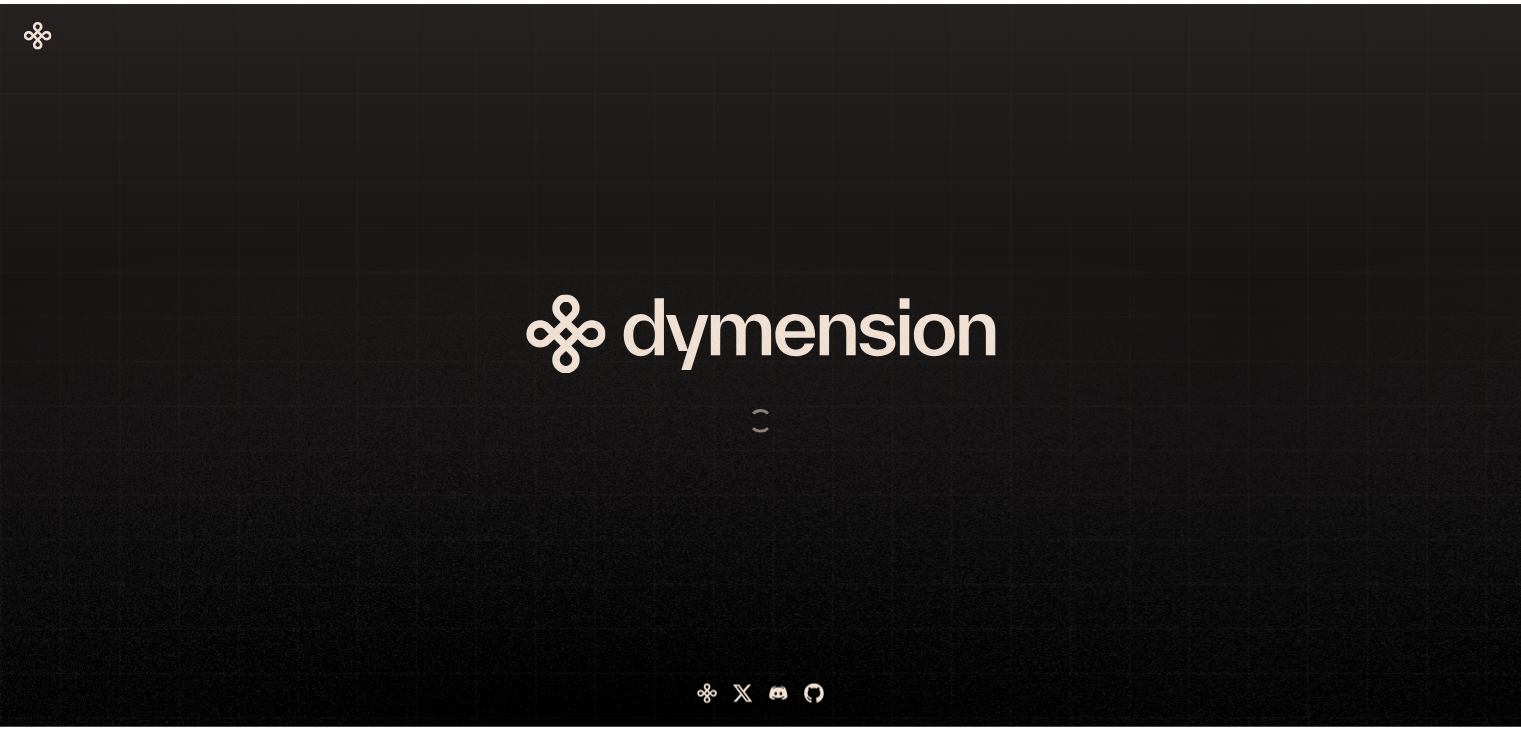 scroll, scrollTop: 0, scrollLeft: 0, axis: both 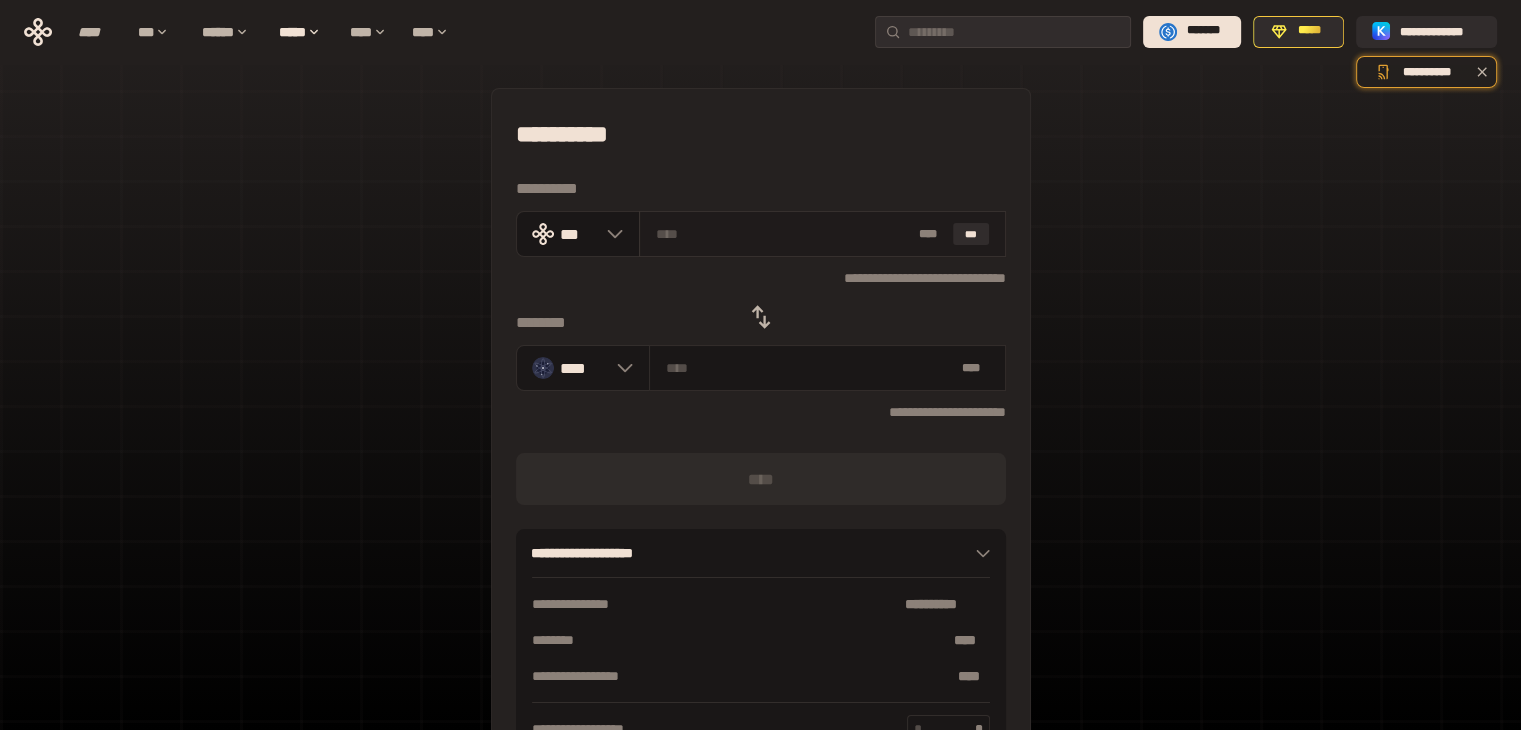 click at bounding box center (783, 234) 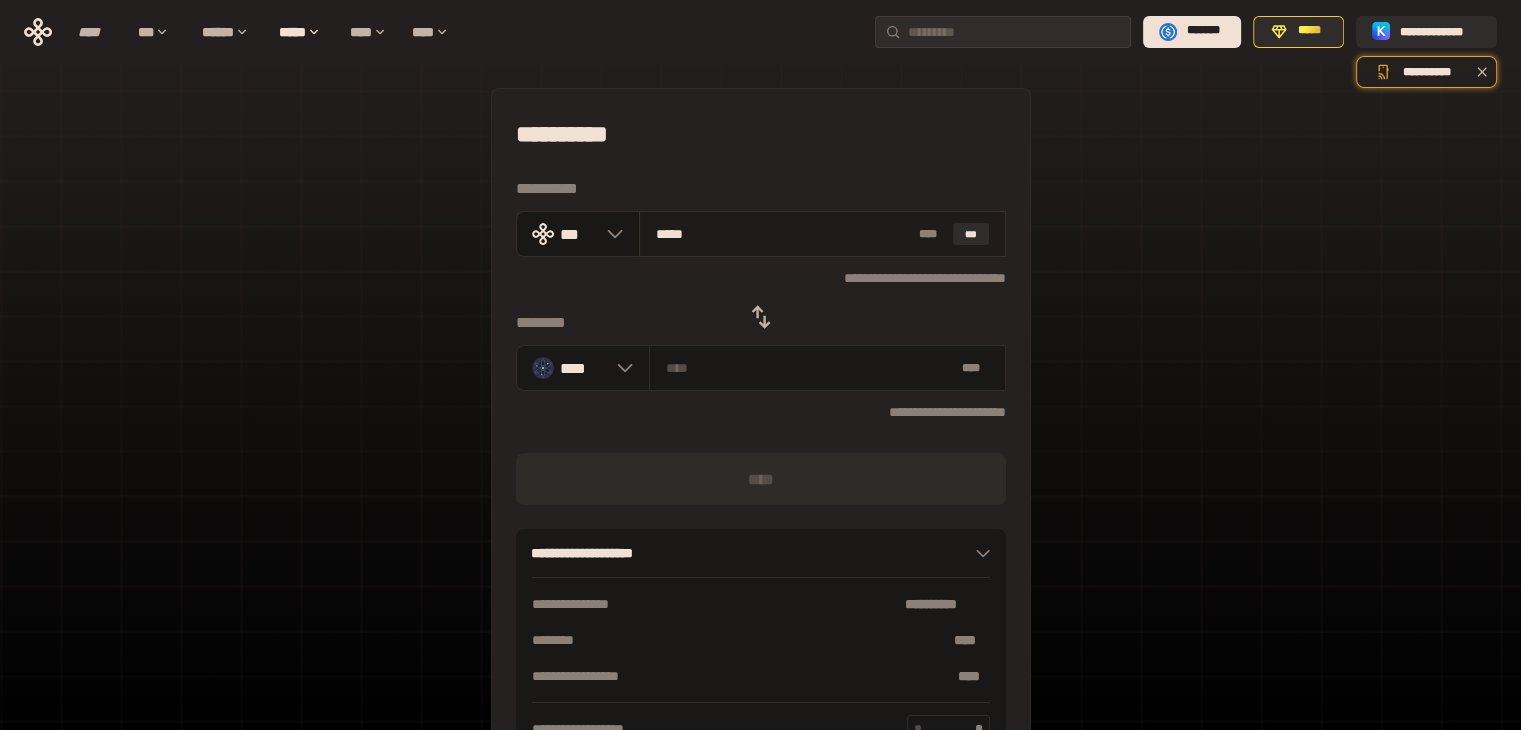 type on "******" 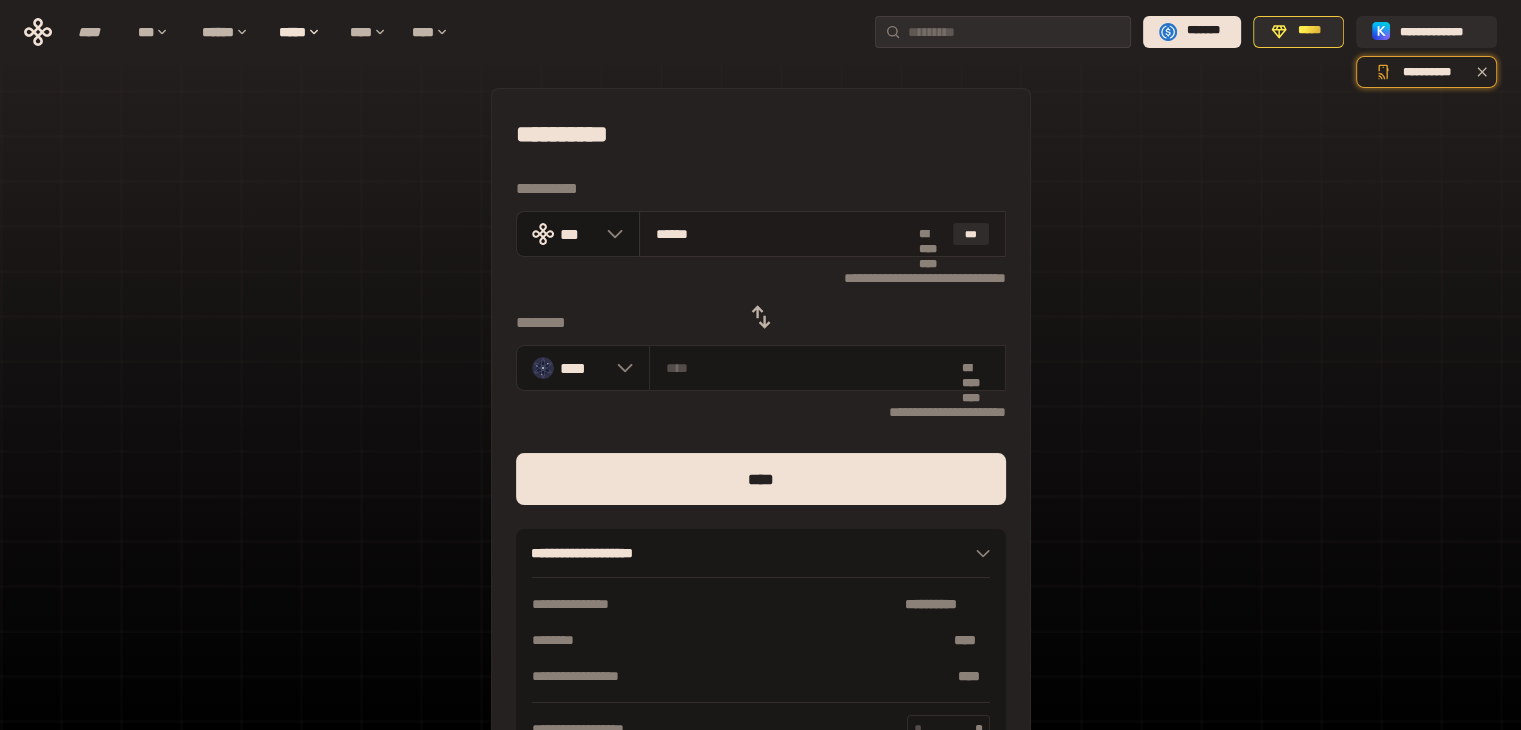type on "********" 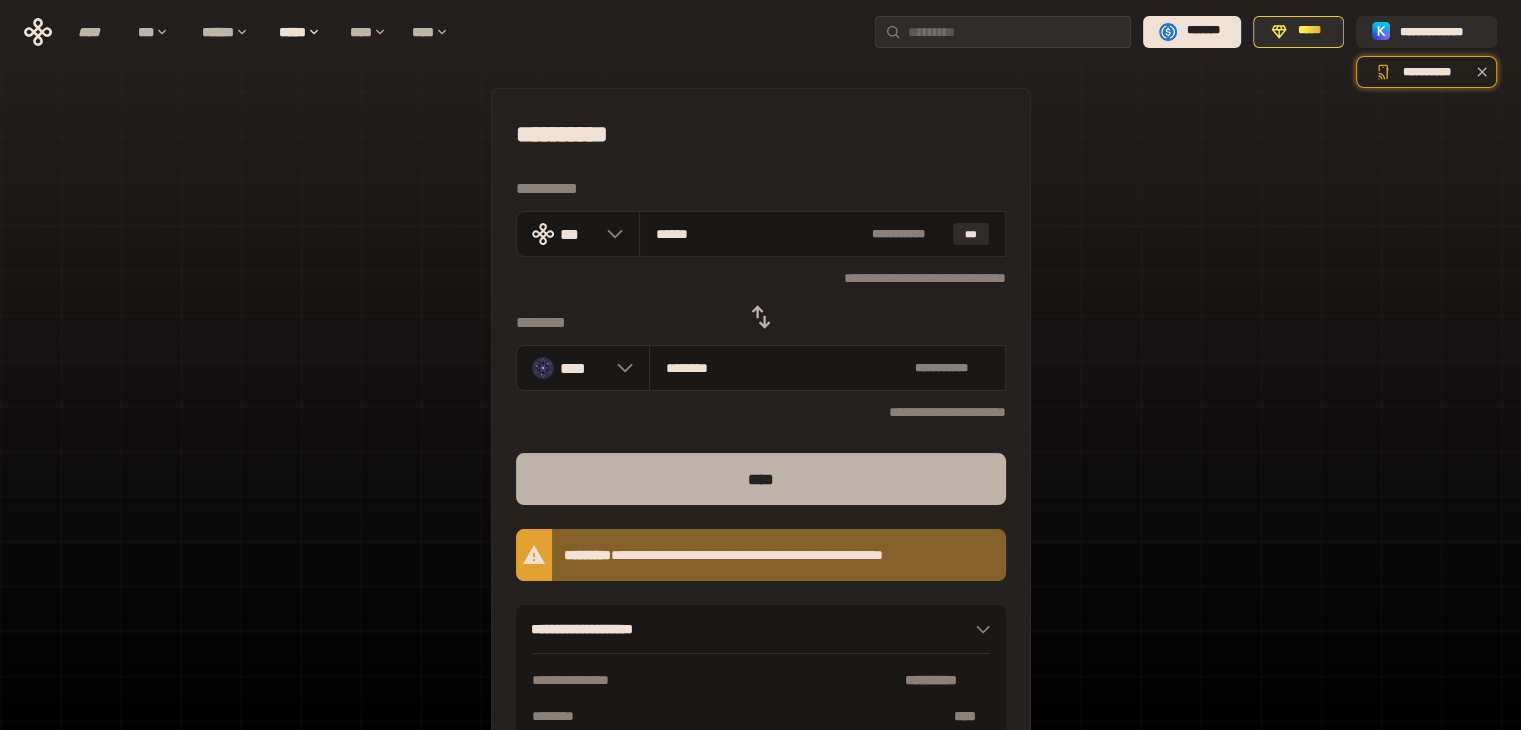 type on "******" 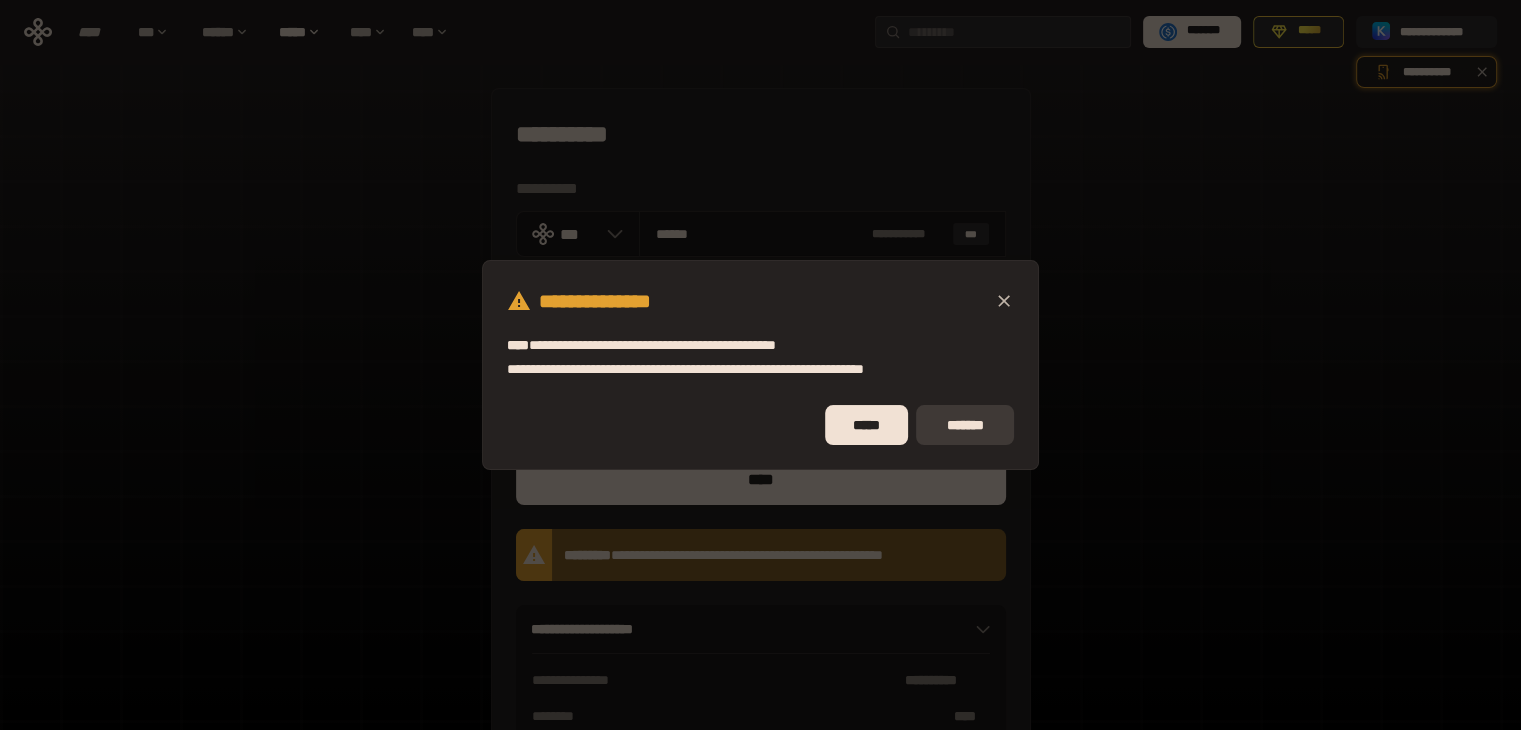 click on "*******" at bounding box center [965, 425] 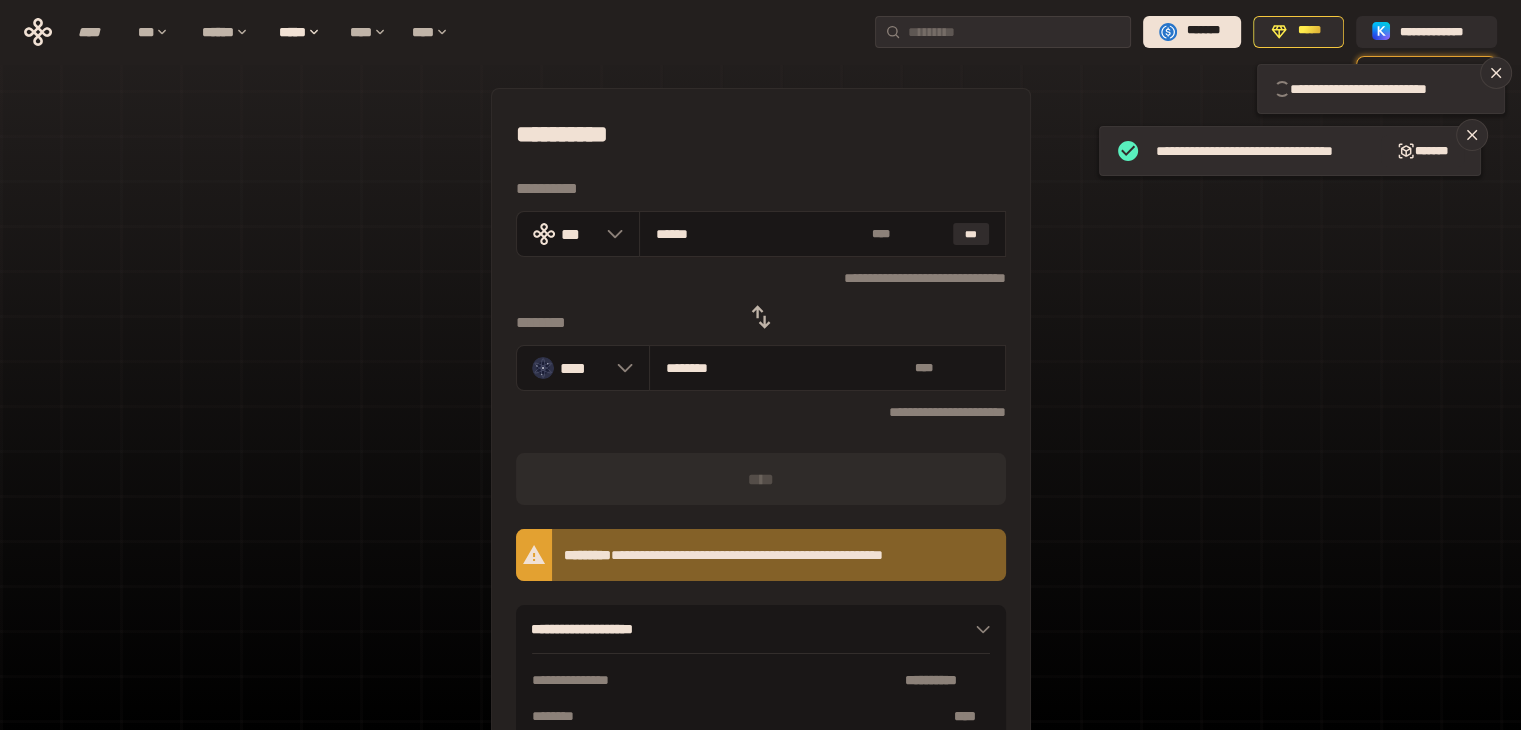 type 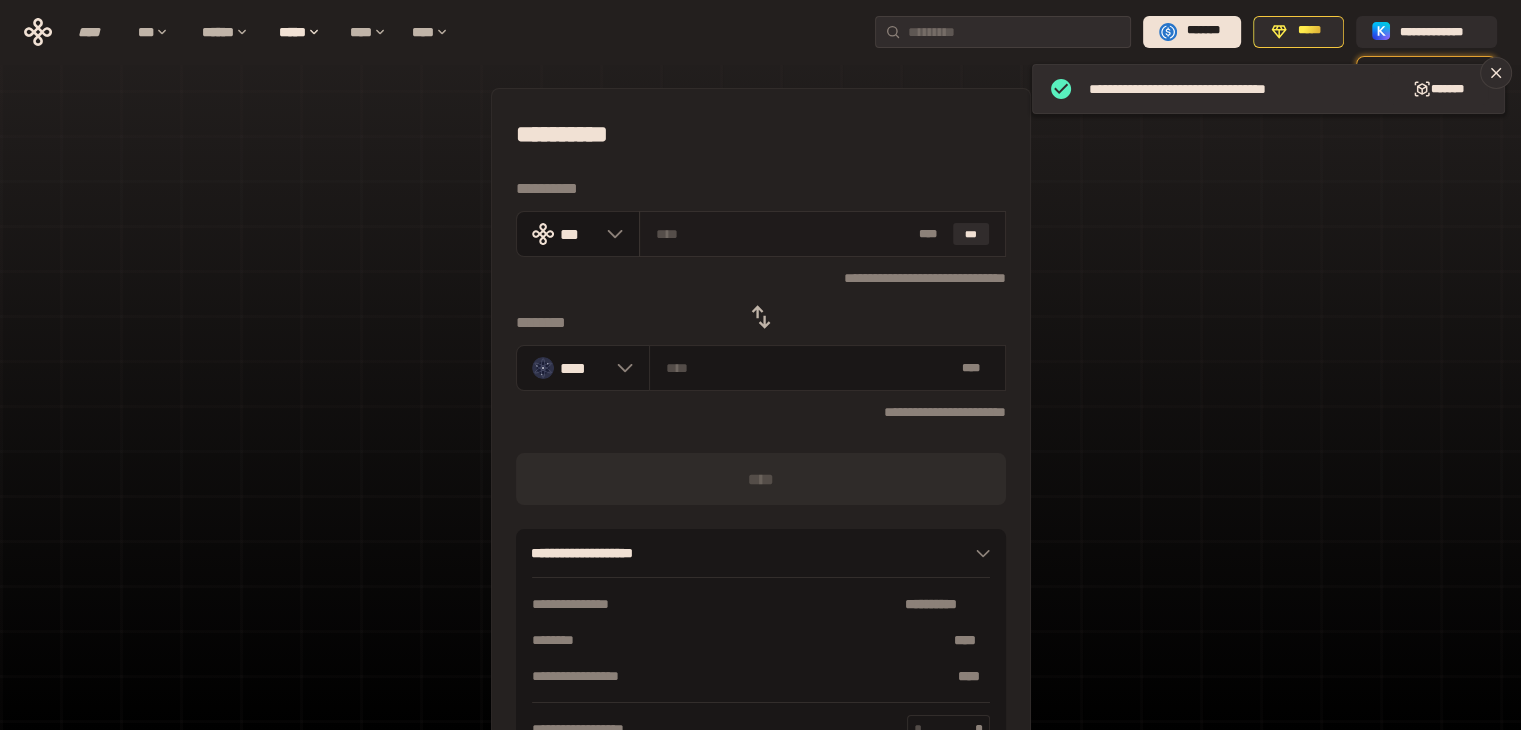 click at bounding box center [783, 234] 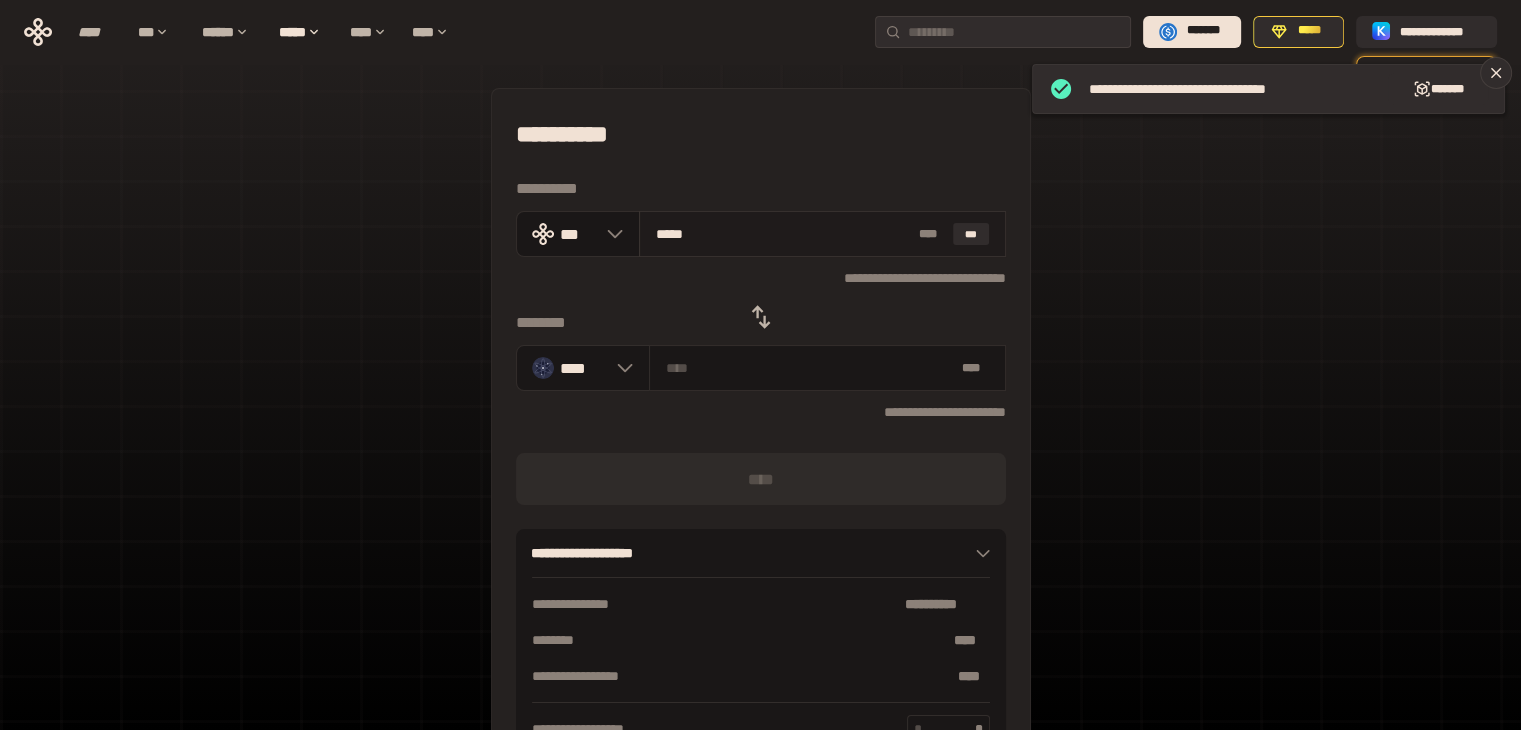type on "******" 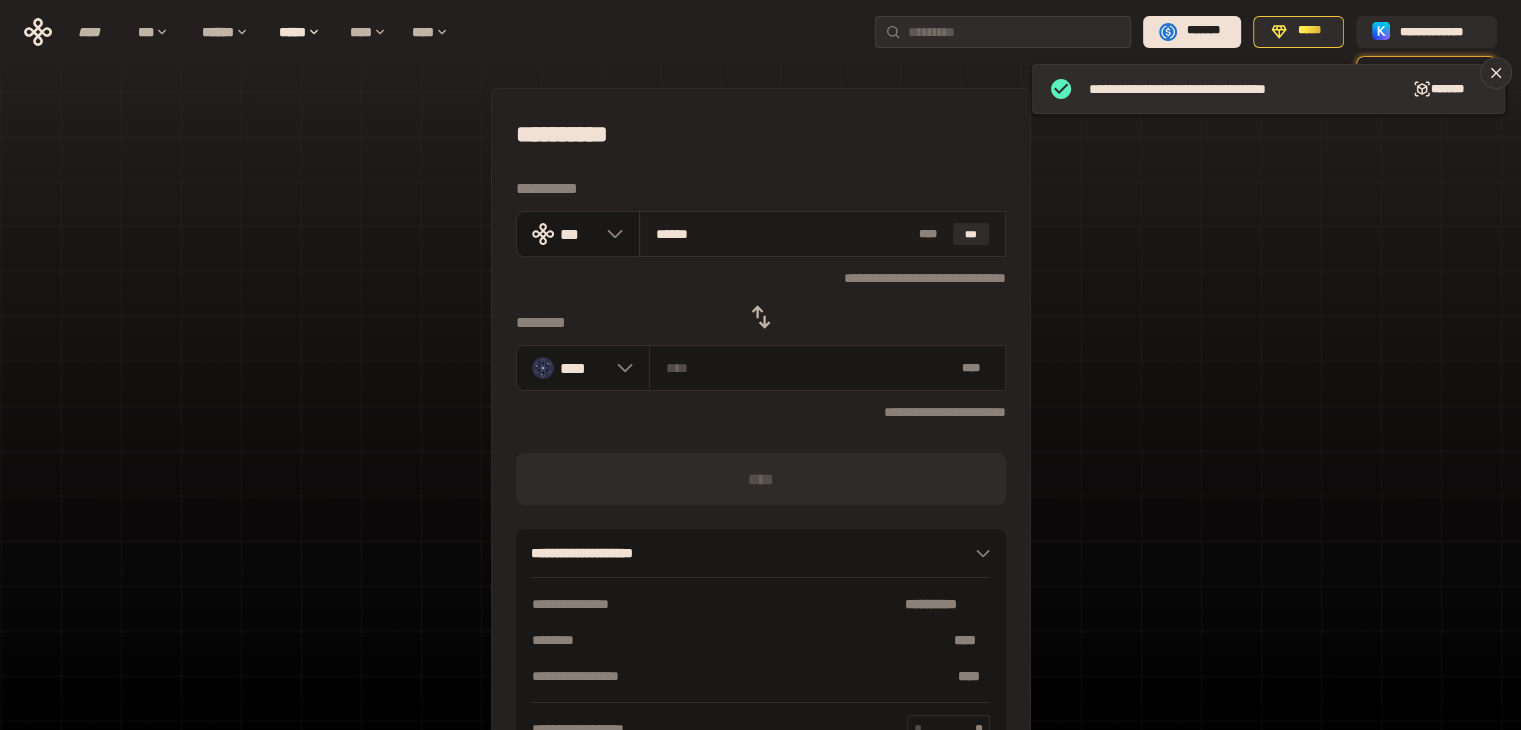 type on "********" 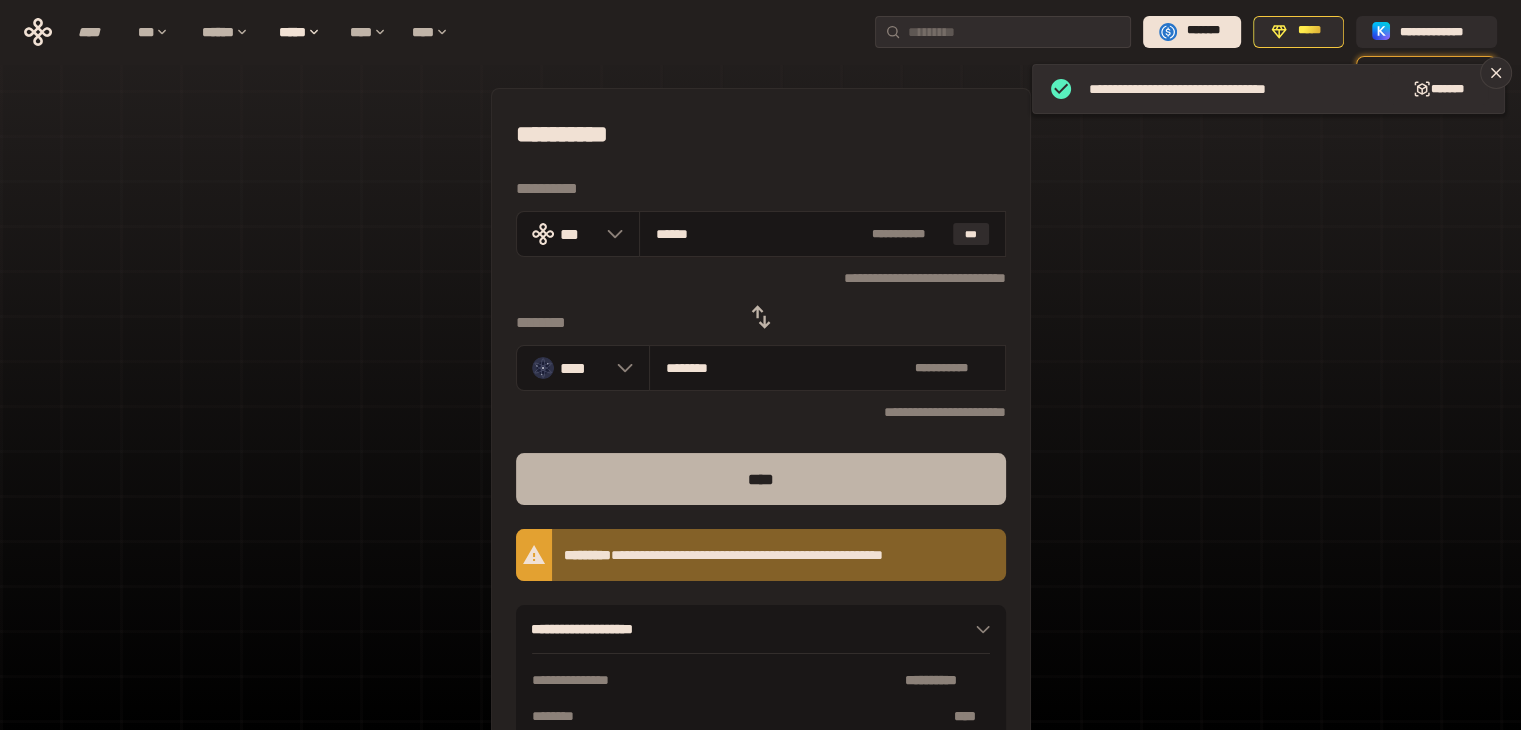 type on "******" 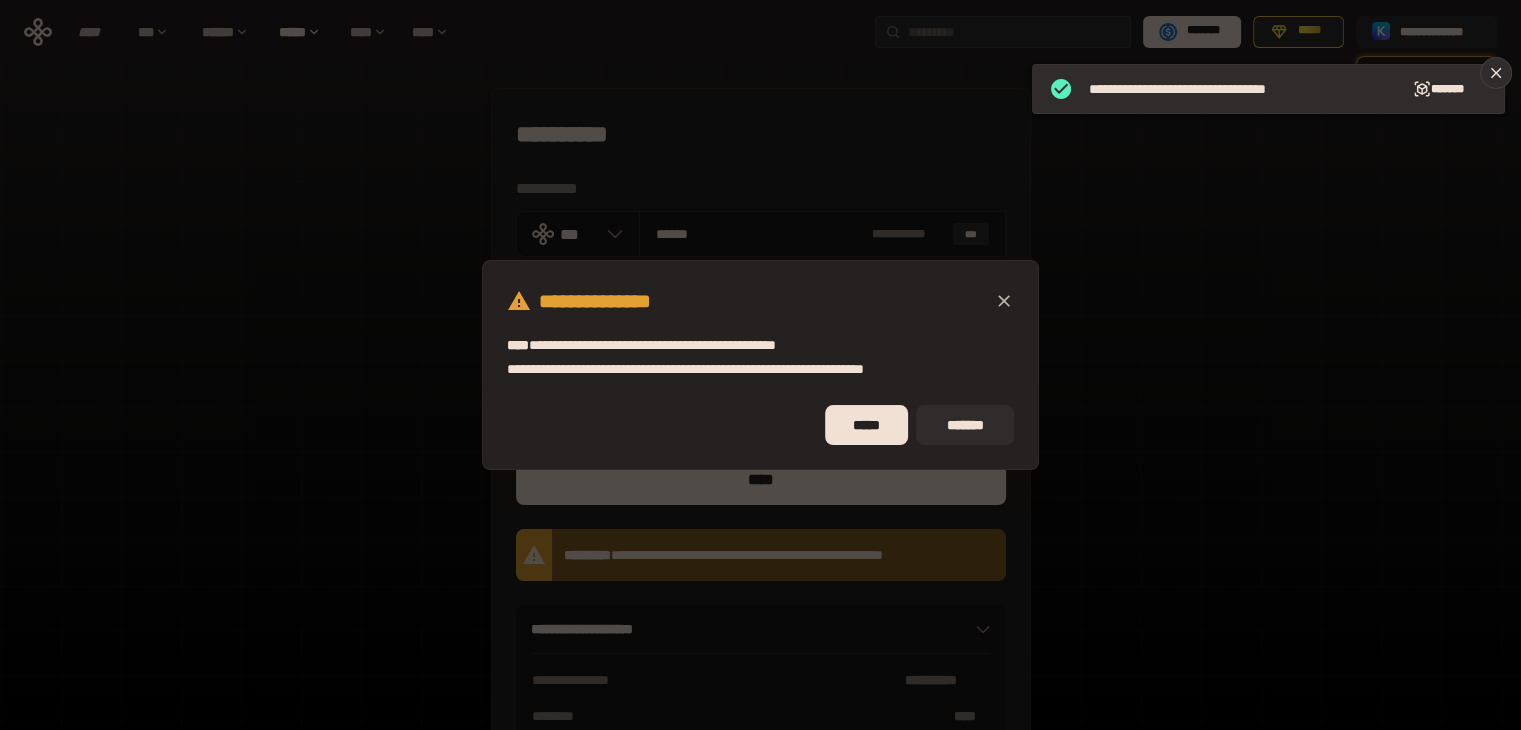 click on "[FIRST] [LAST] [ADDRESS] [CITY], [STATE] [ZIP]" at bounding box center (761, 365) 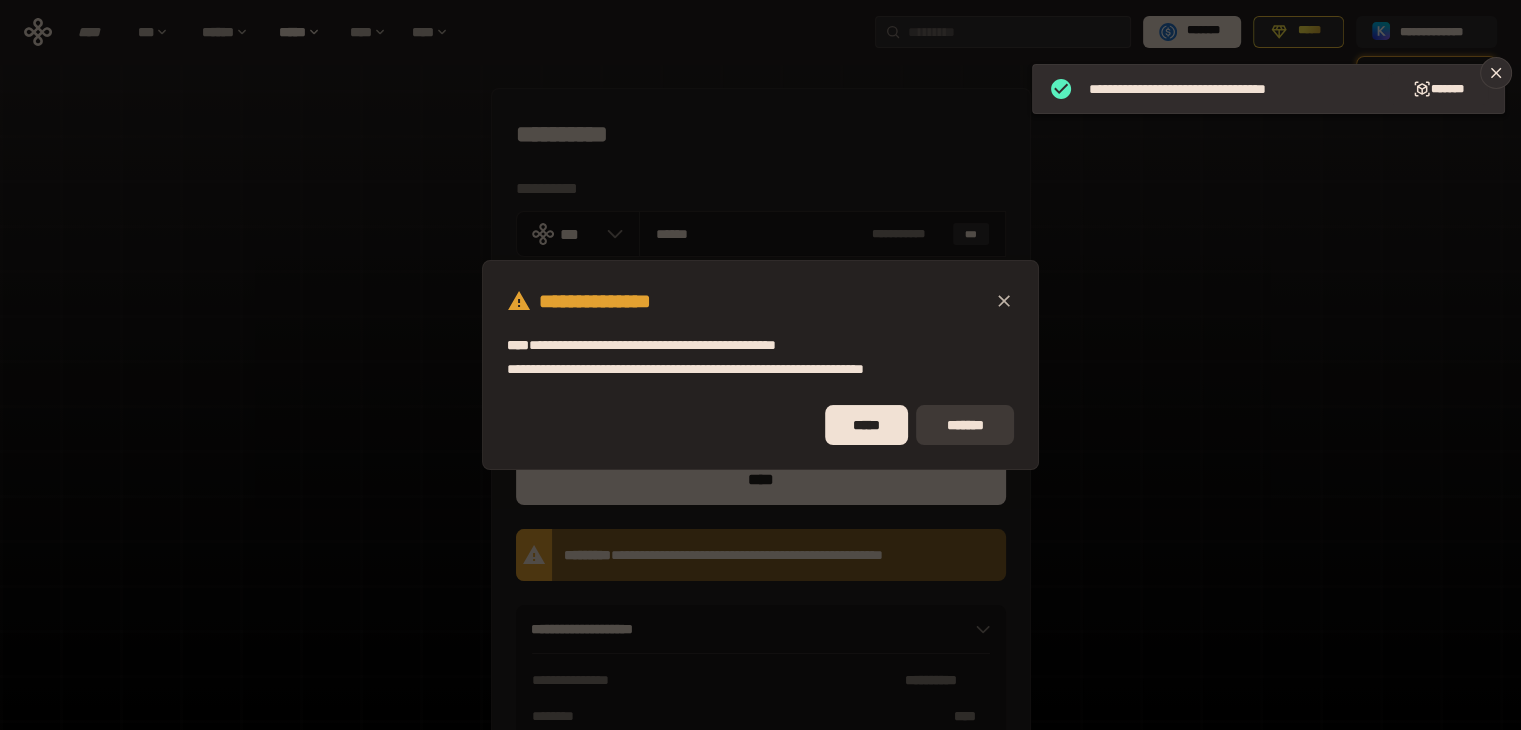 click on "*******" at bounding box center (965, 425) 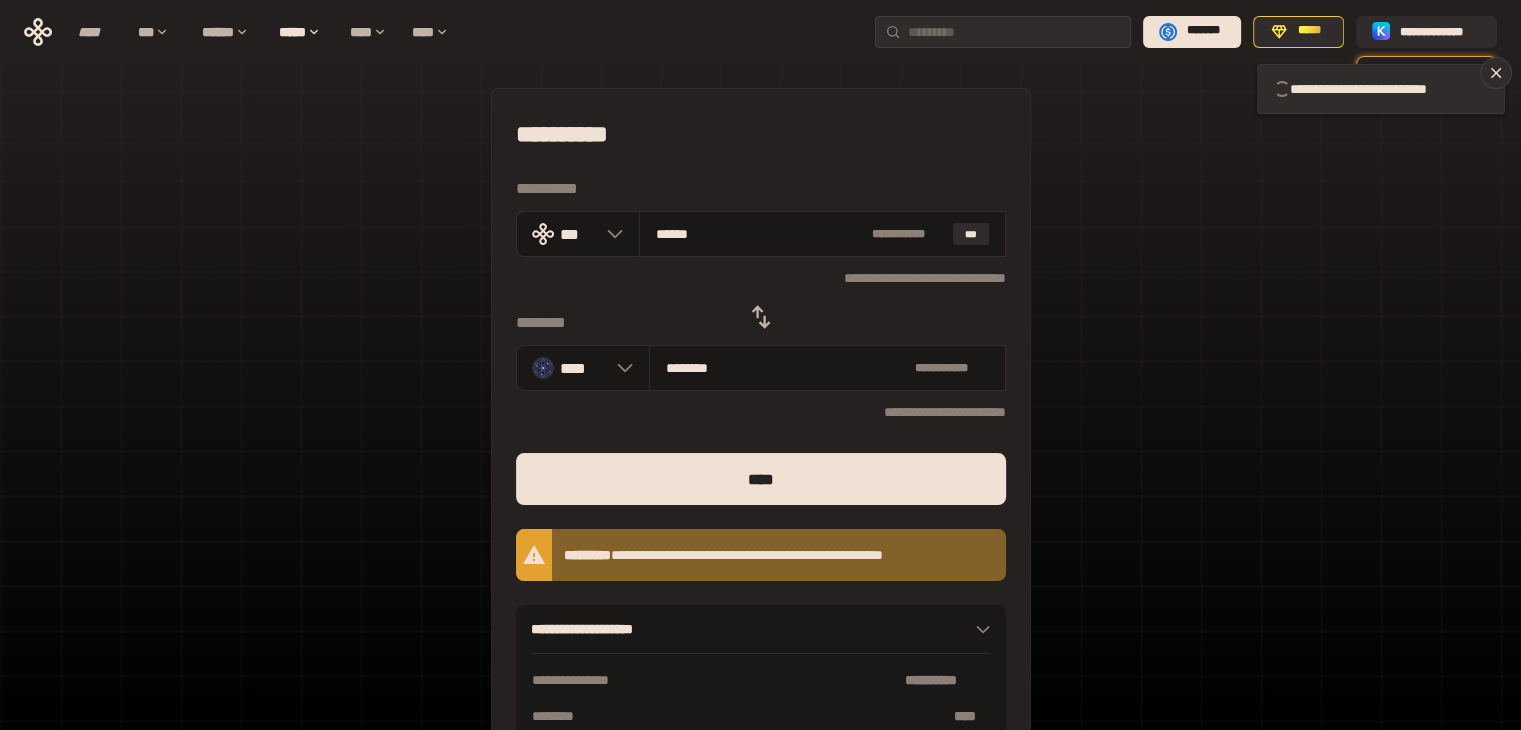 type 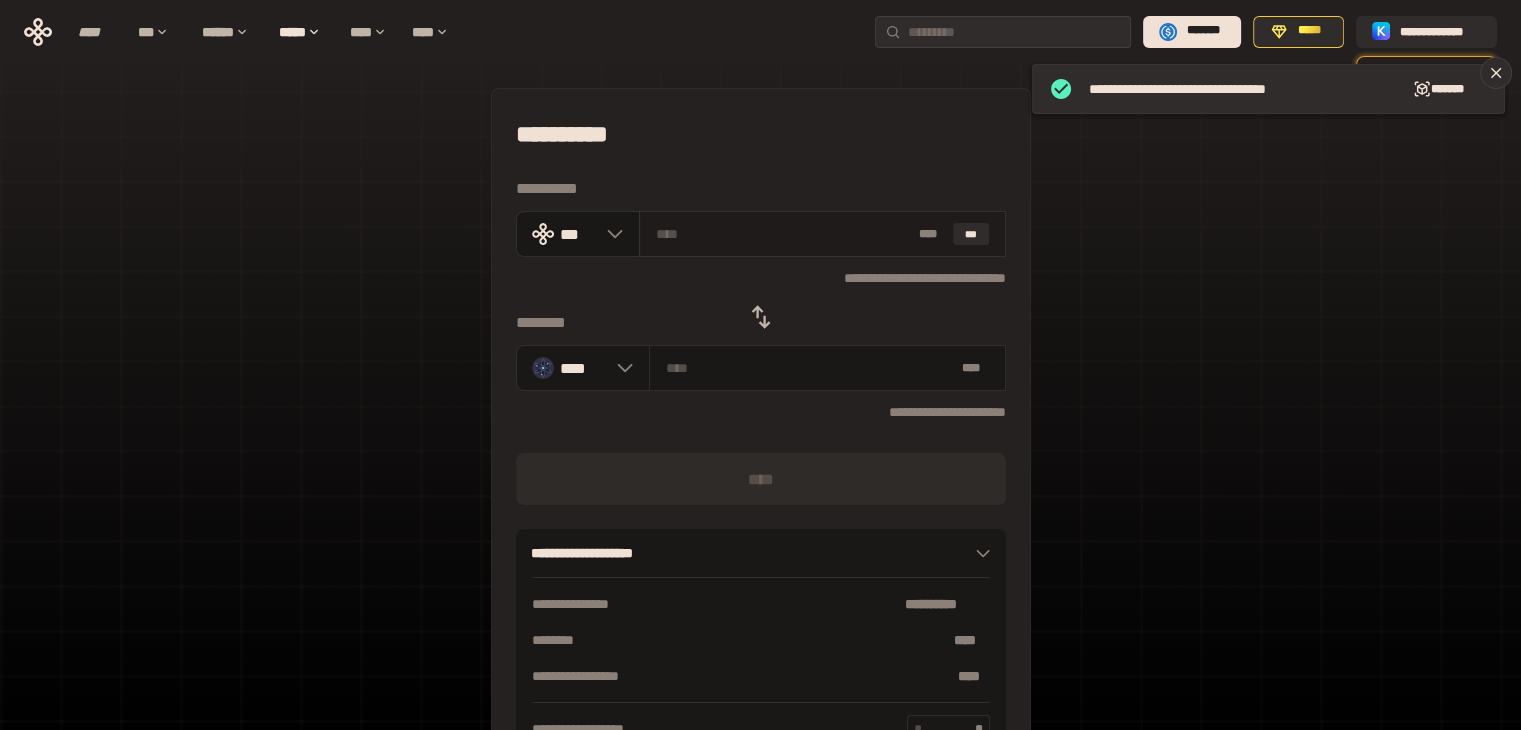 click at bounding box center [783, 234] 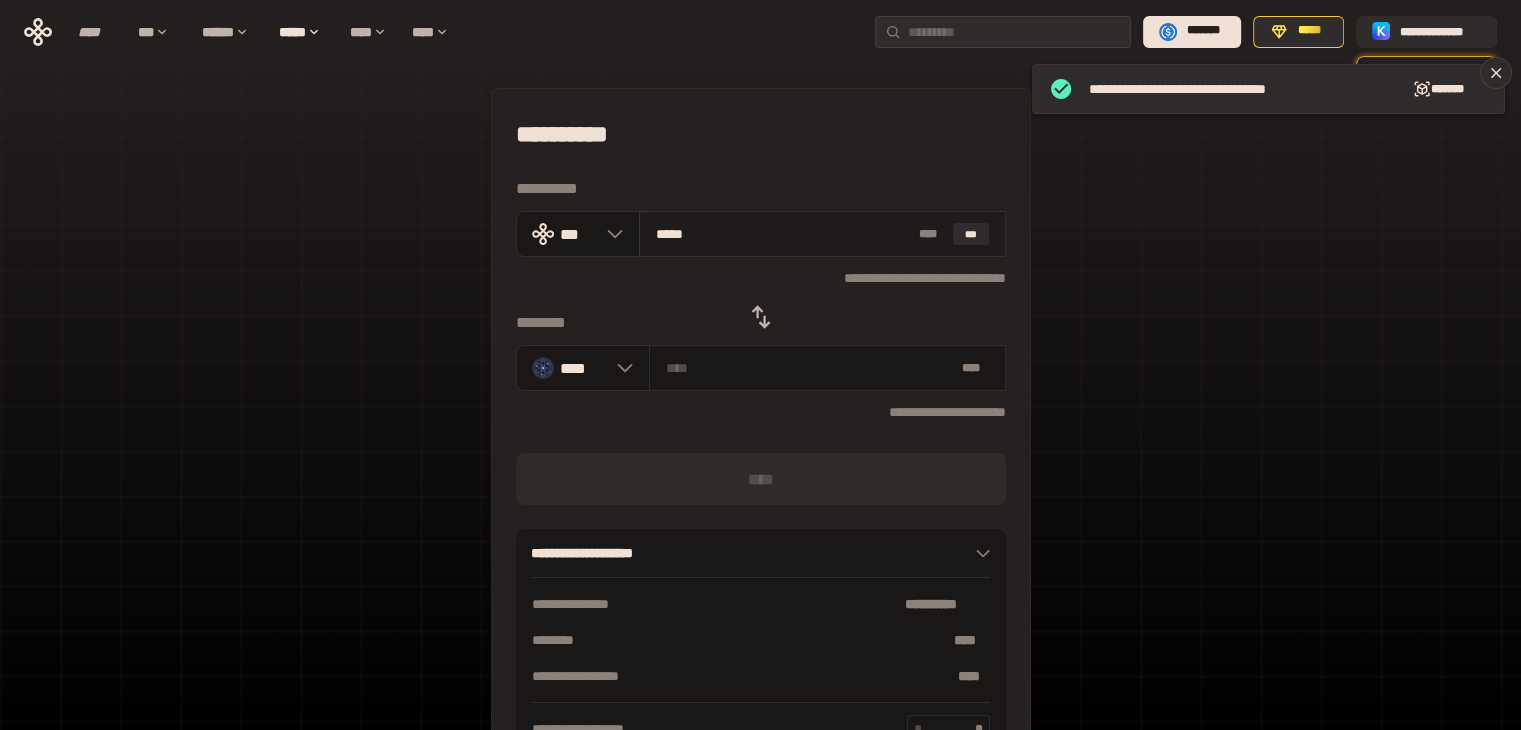 type on "******" 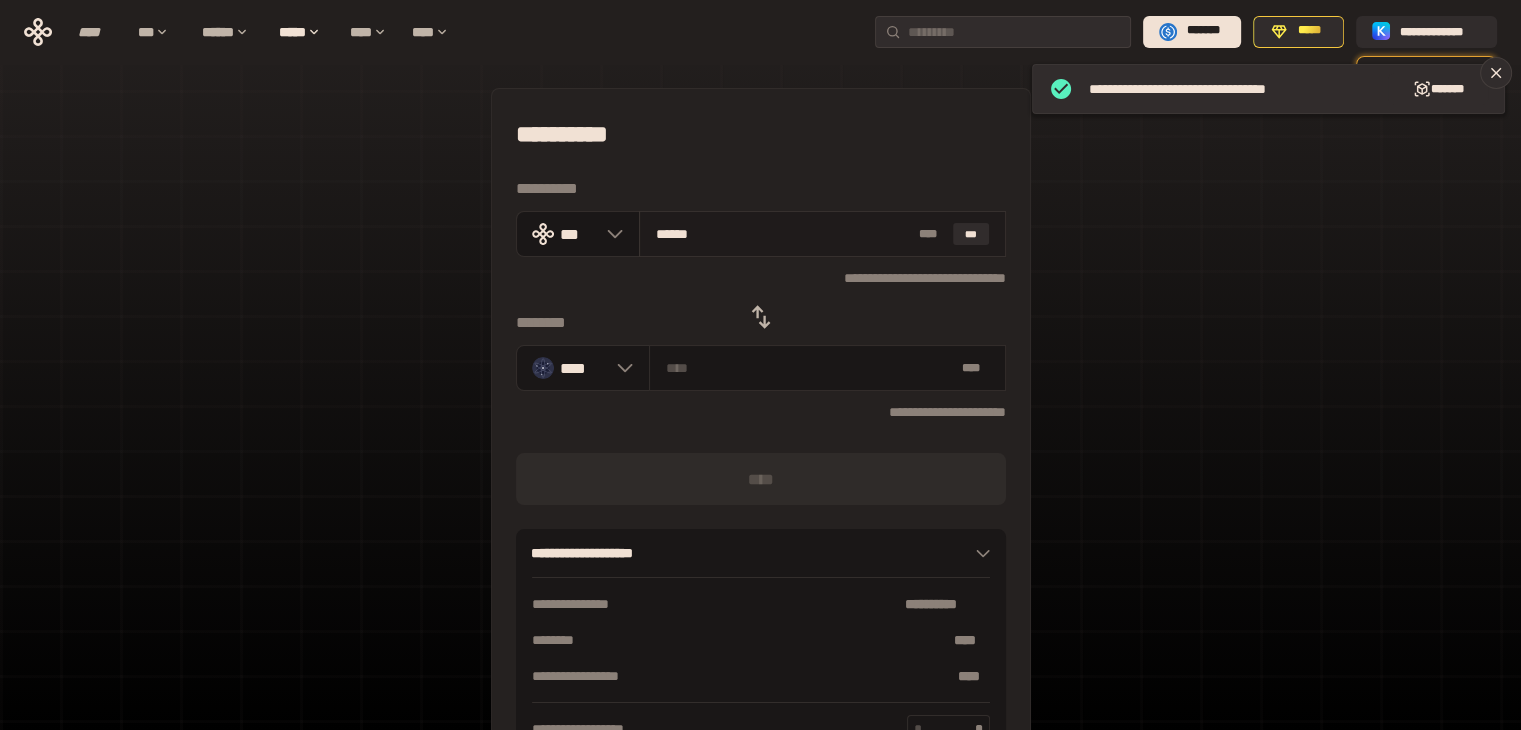 type on "********" 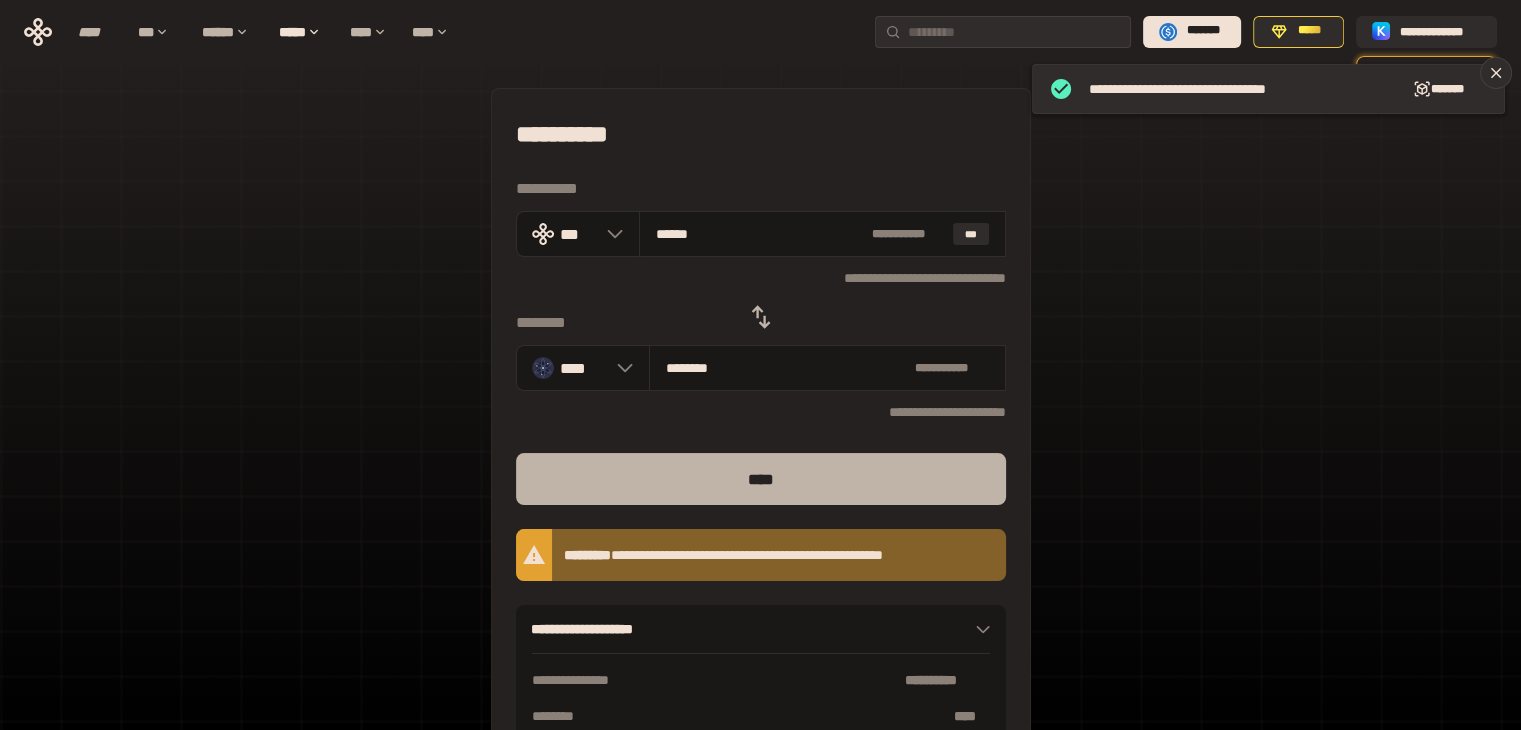 type on "******" 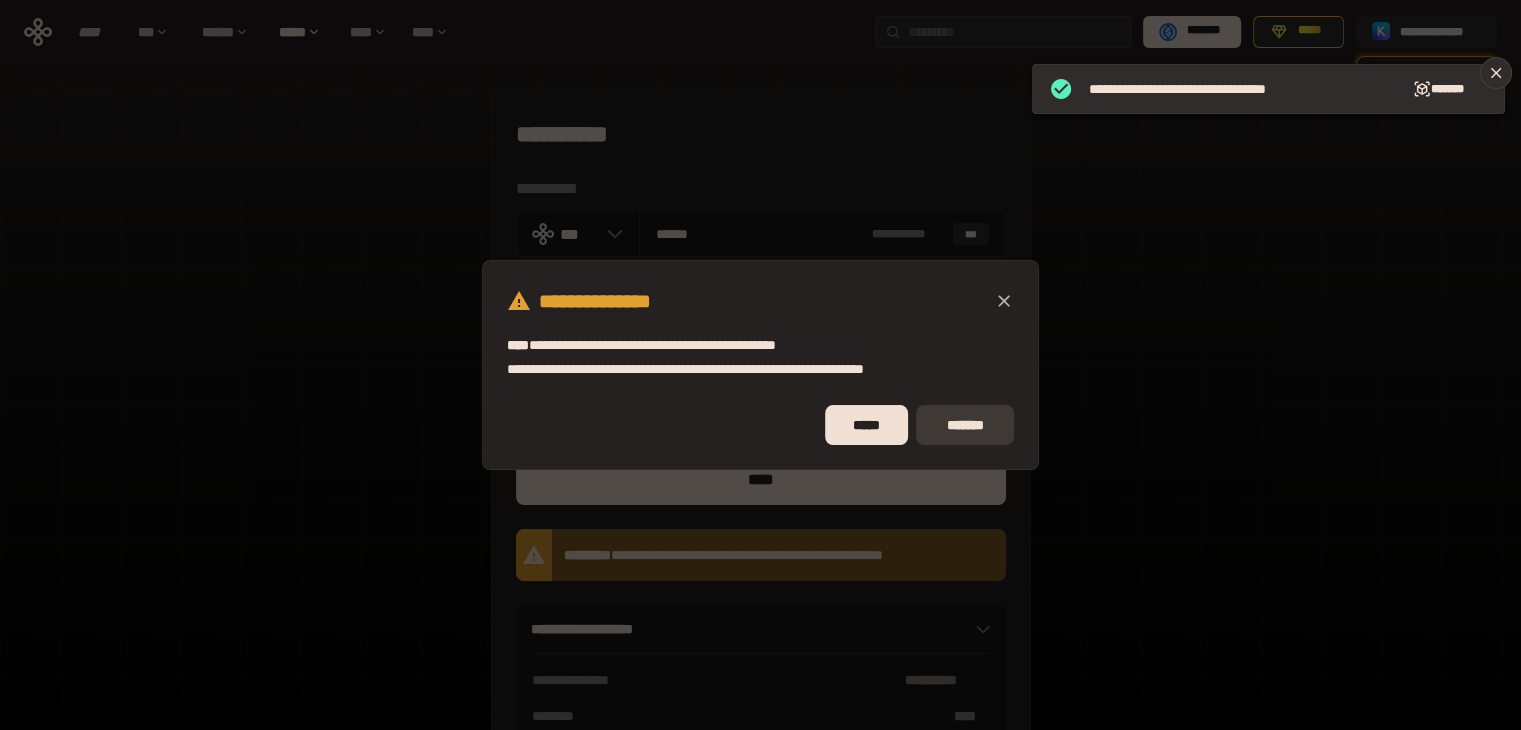 click on "*******" at bounding box center [965, 425] 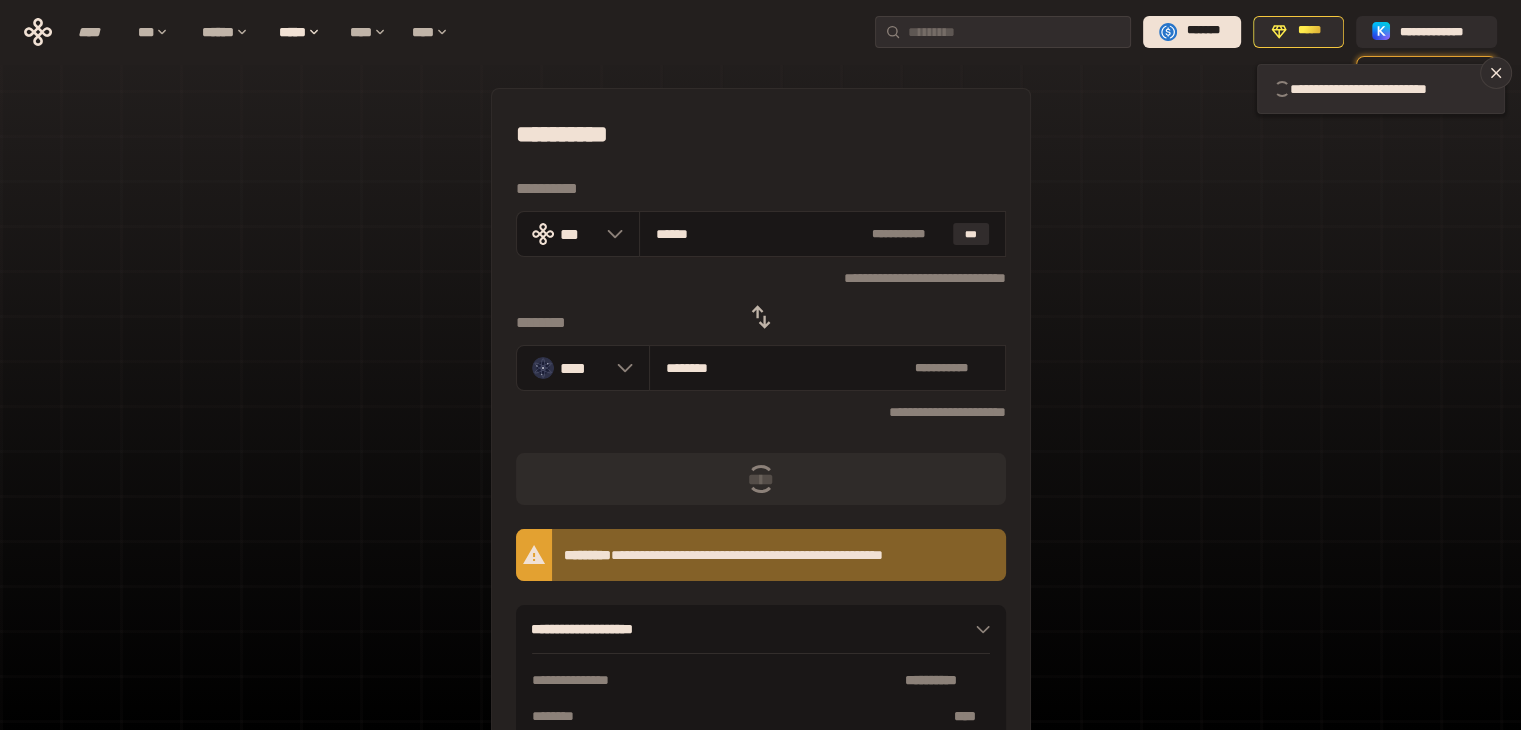 type 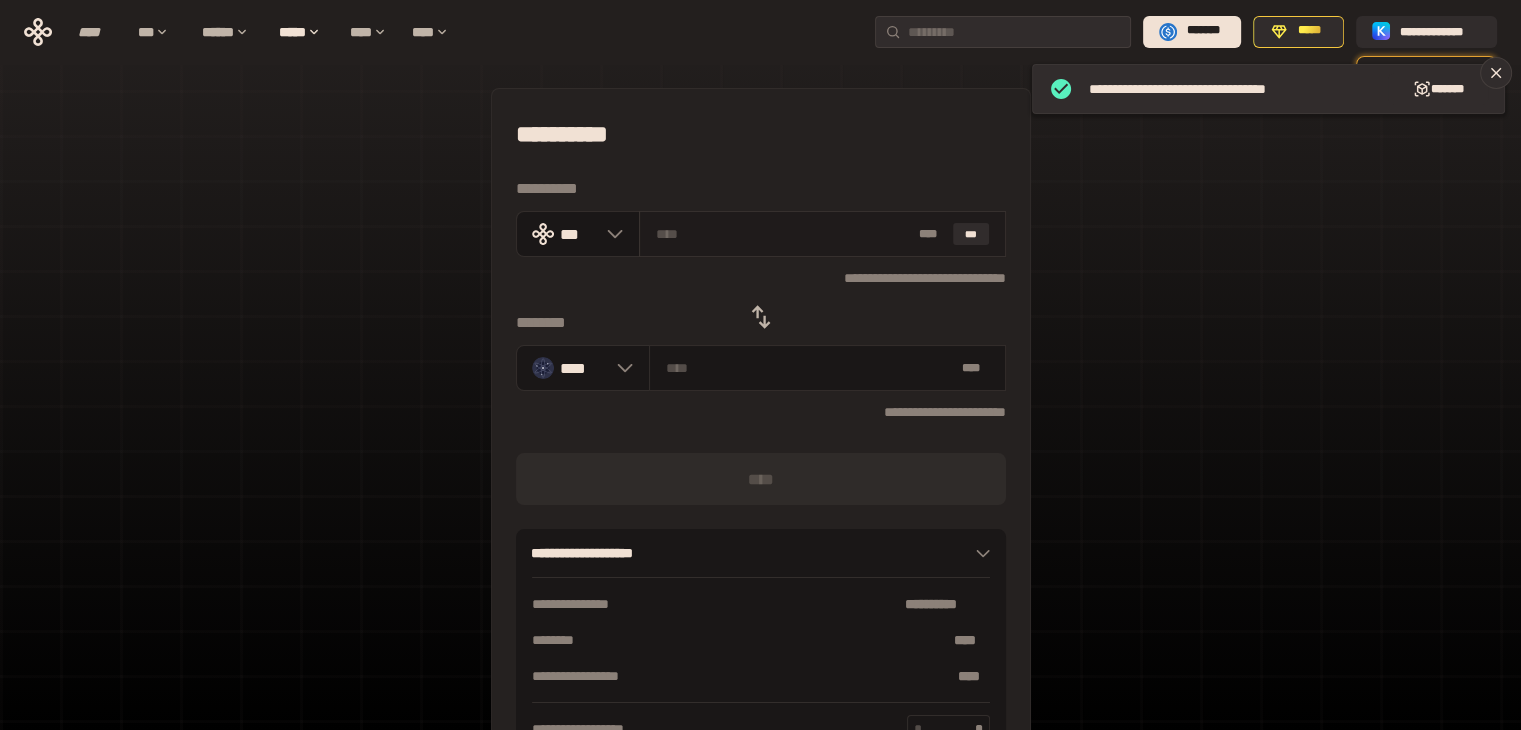click at bounding box center [783, 234] 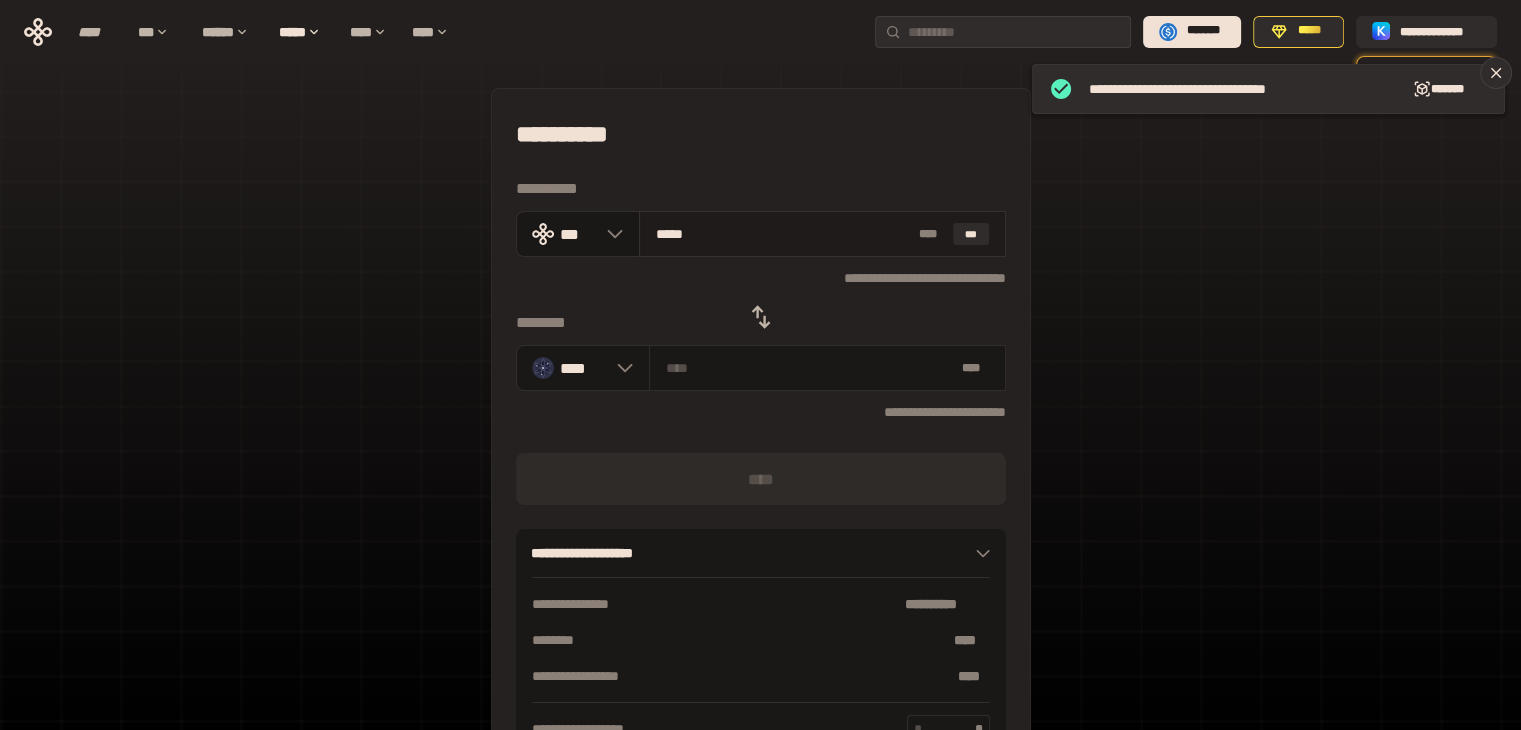 type on "******" 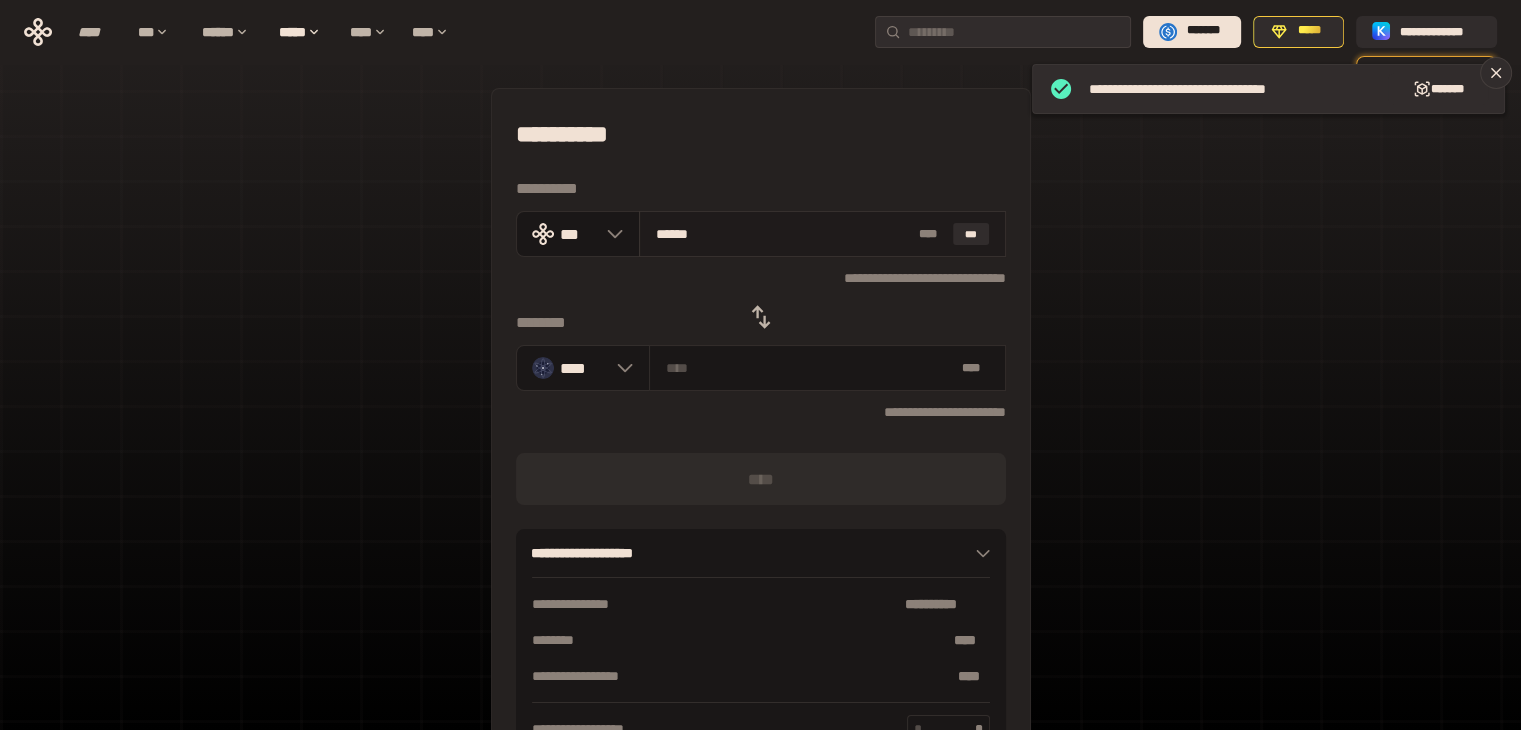type on "********" 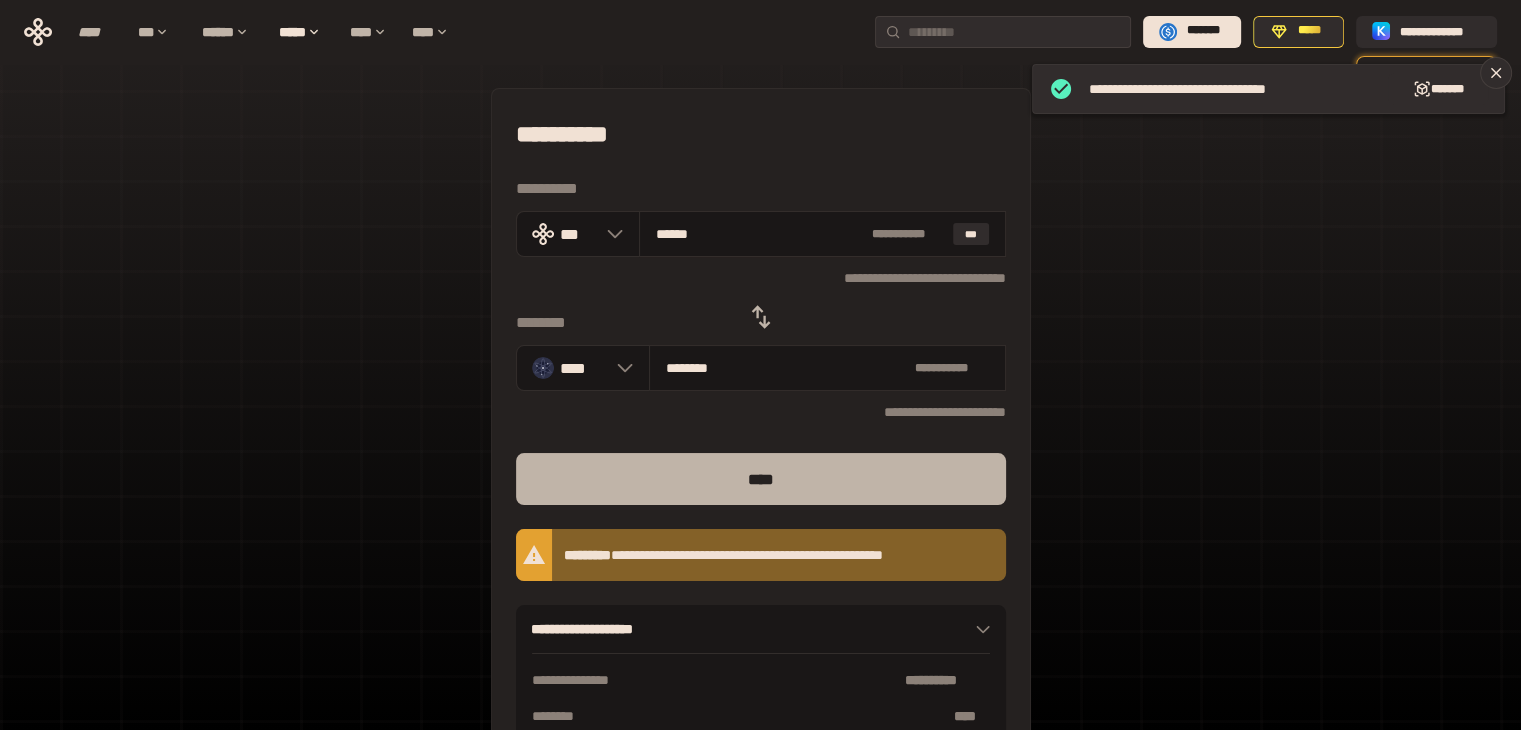 type on "******" 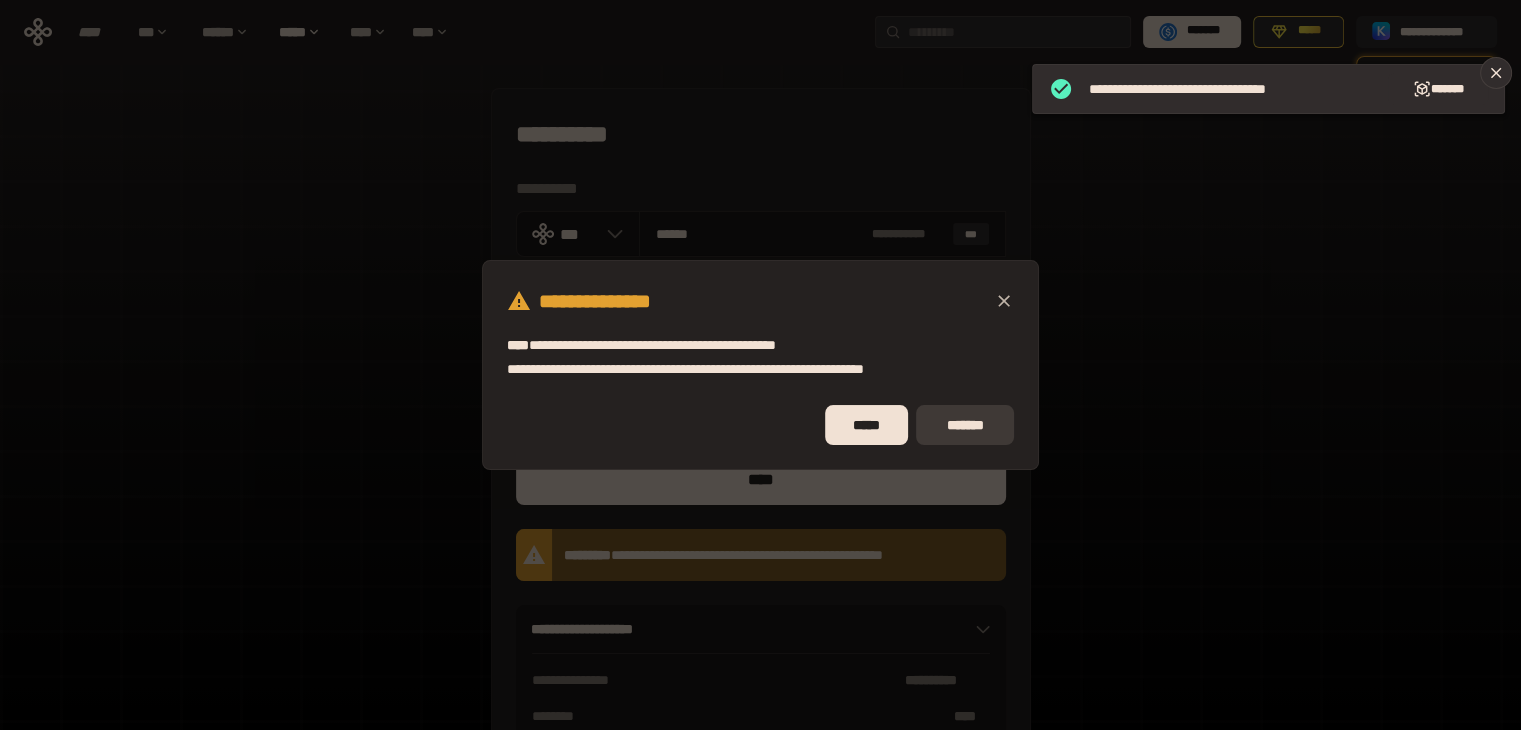 click on "*******" at bounding box center (965, 425) 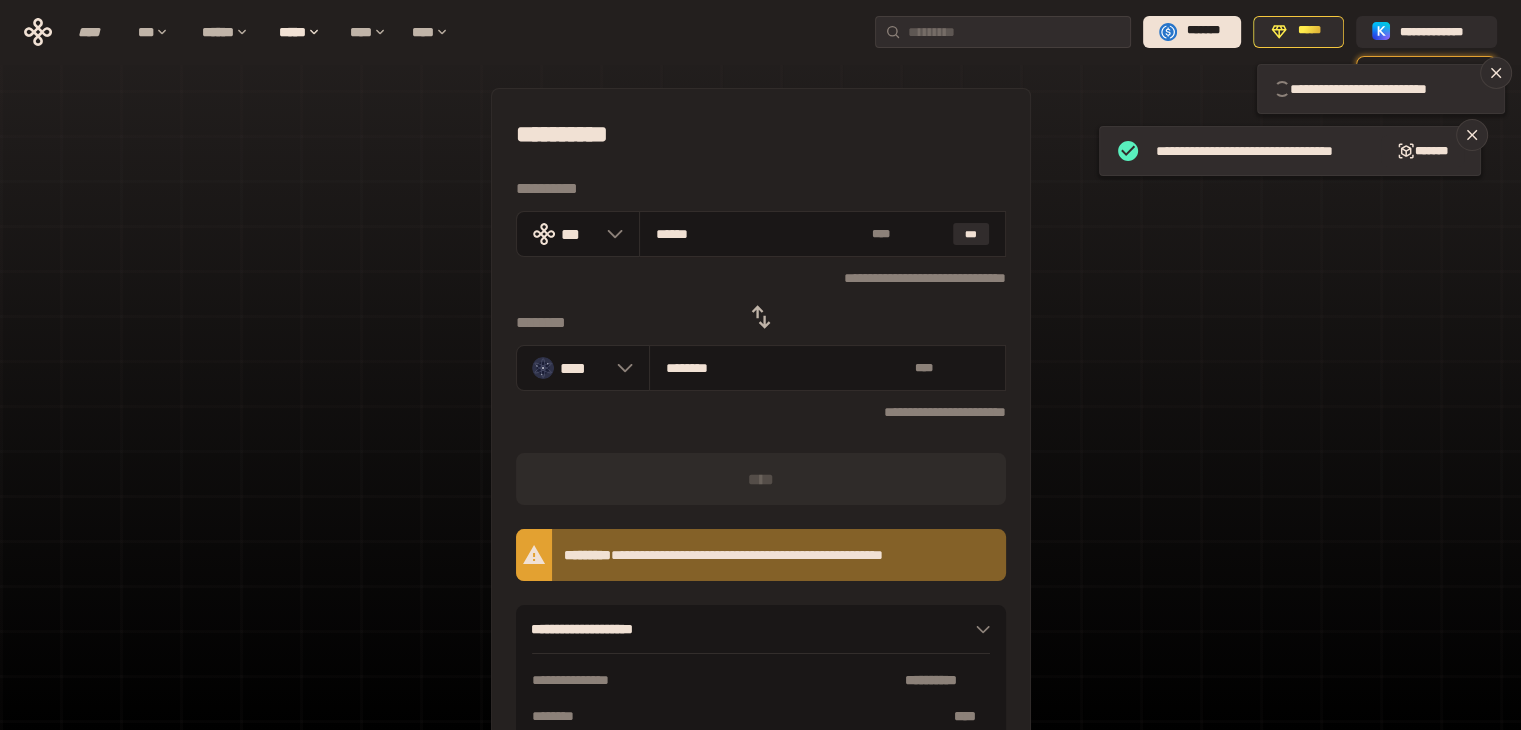 type 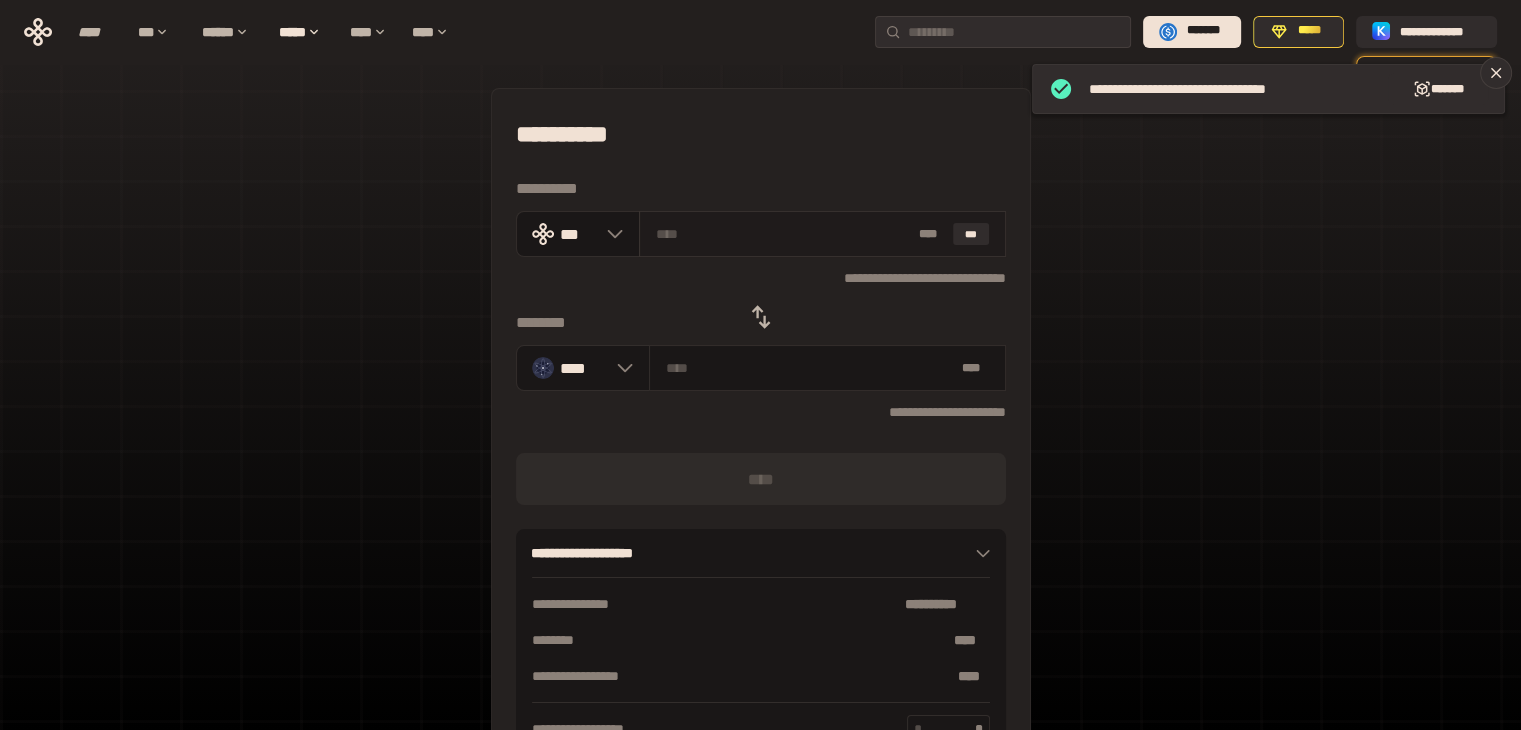 click at bounding box center (783, 234) 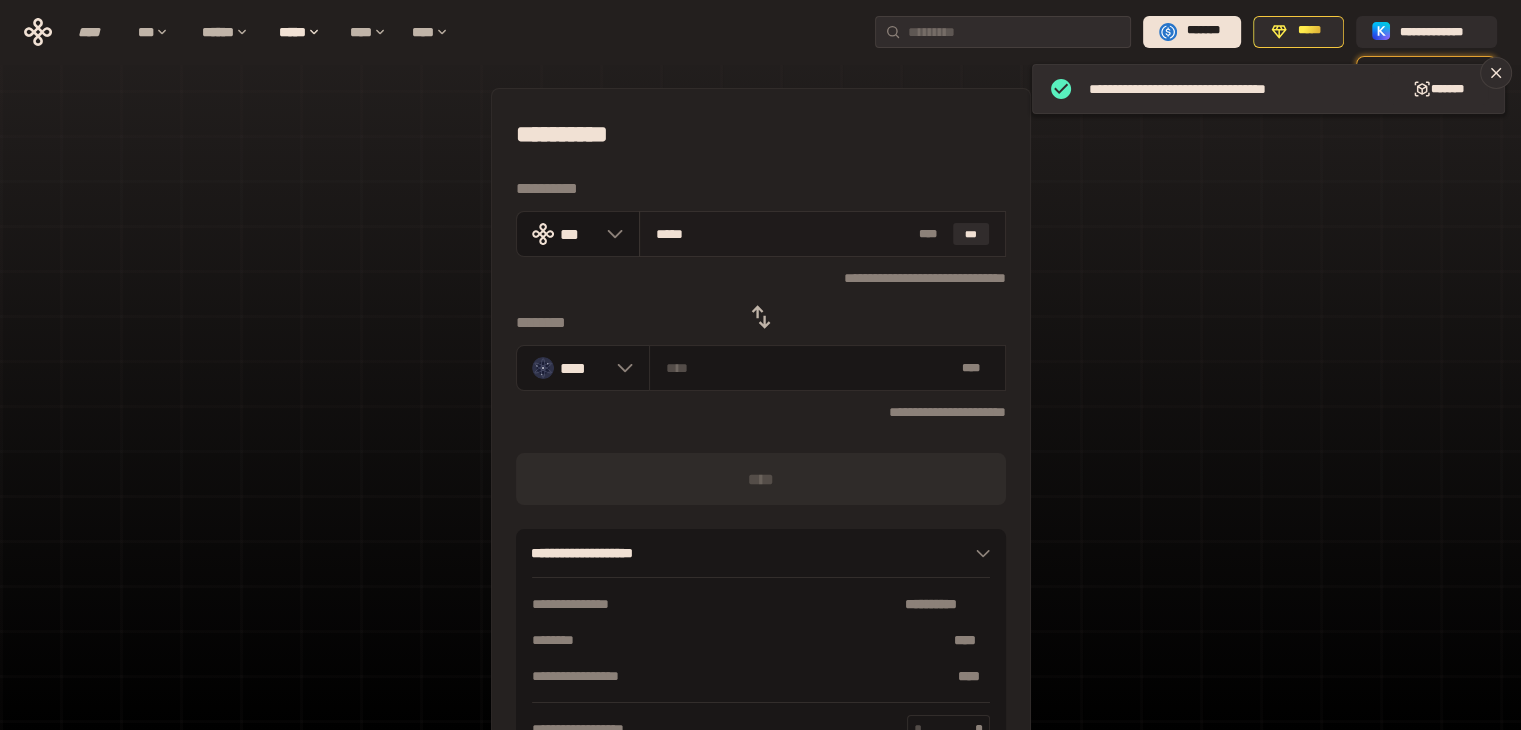 type on "******" 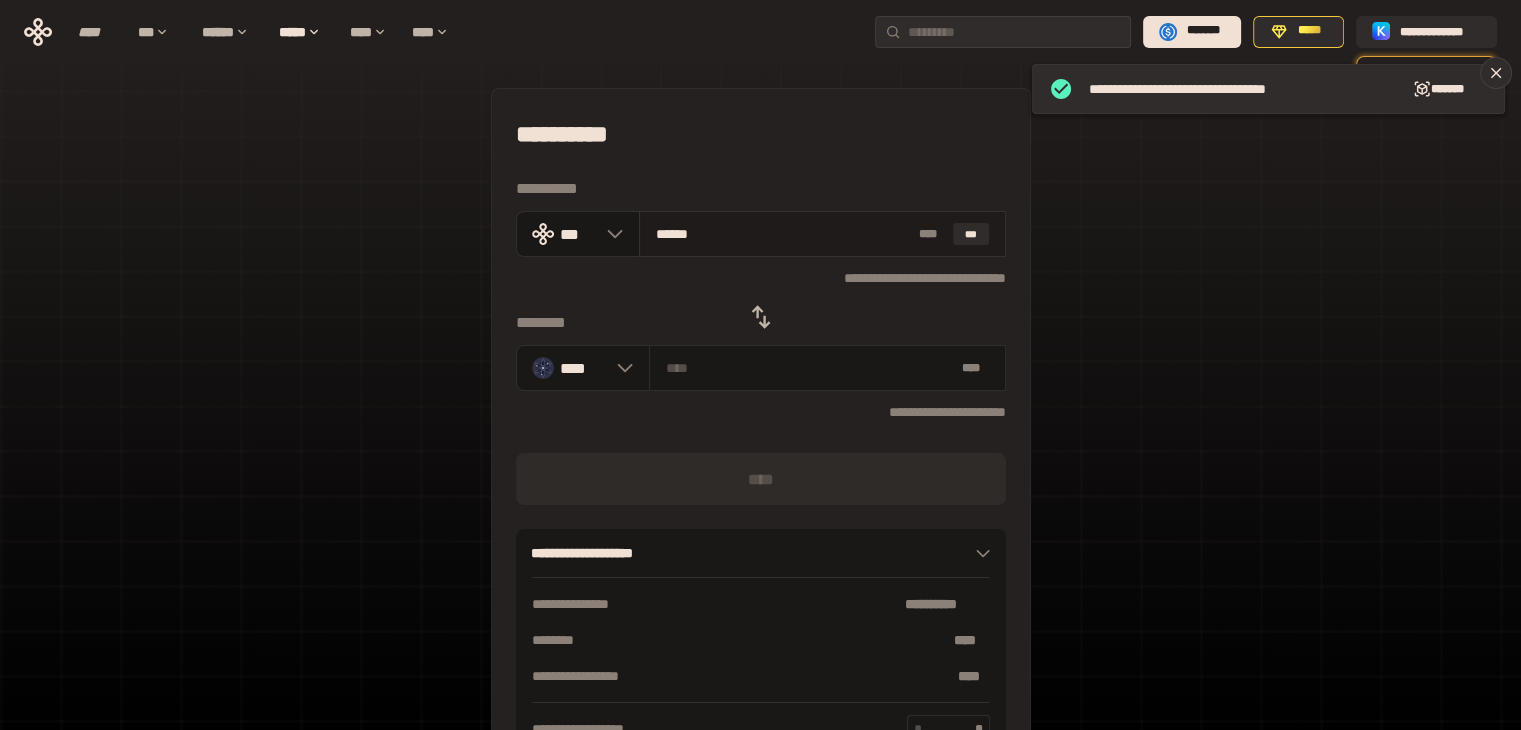 type on "********" 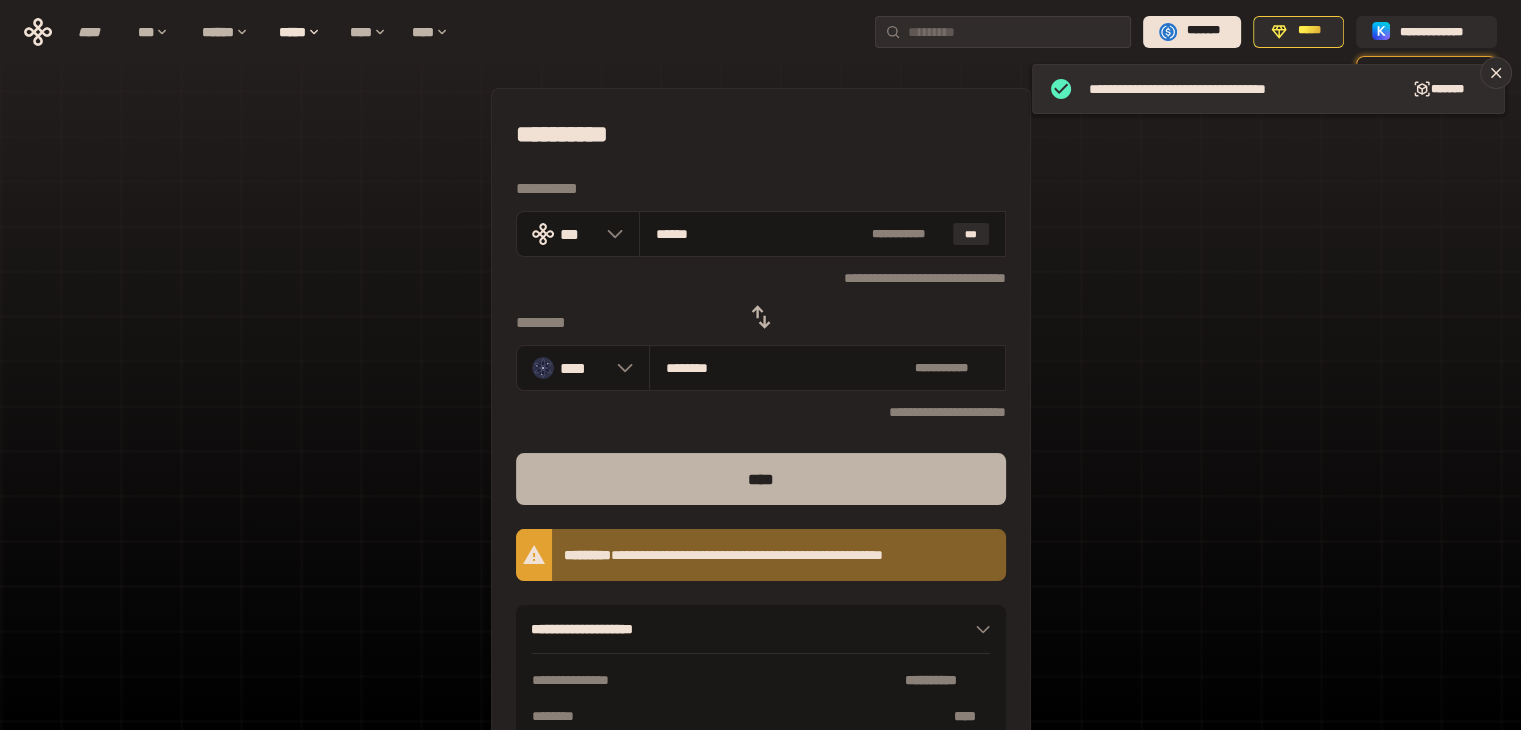 type on "******" 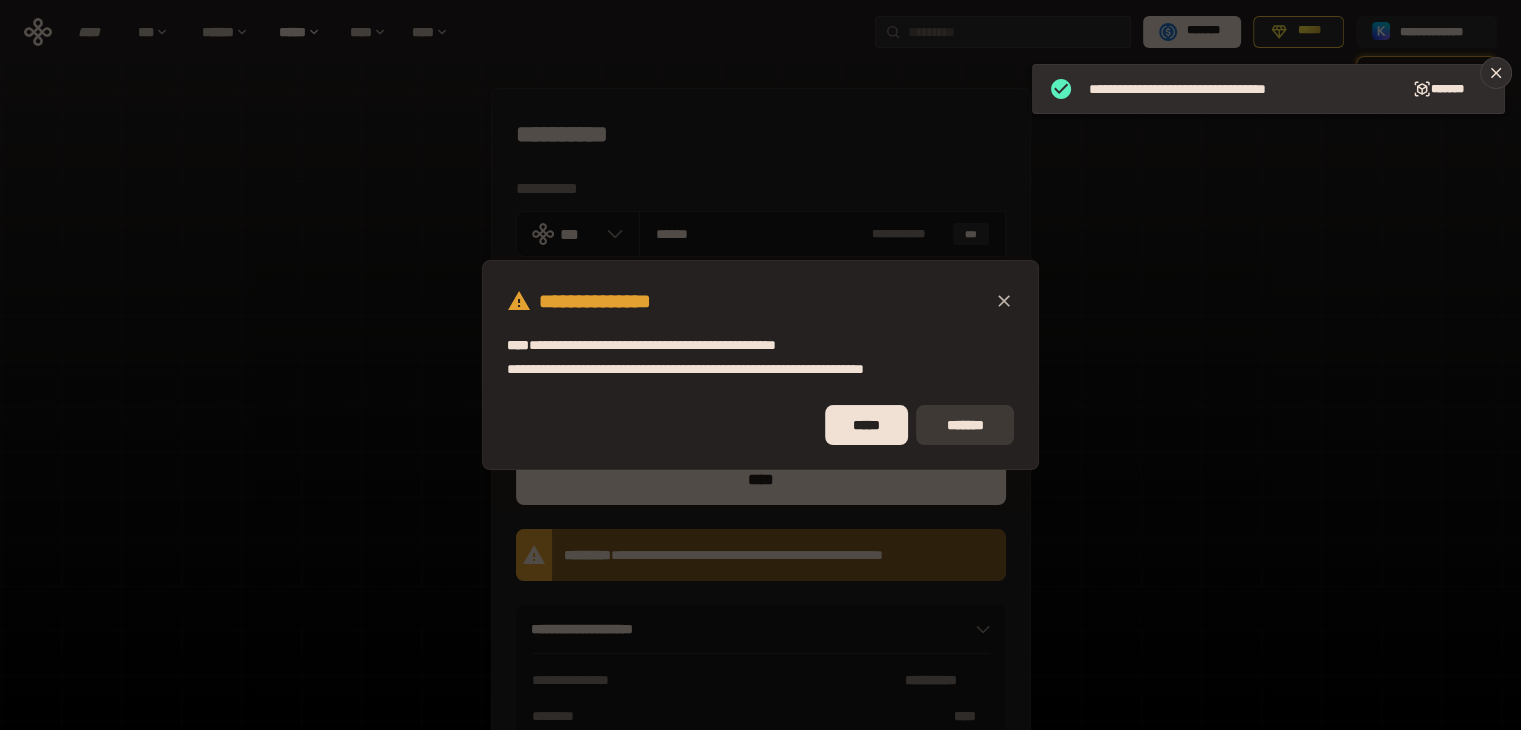 click on "*******" at bounding box center (965, 425) 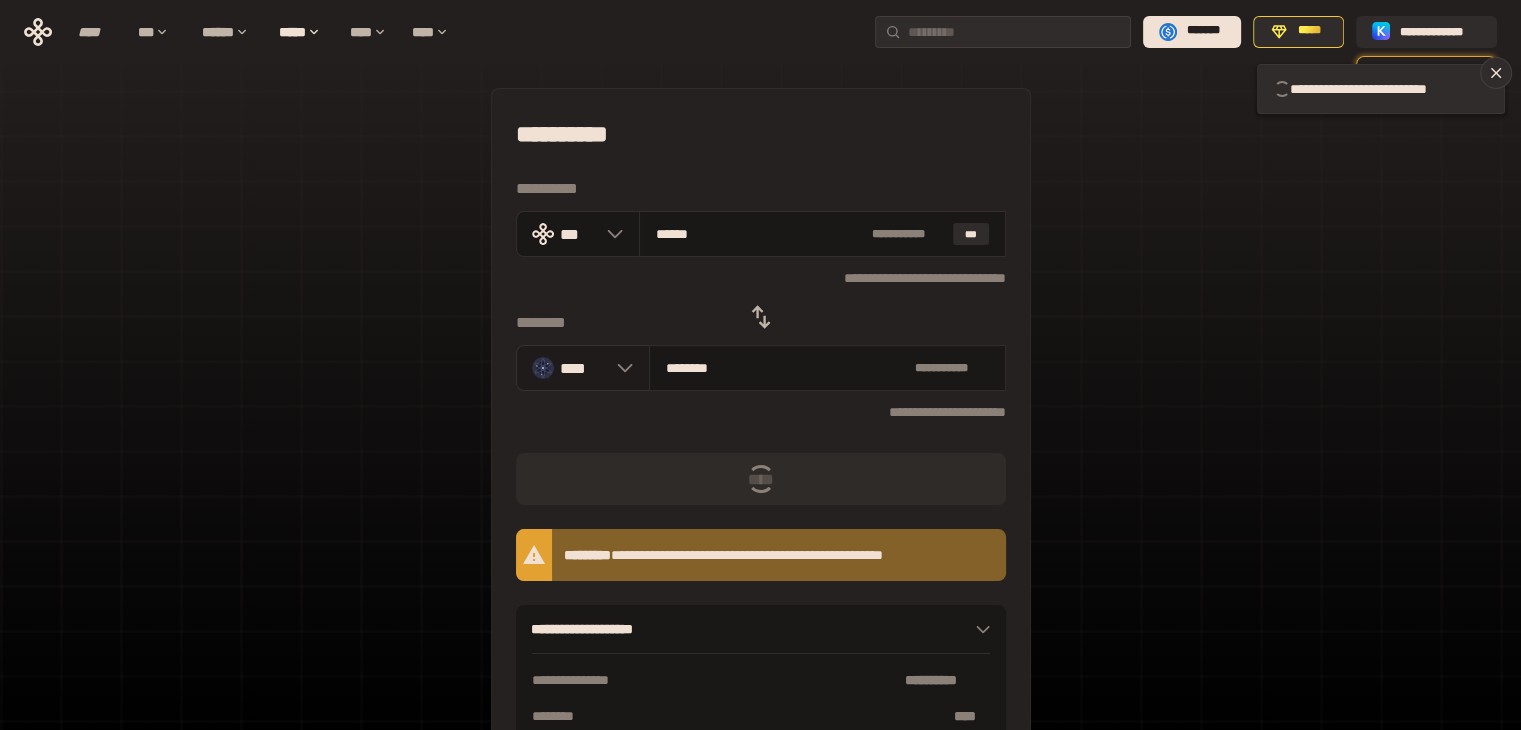 click 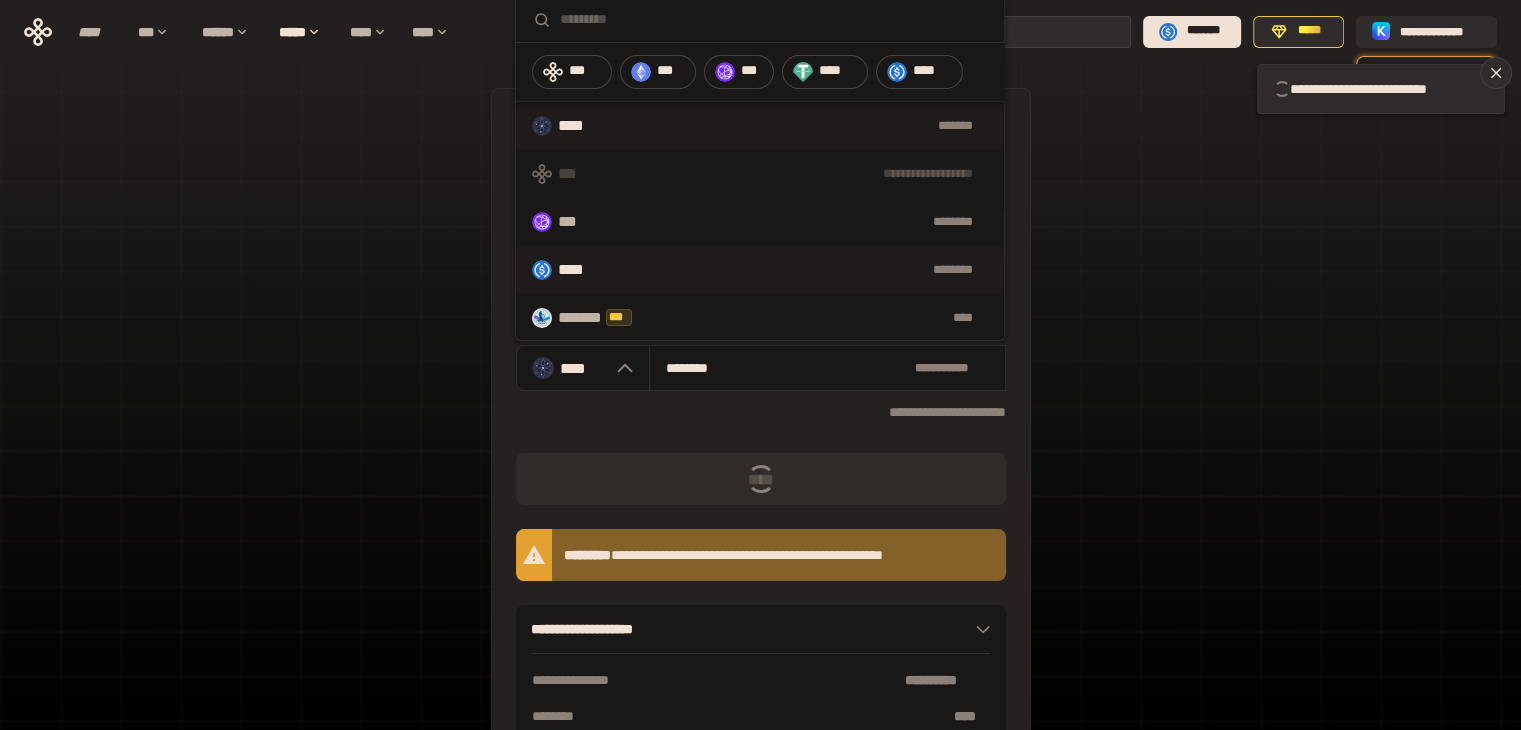 click on "****" at bounding box center [580, 270] 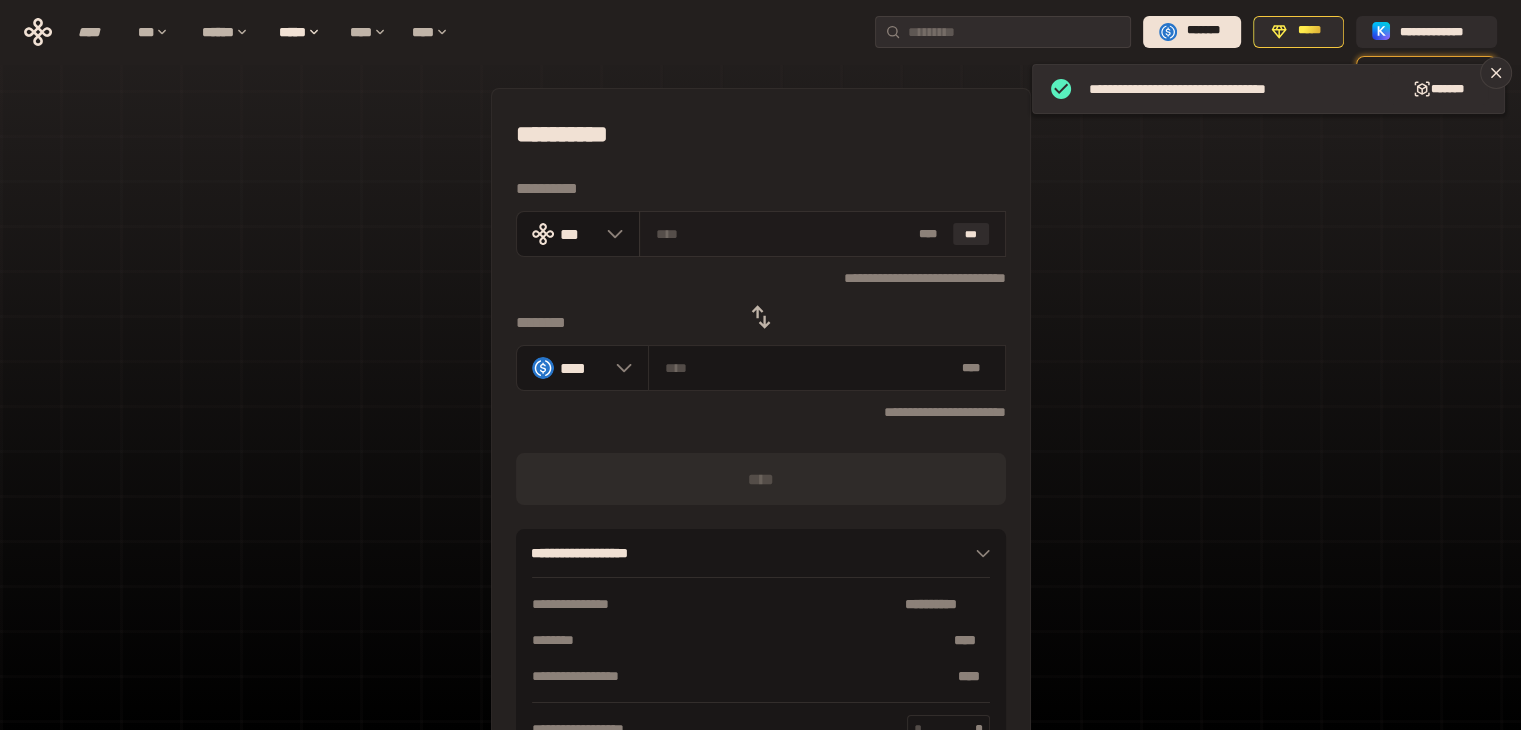 click at bounding box center [783, 234] 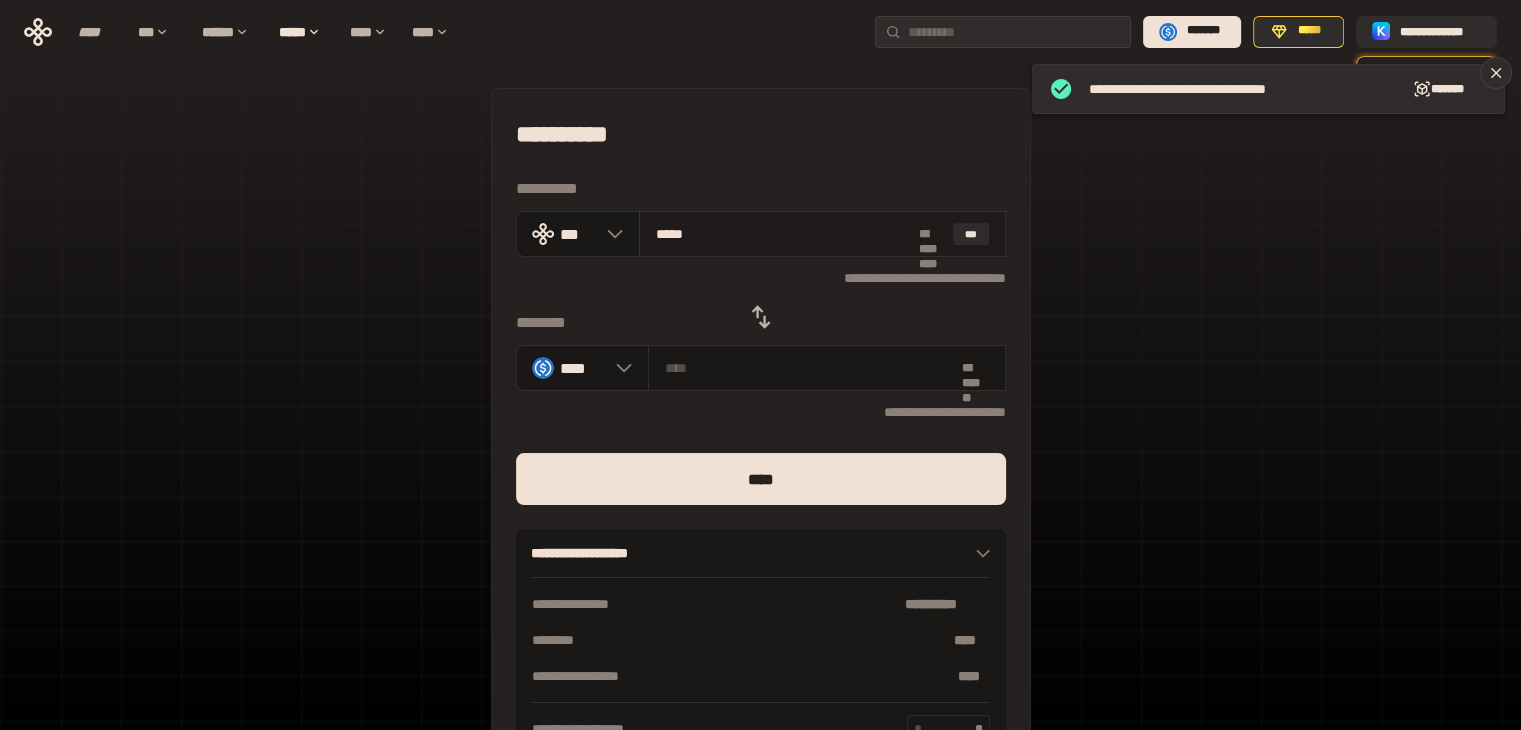 type on "******" 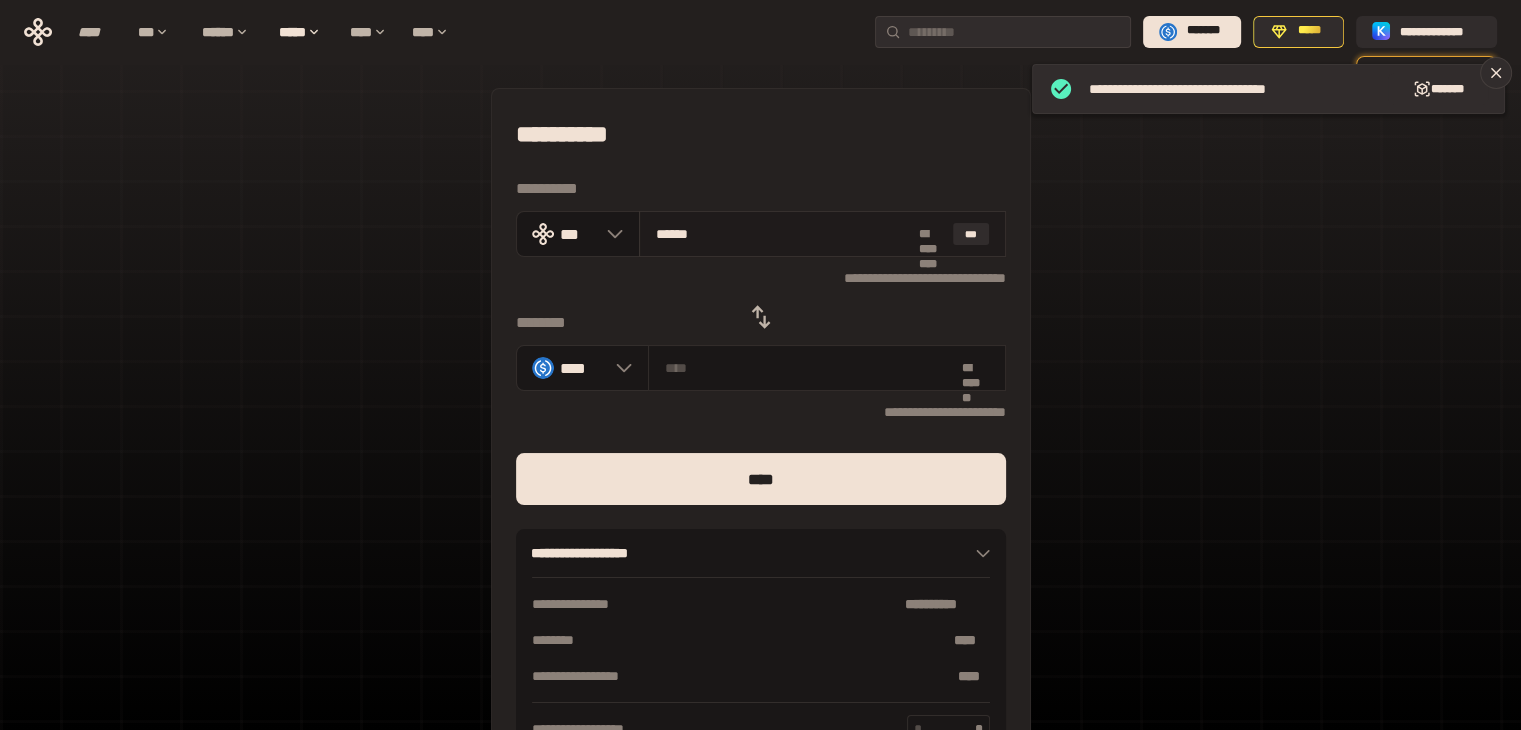 type on "********" 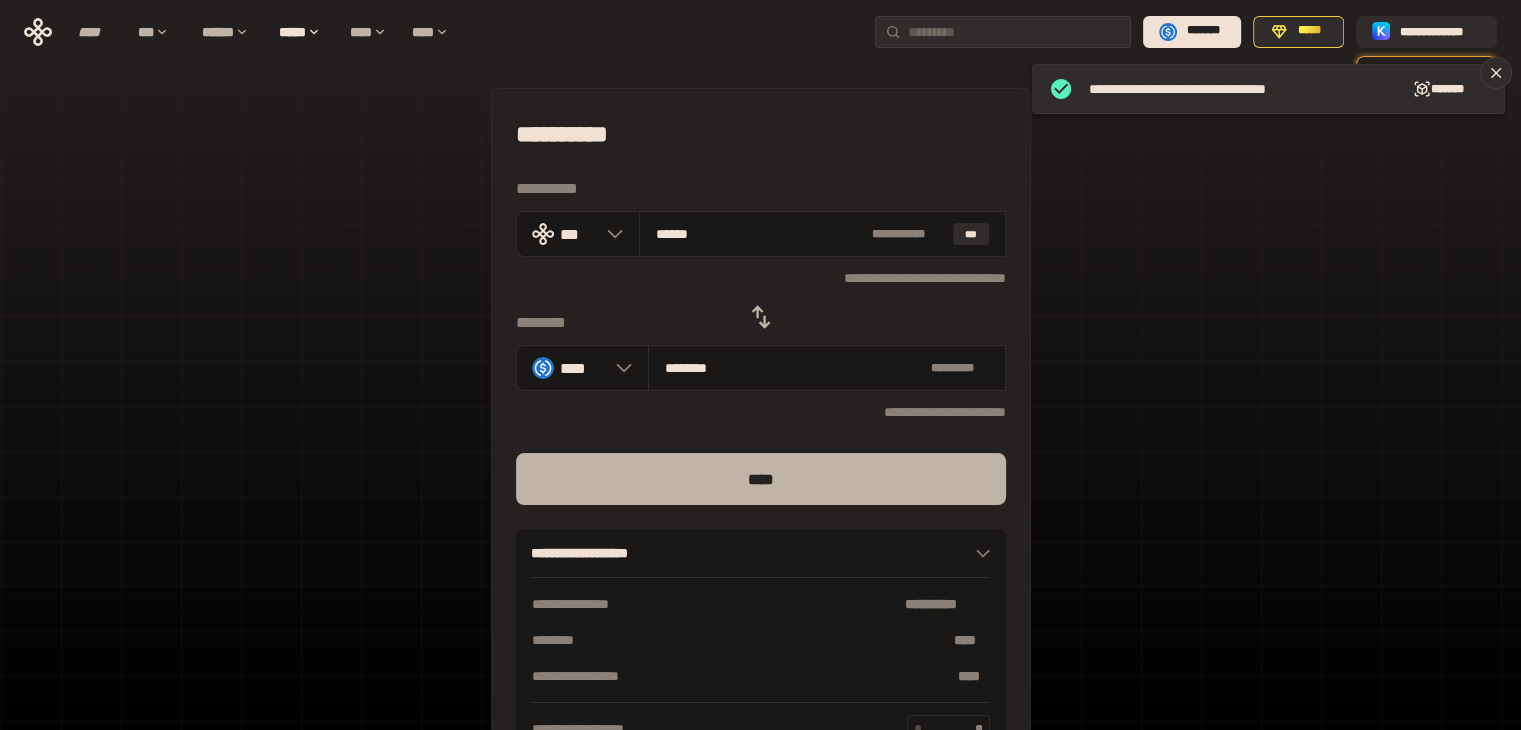 type on "******" 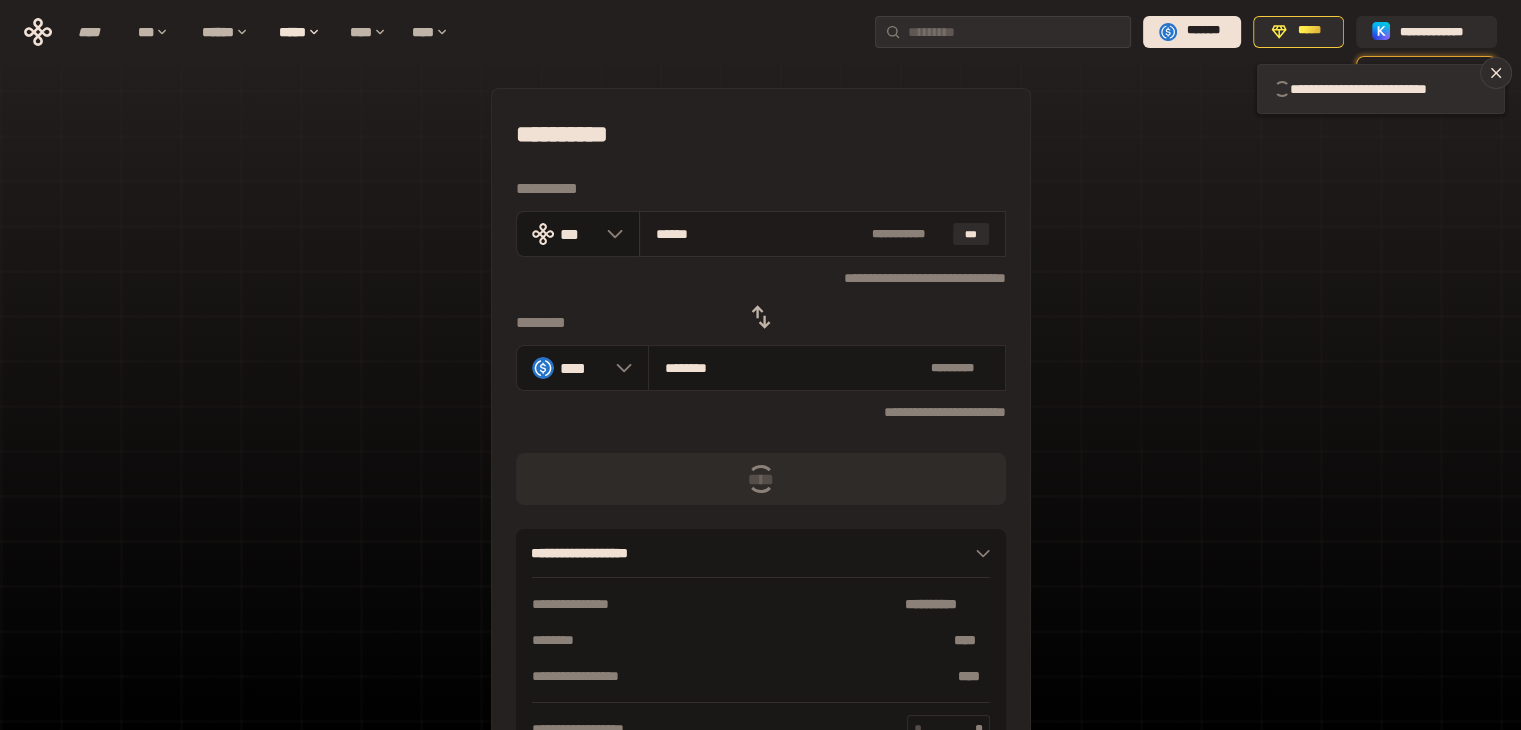 type 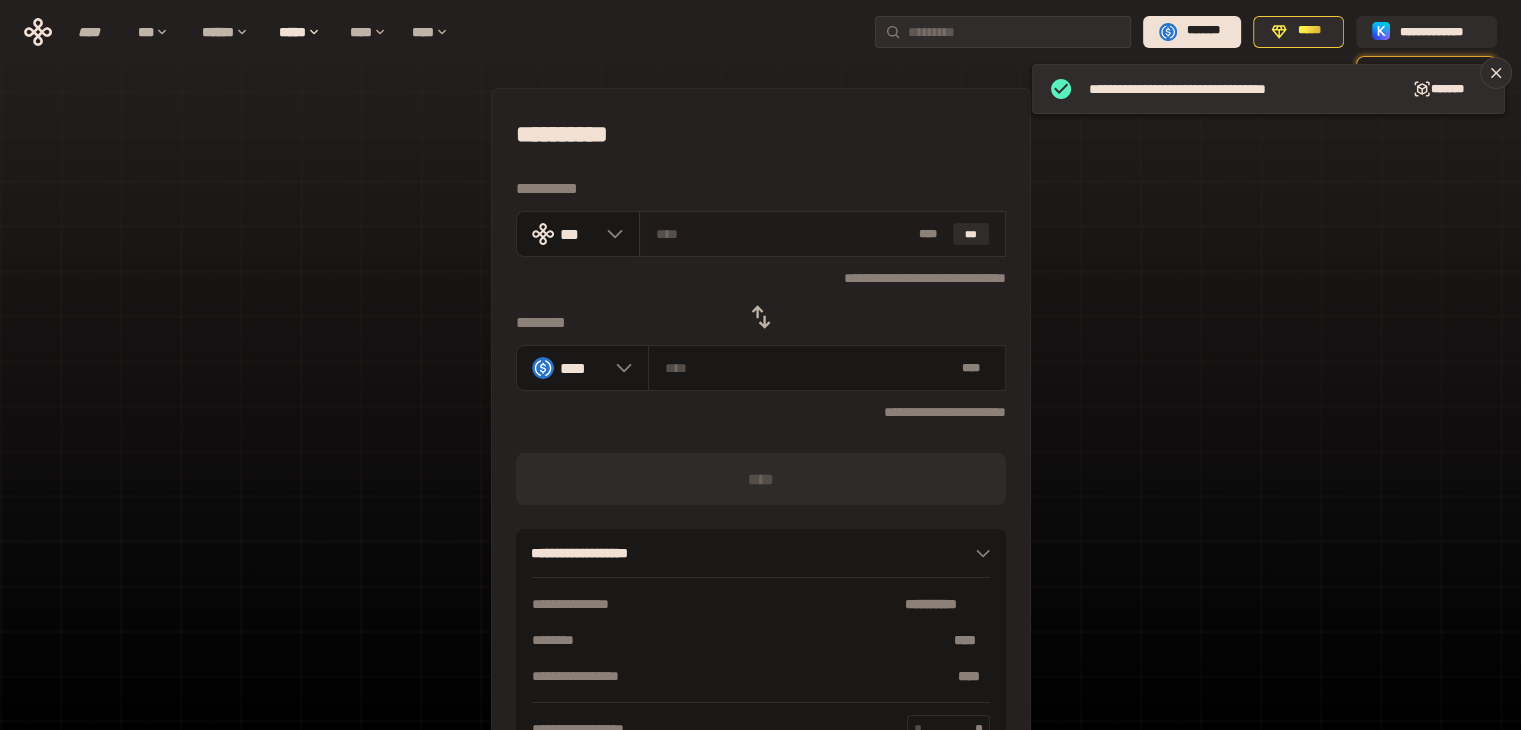click at bounding box center [783, 234] 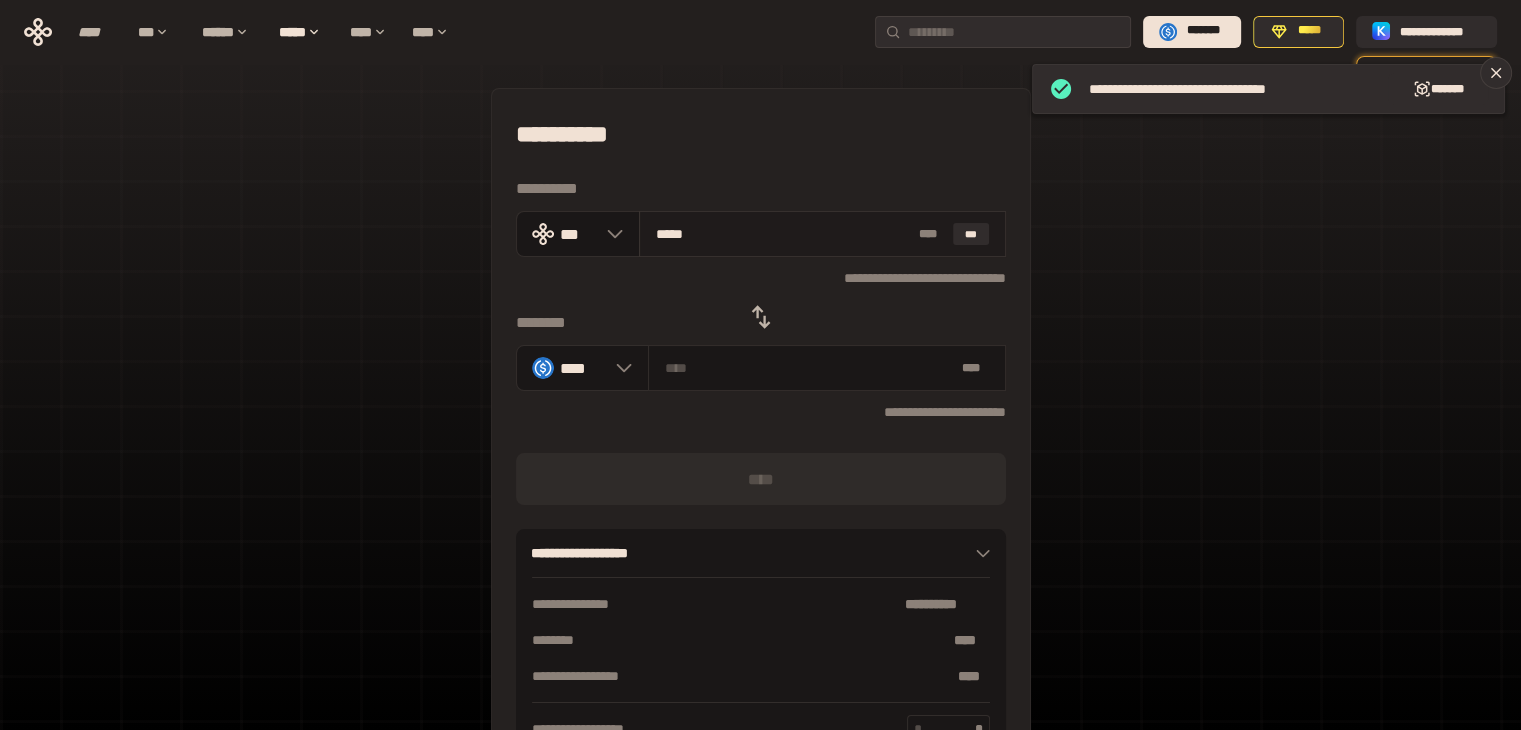 type on "******" 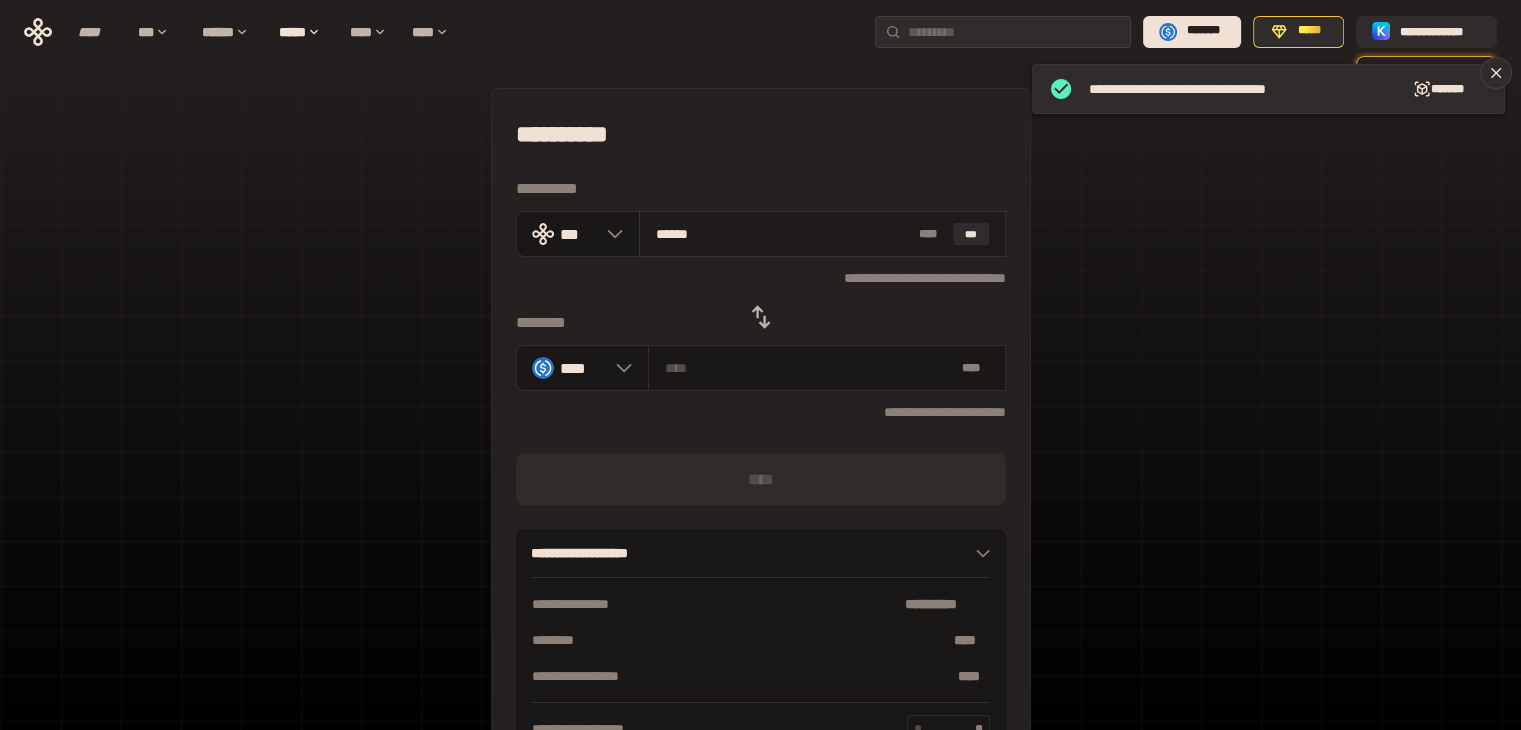 type on "********" 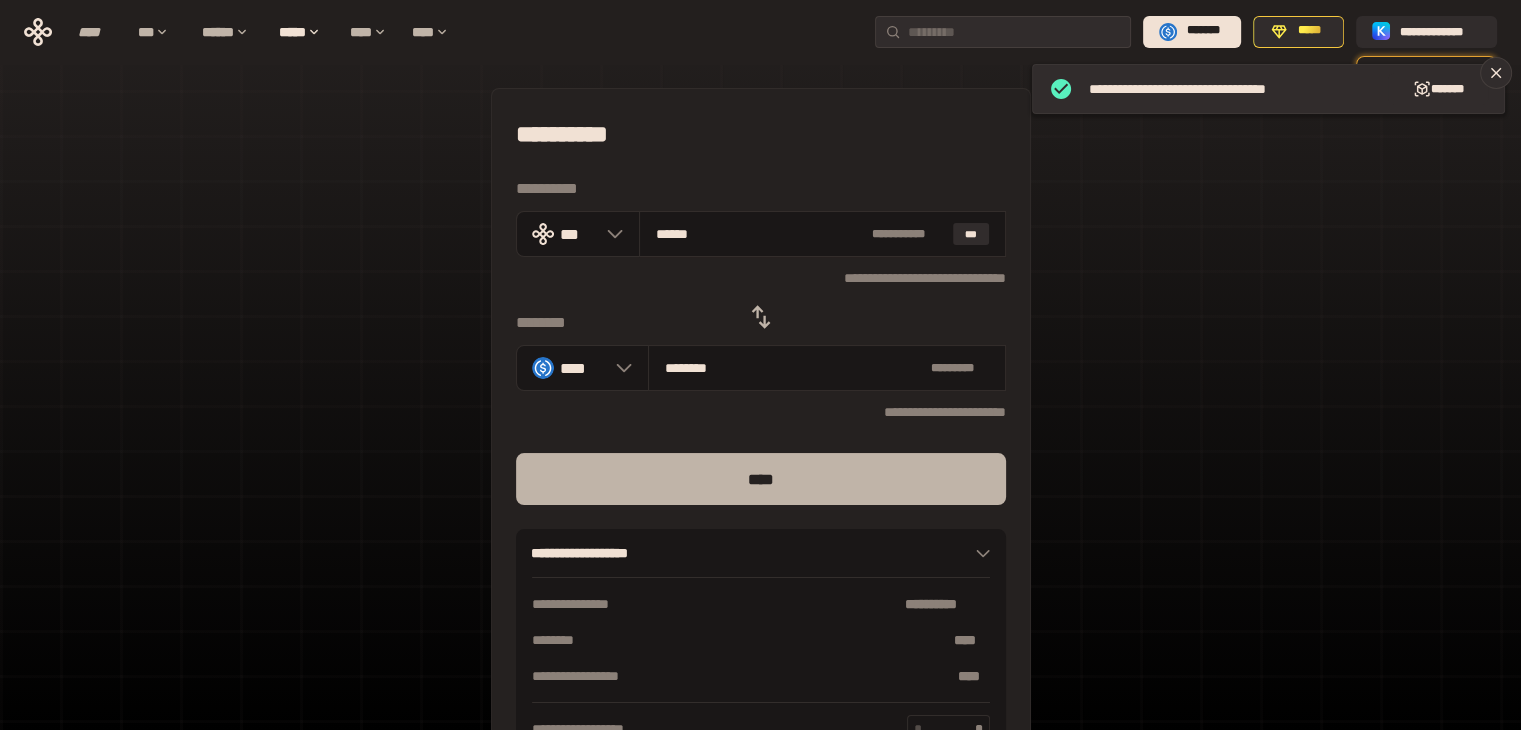 type on "******" 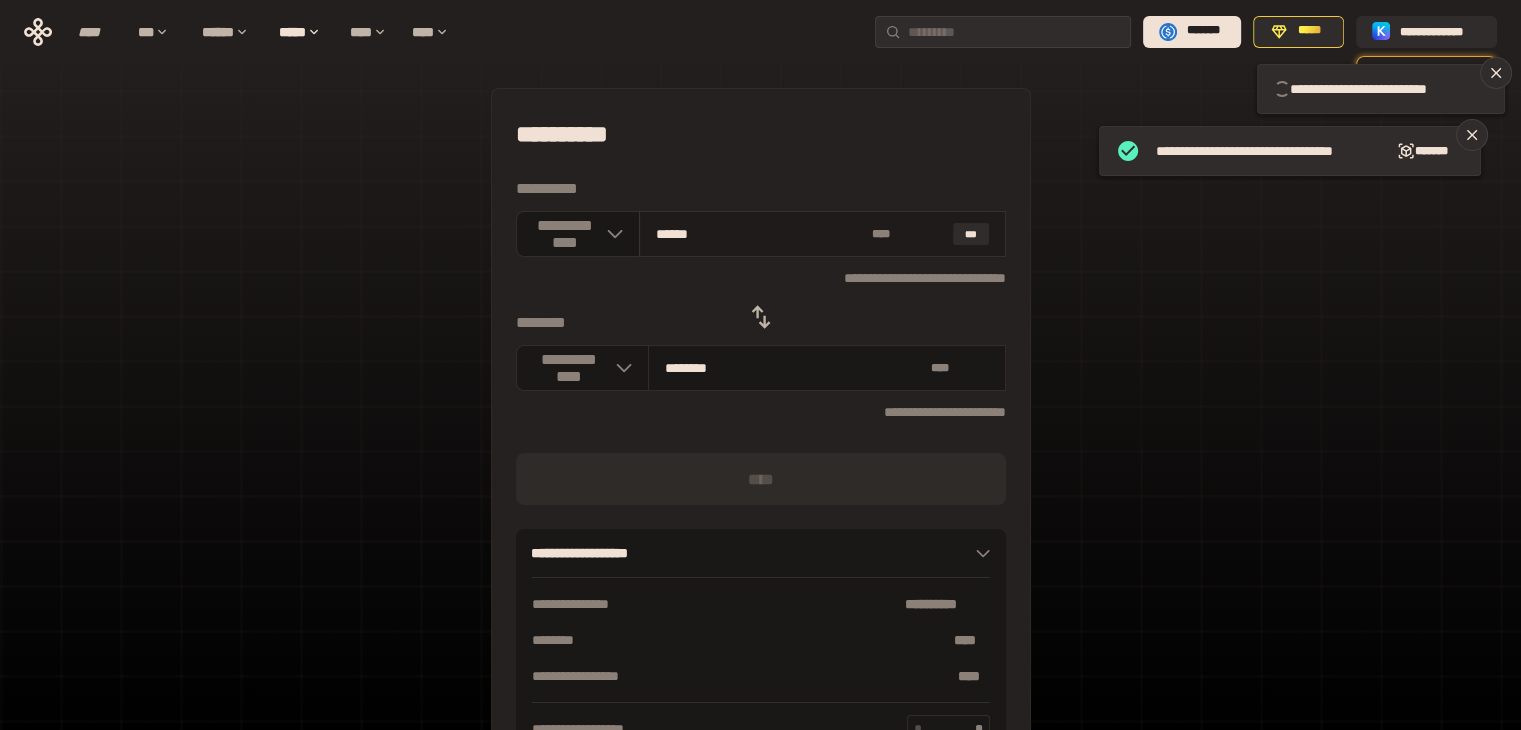 type 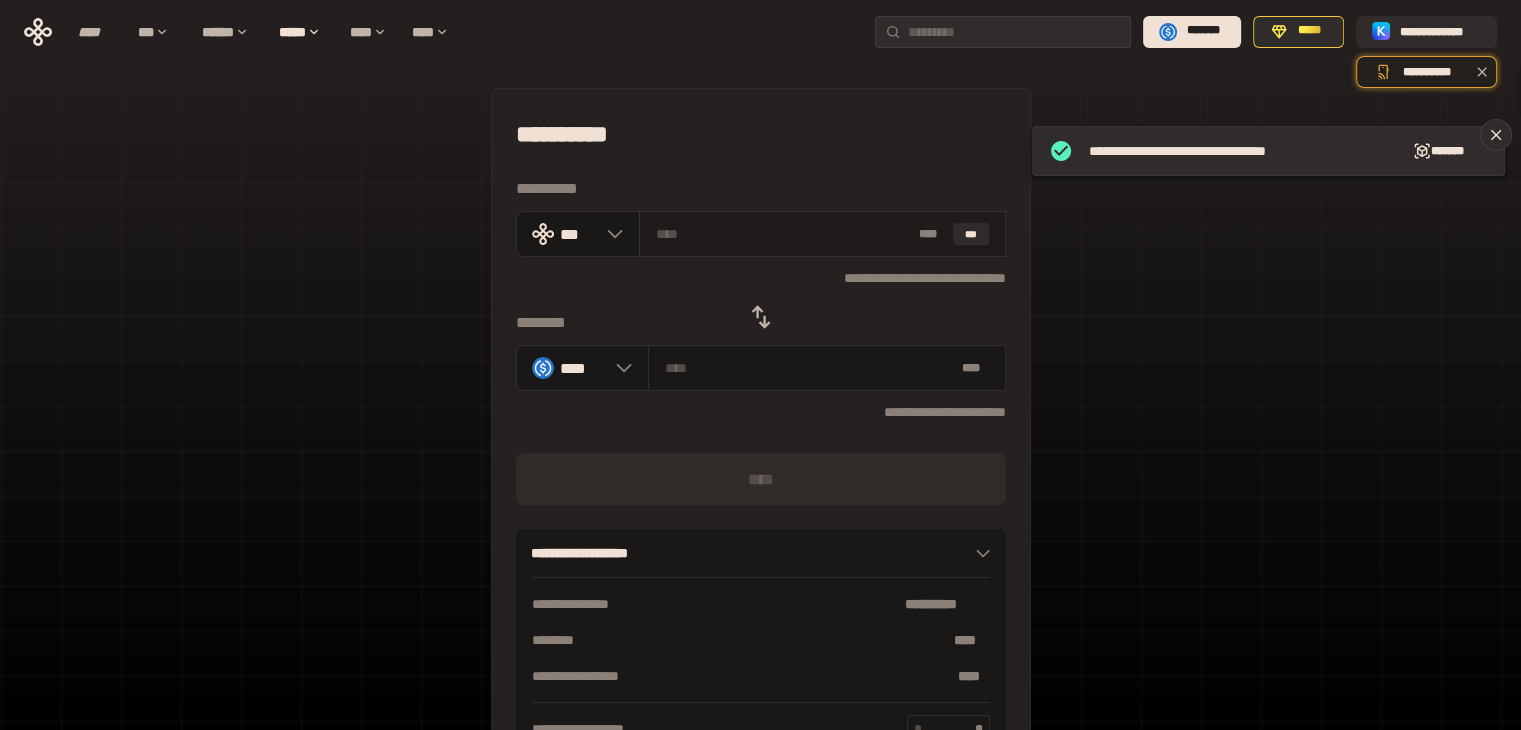 click at bounding box center (783, 234) 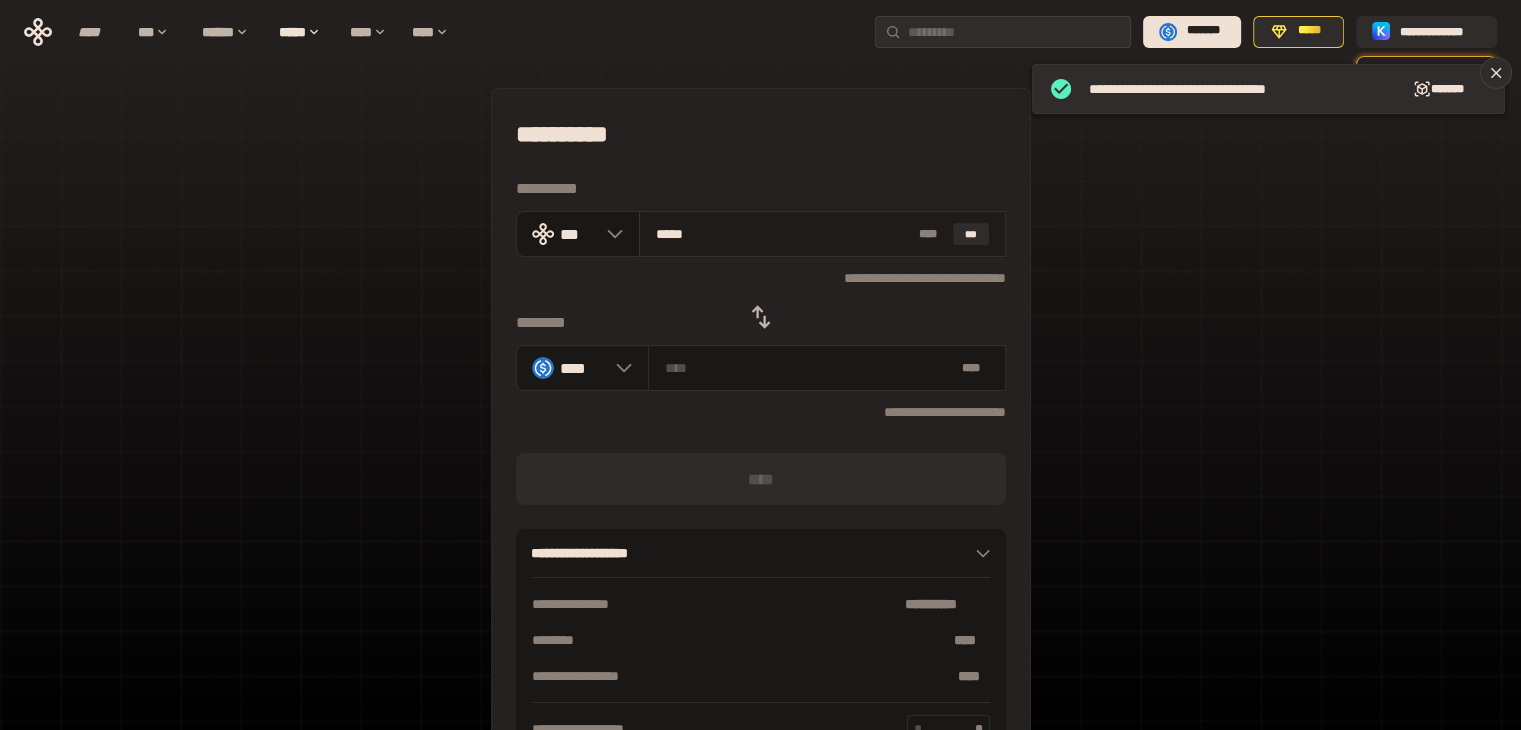 type on "******" 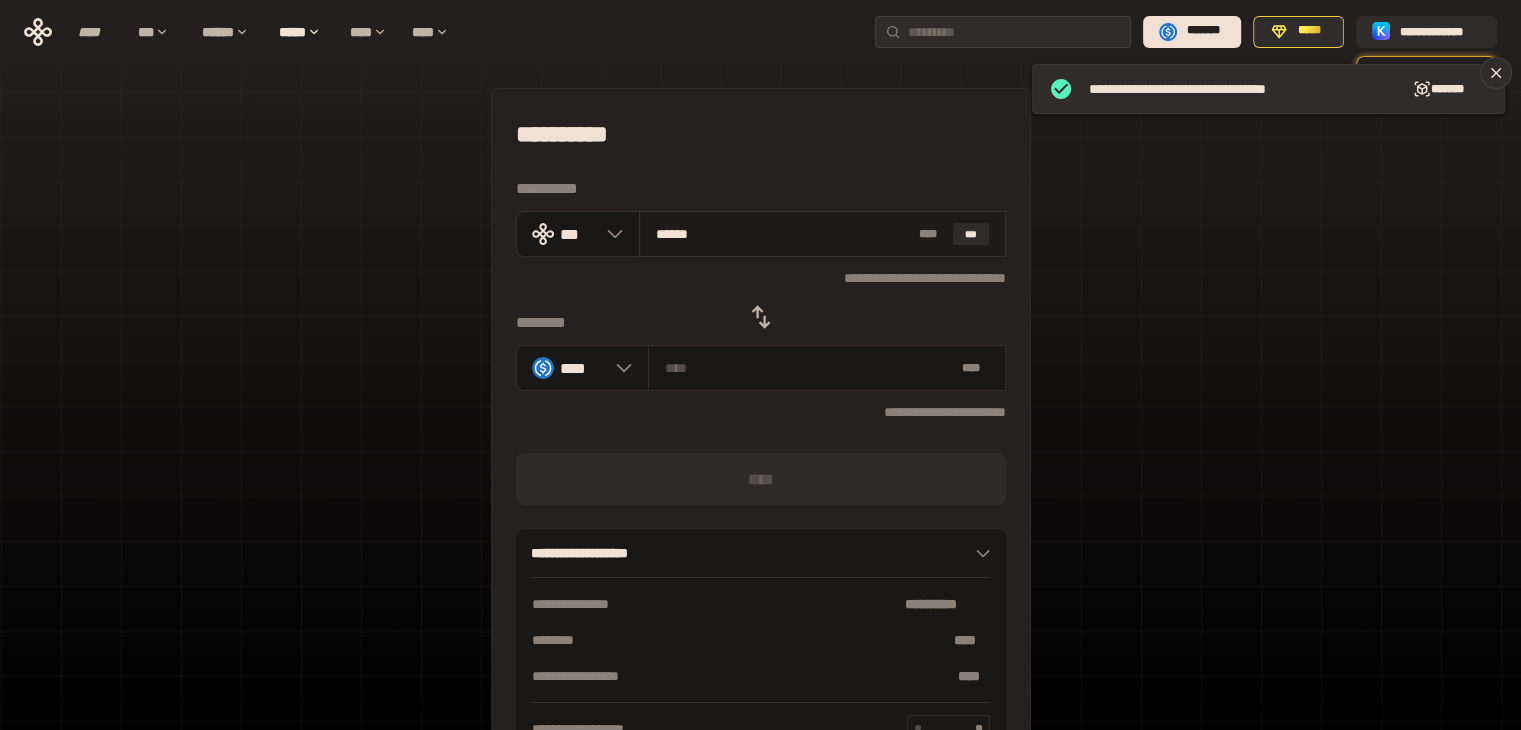 type on "********" 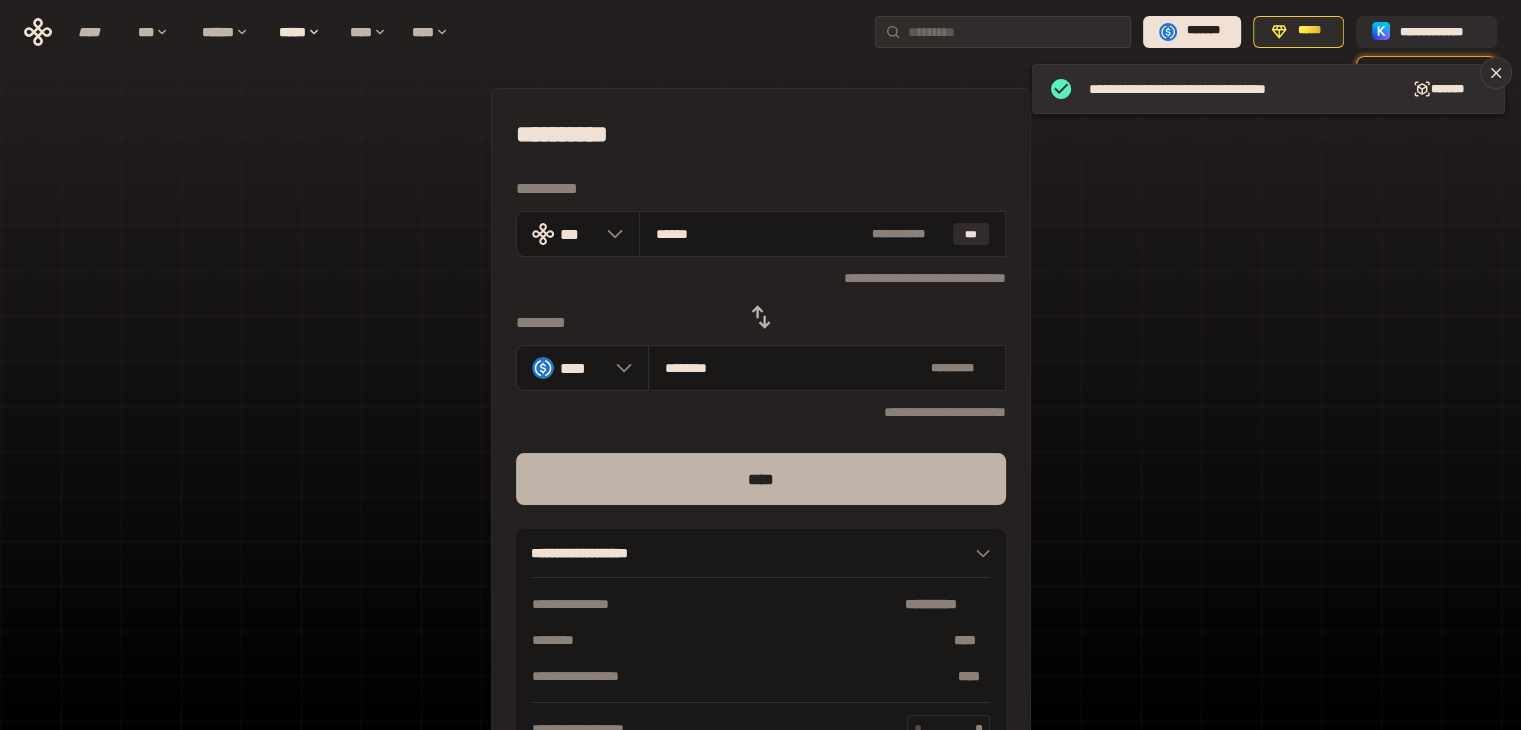 type on "******" 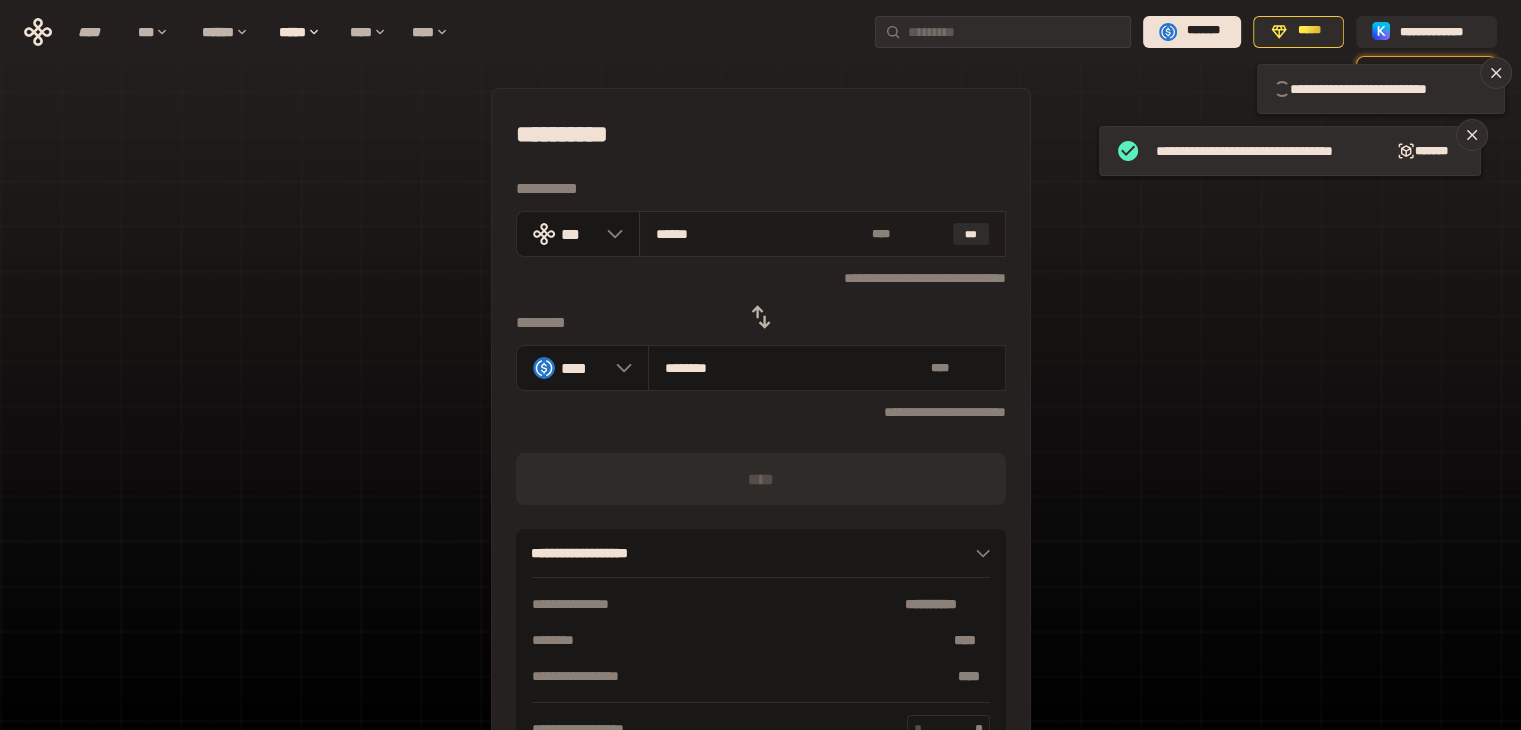 type 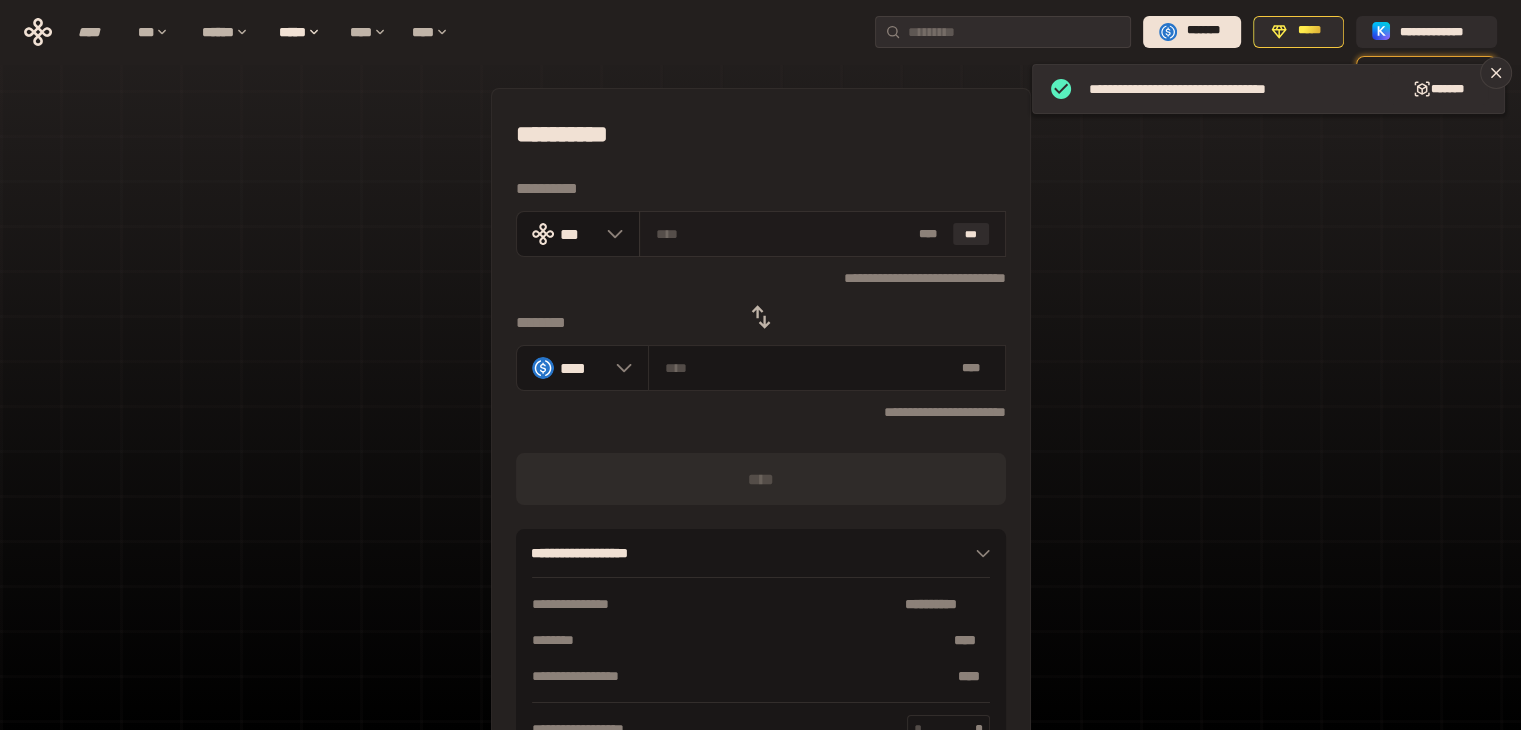 click at bounding box center [783, 234] 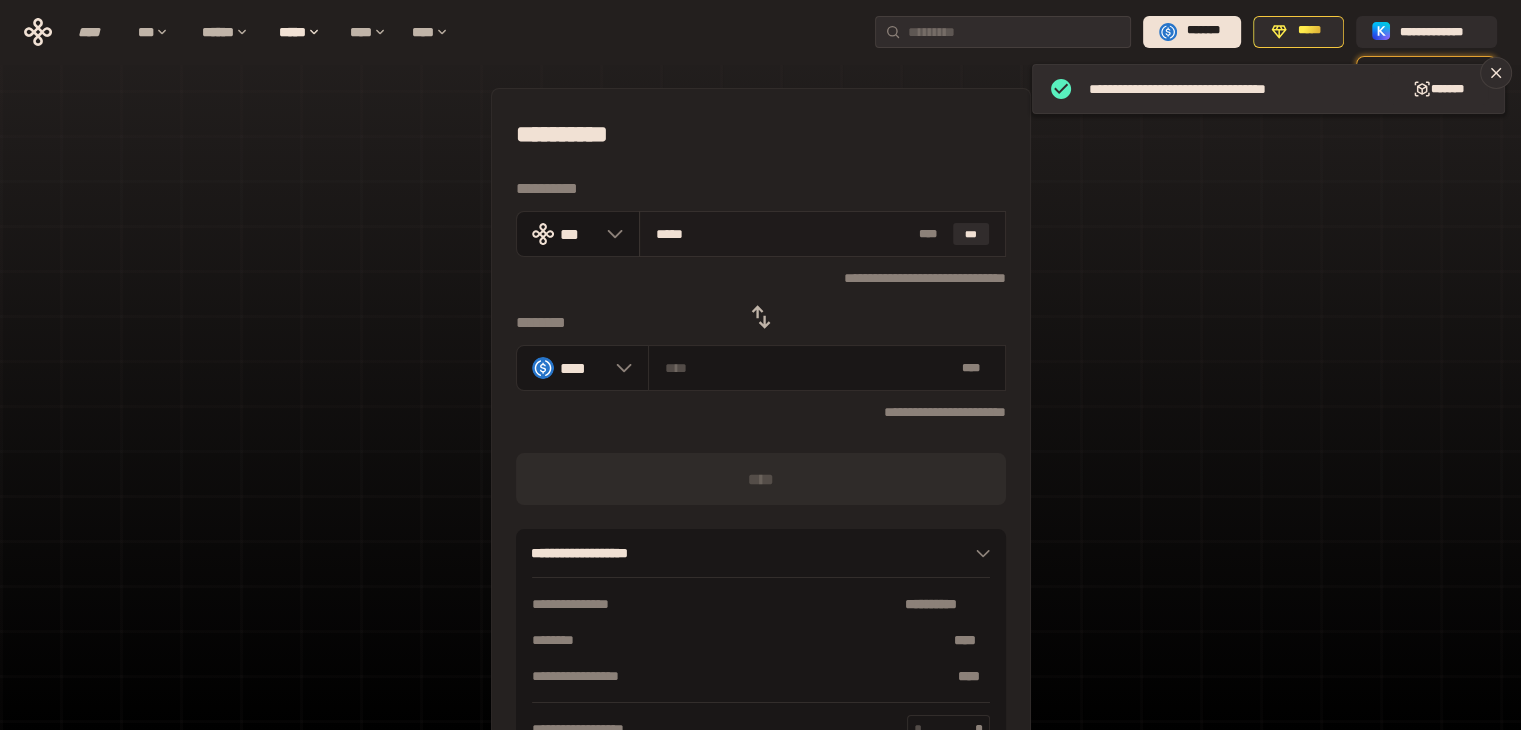type on "******" 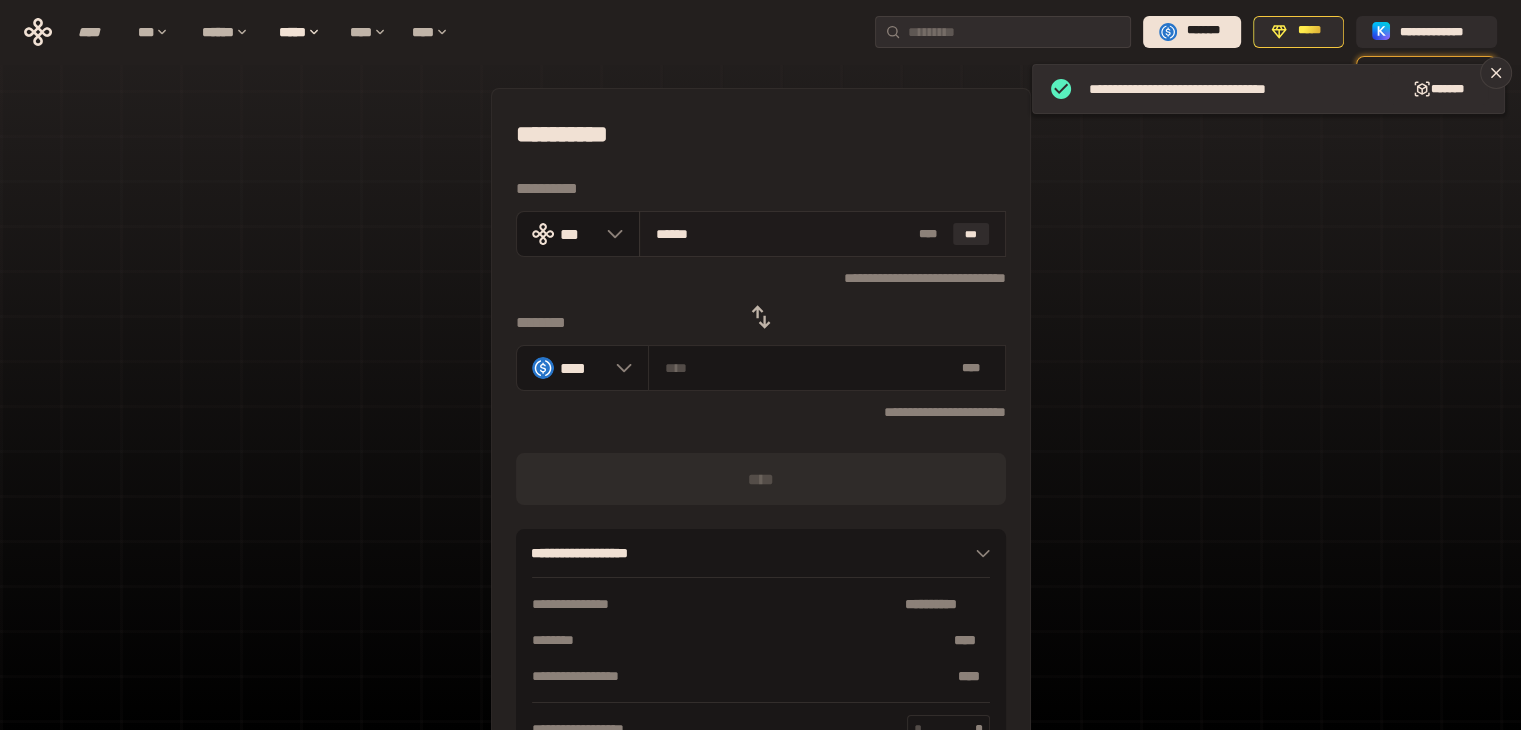 type on "********" 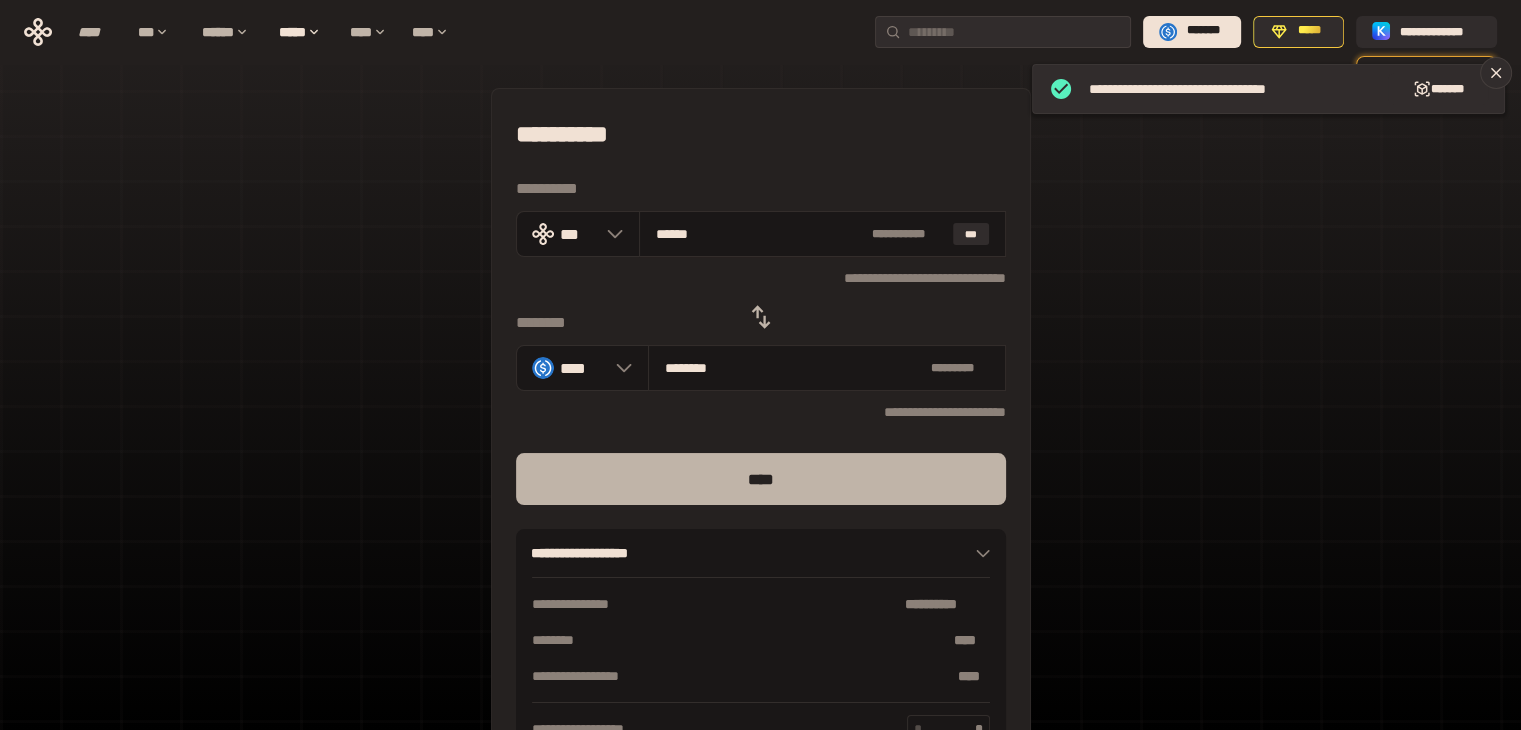 type on "******" 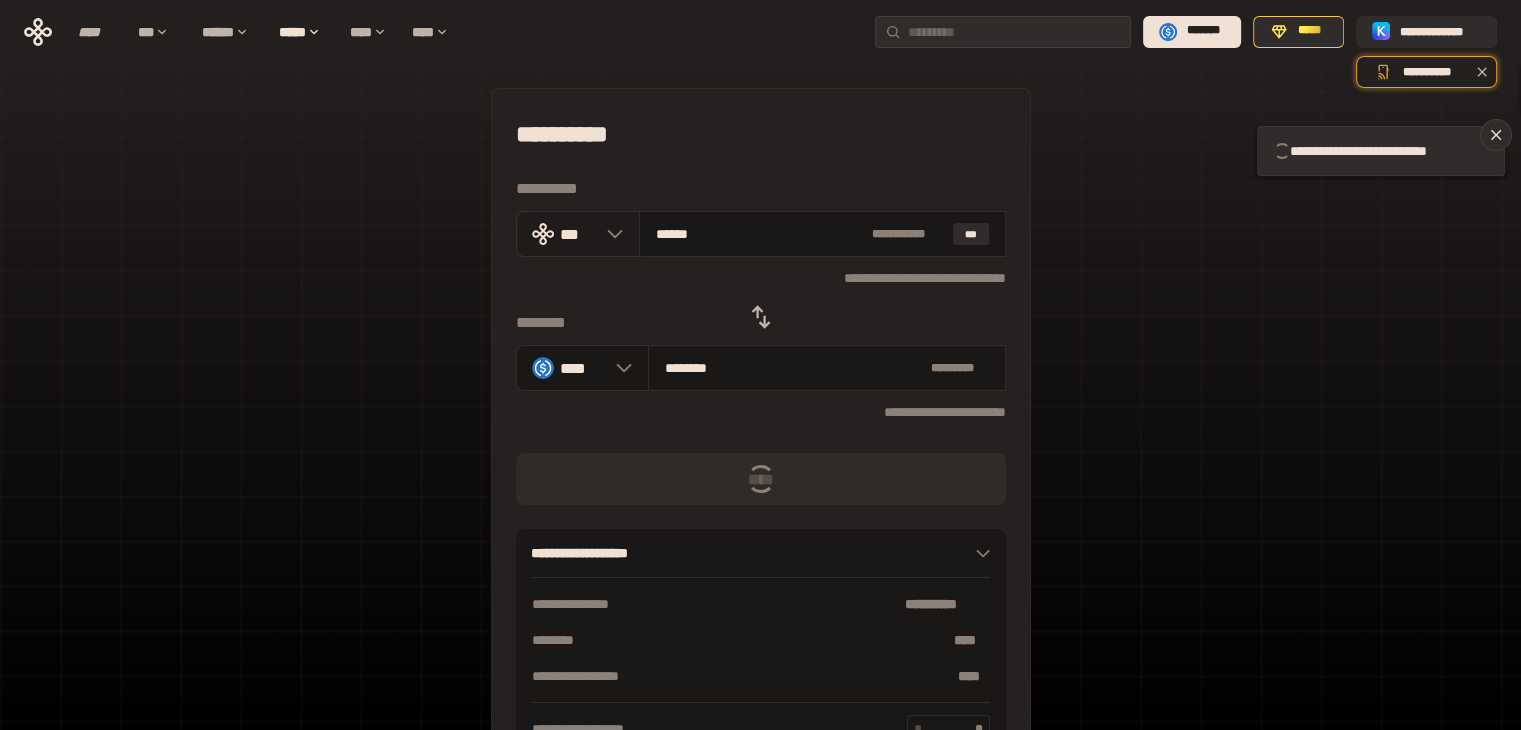 type 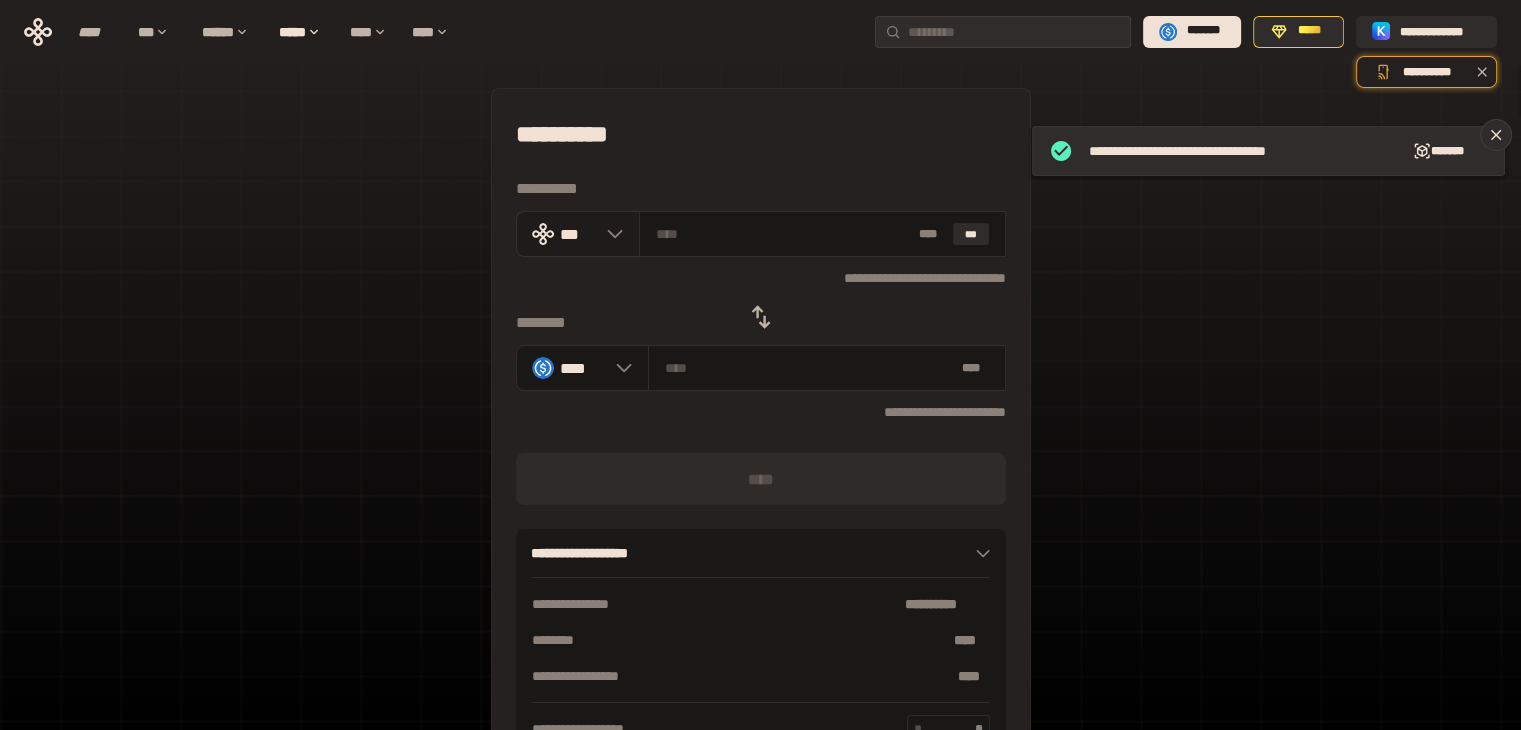 click at bounding box center (783, 234) 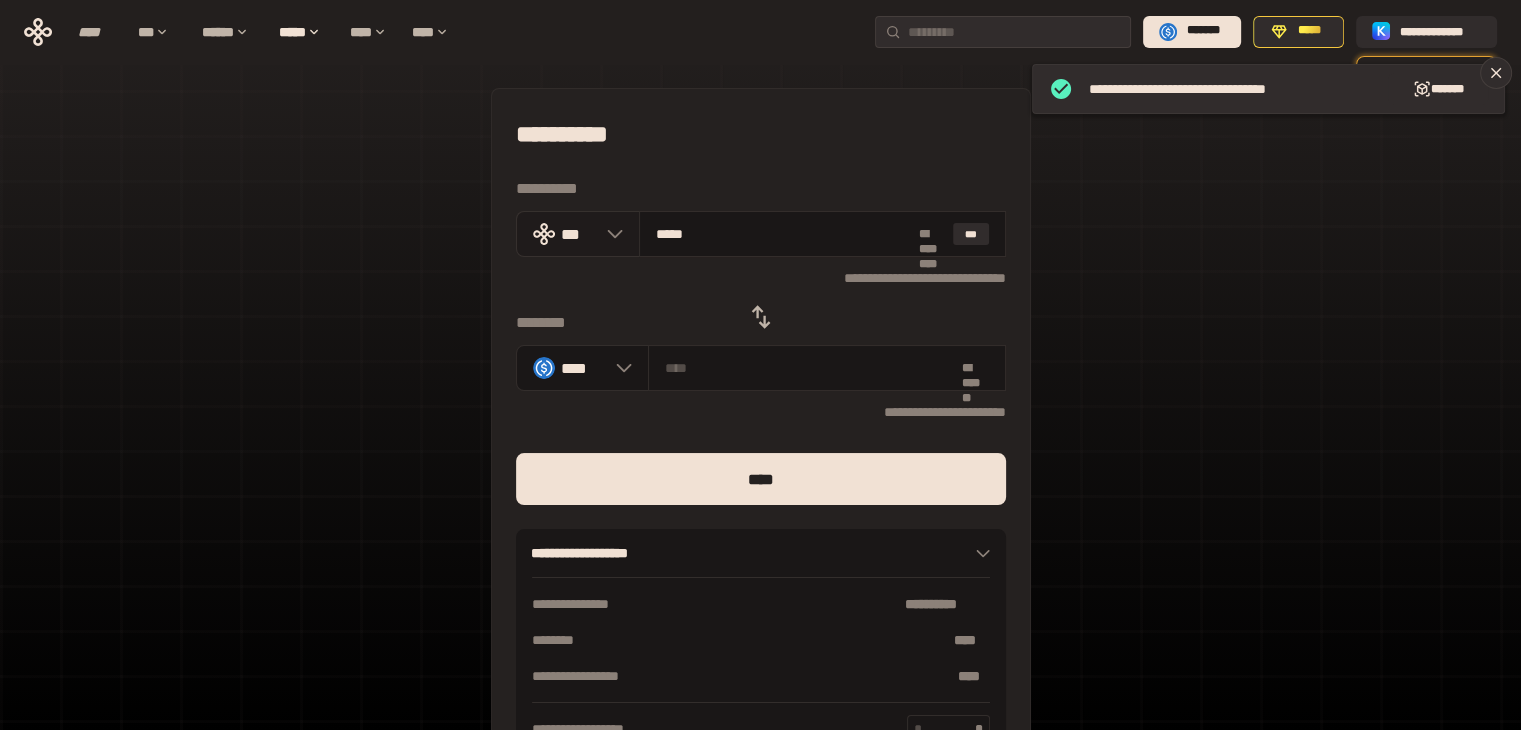 type on "******" 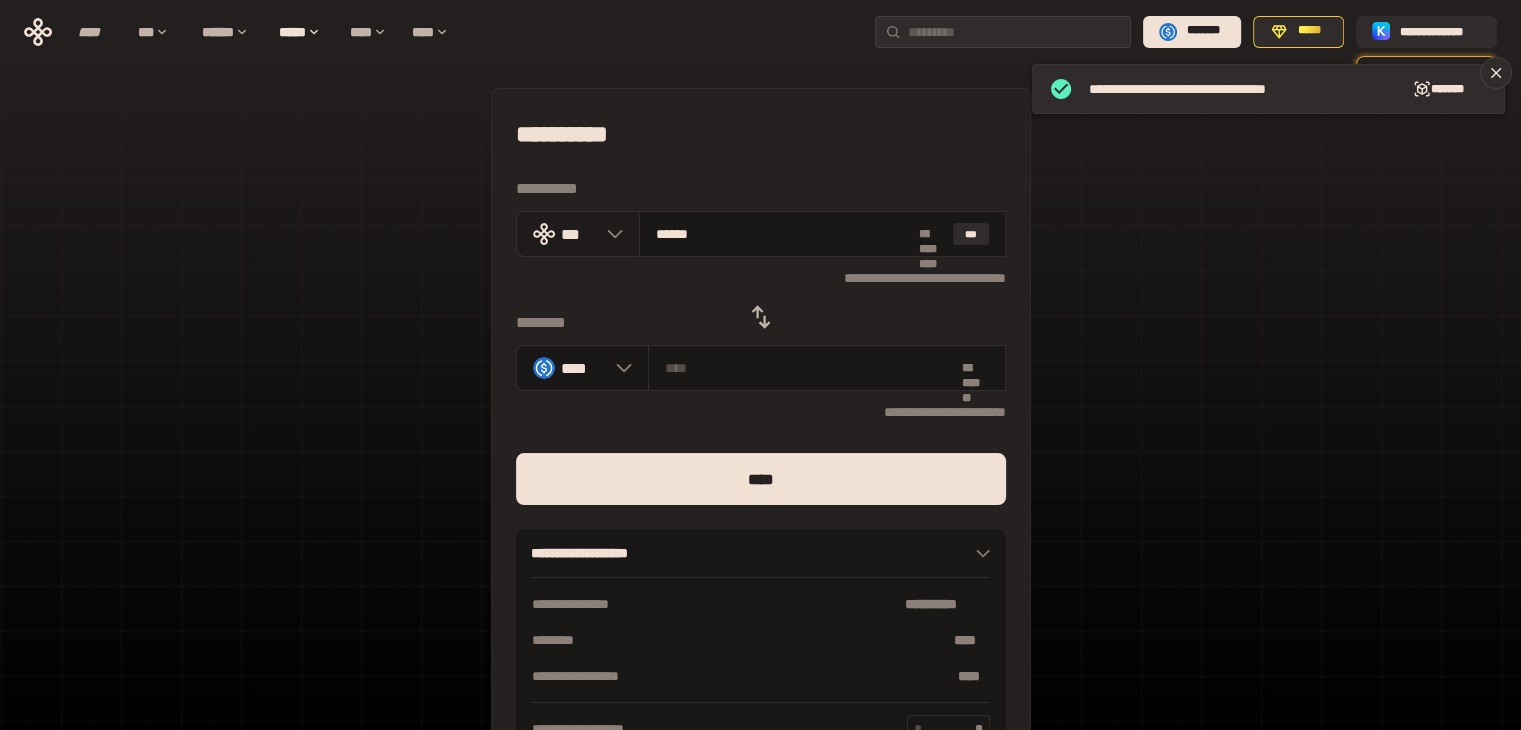 type on "********" 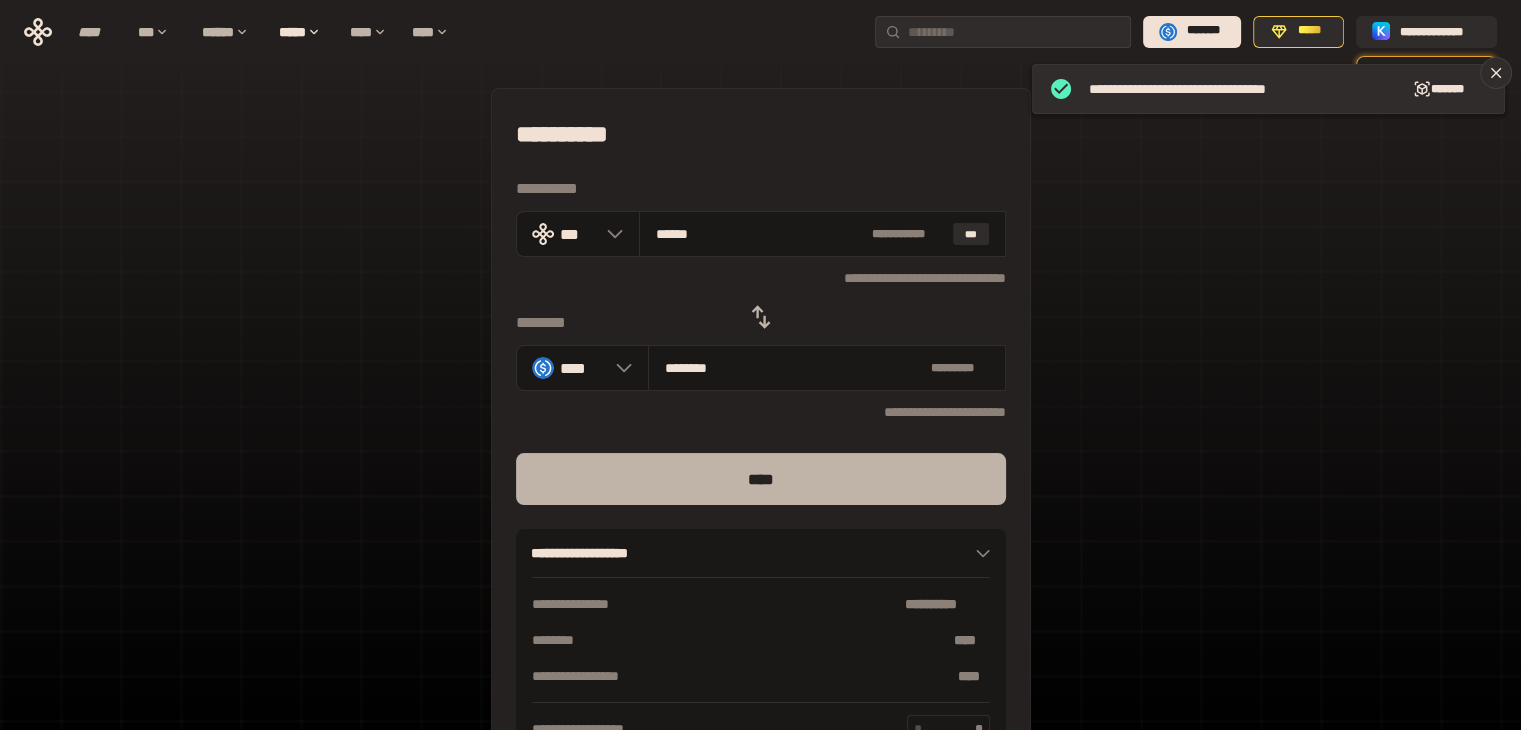 type on "******" 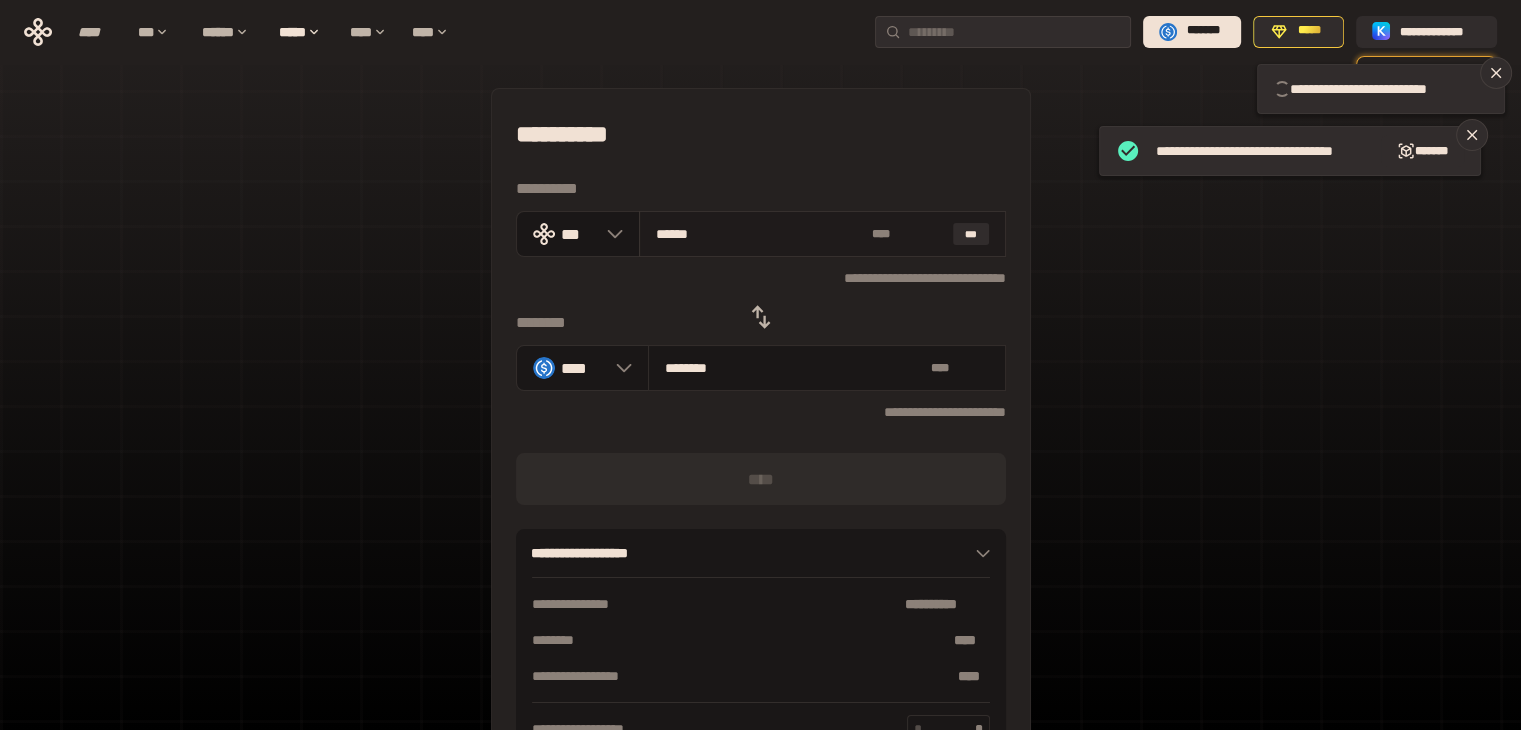 type 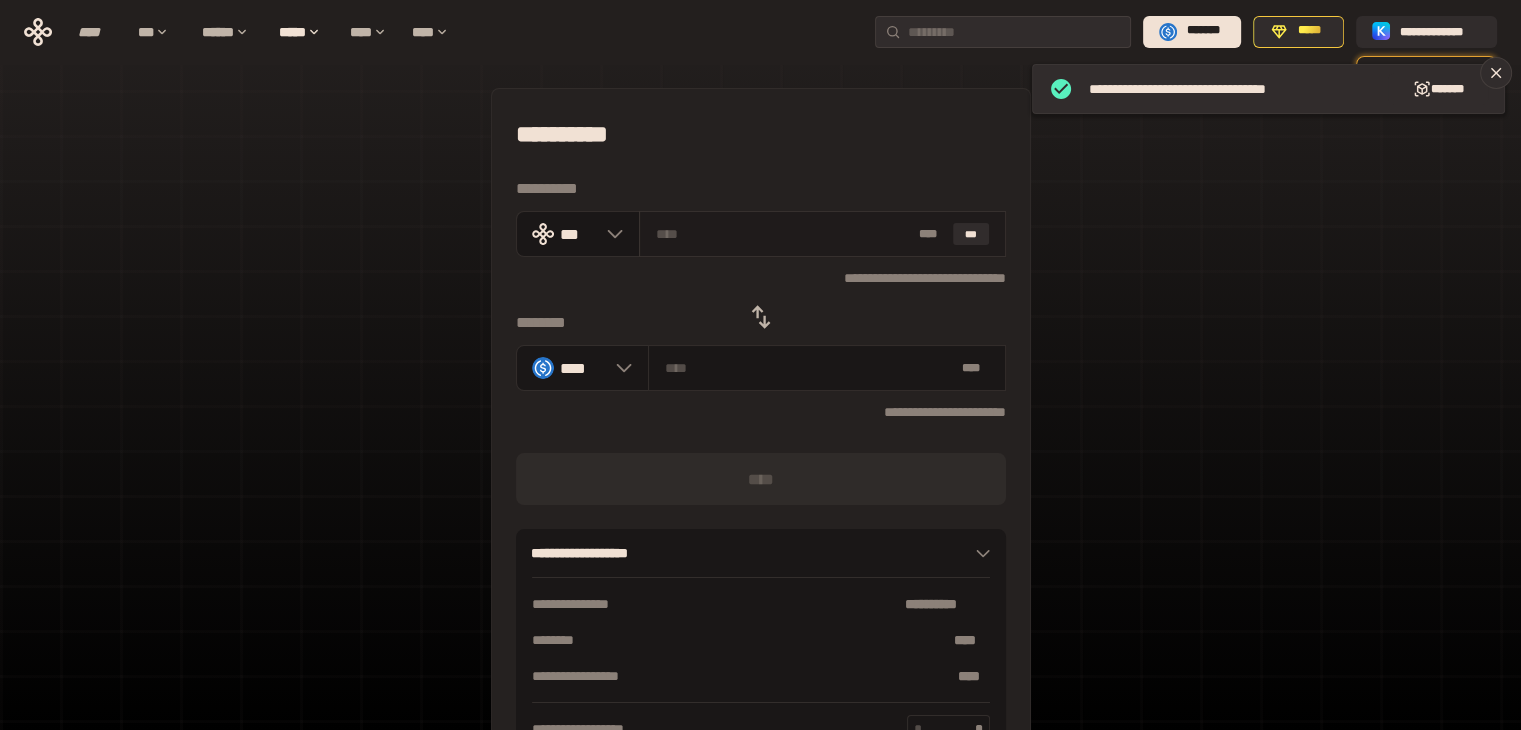 click at bounding box center [783, 234] 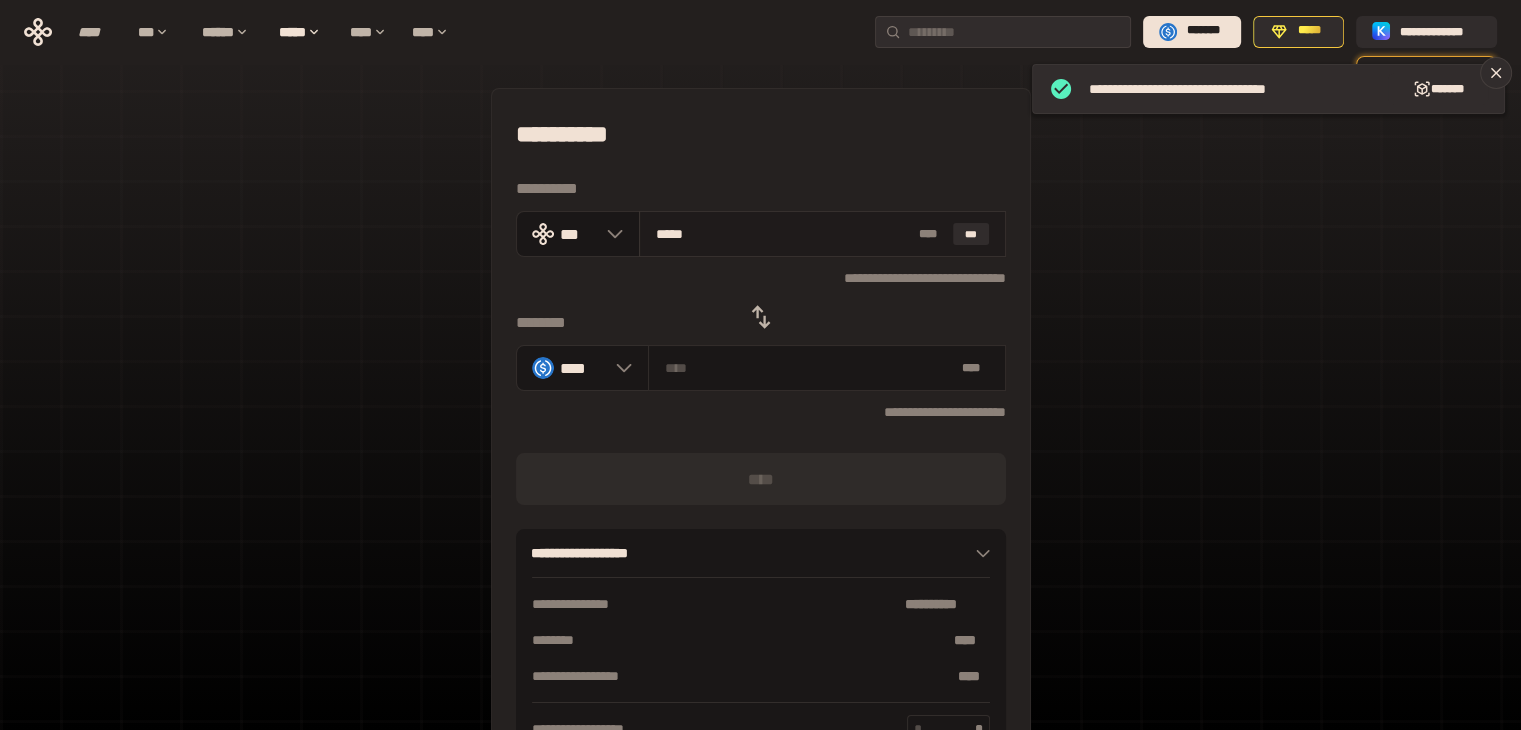 type on "******" 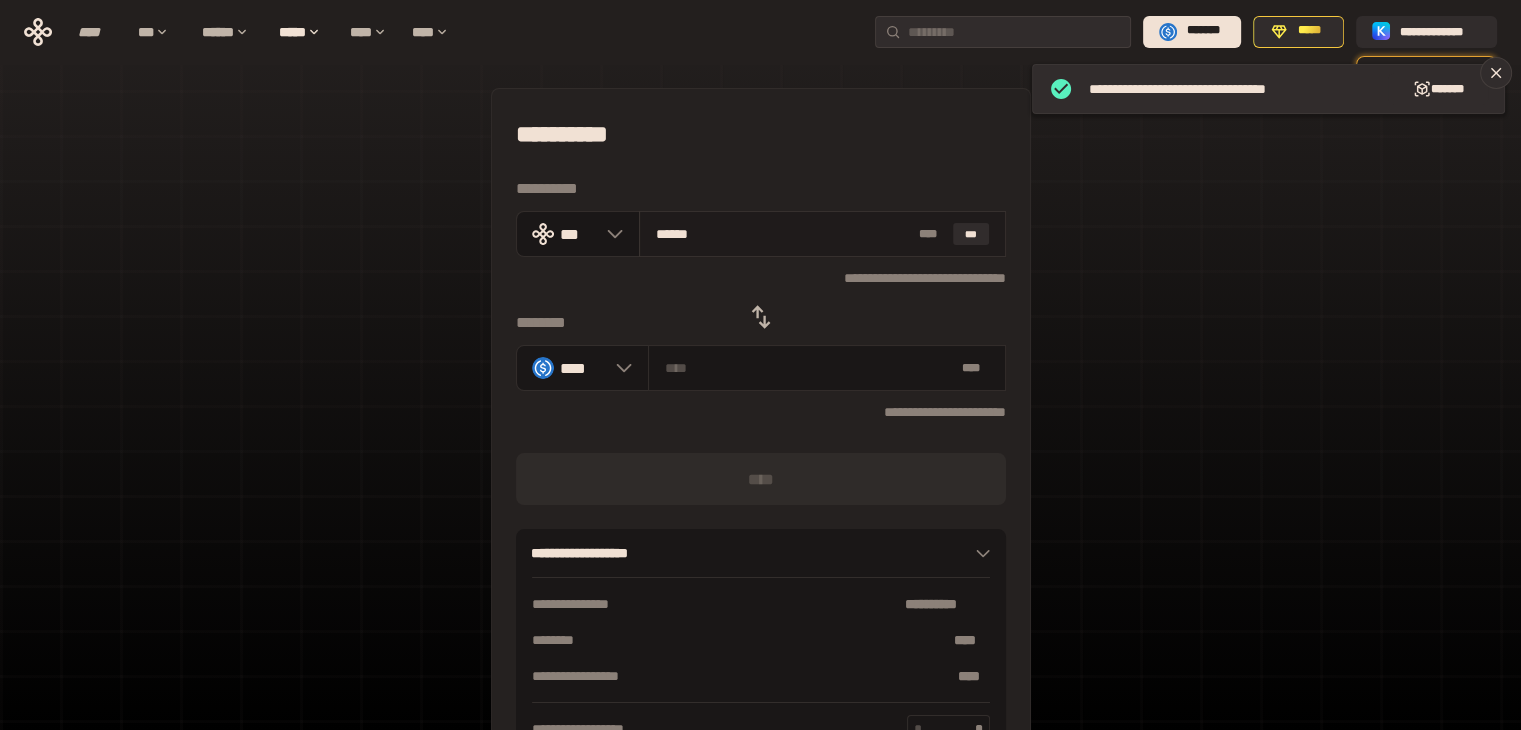 type on "********" 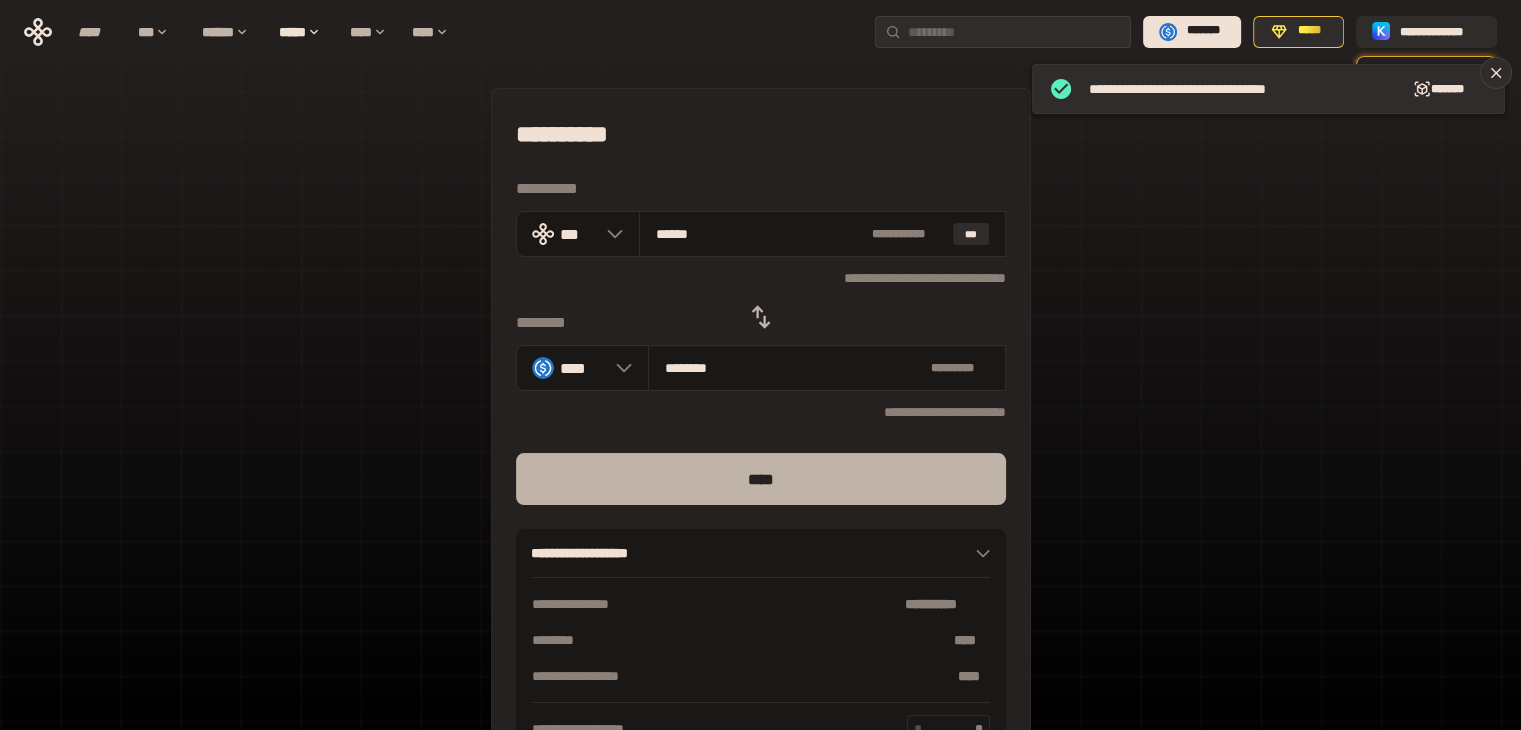 type on "******" 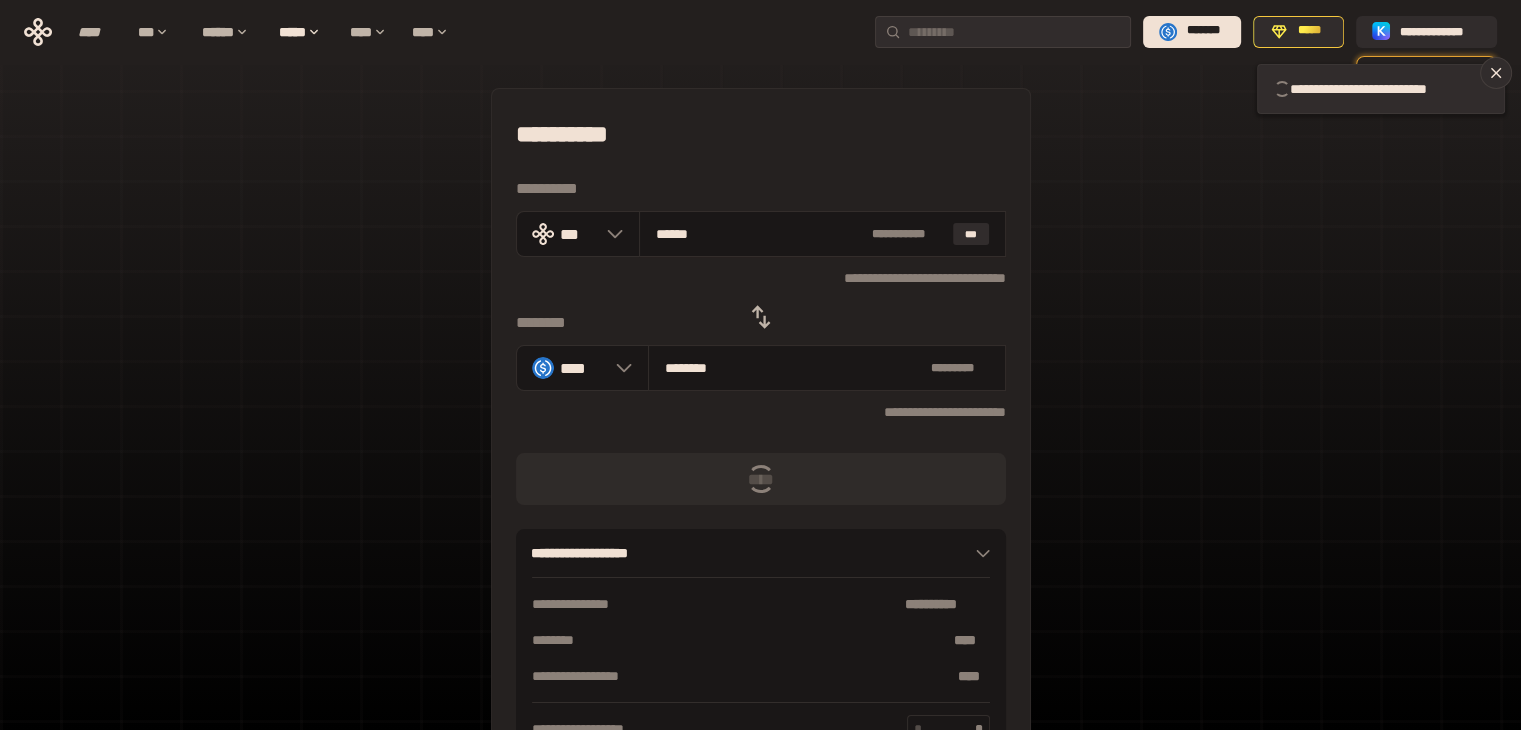 type 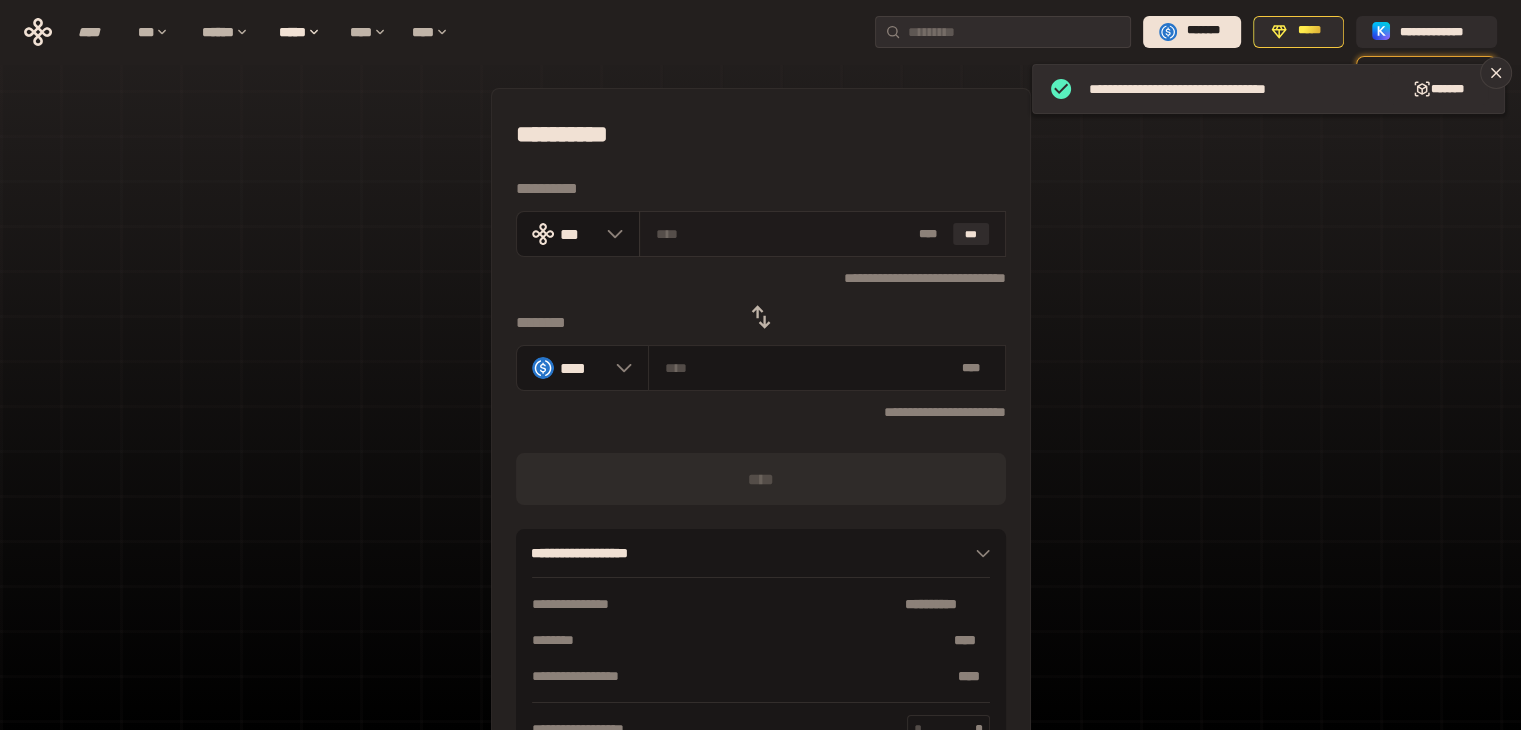 click on "* ** ***" at bounding box center (822, 234) 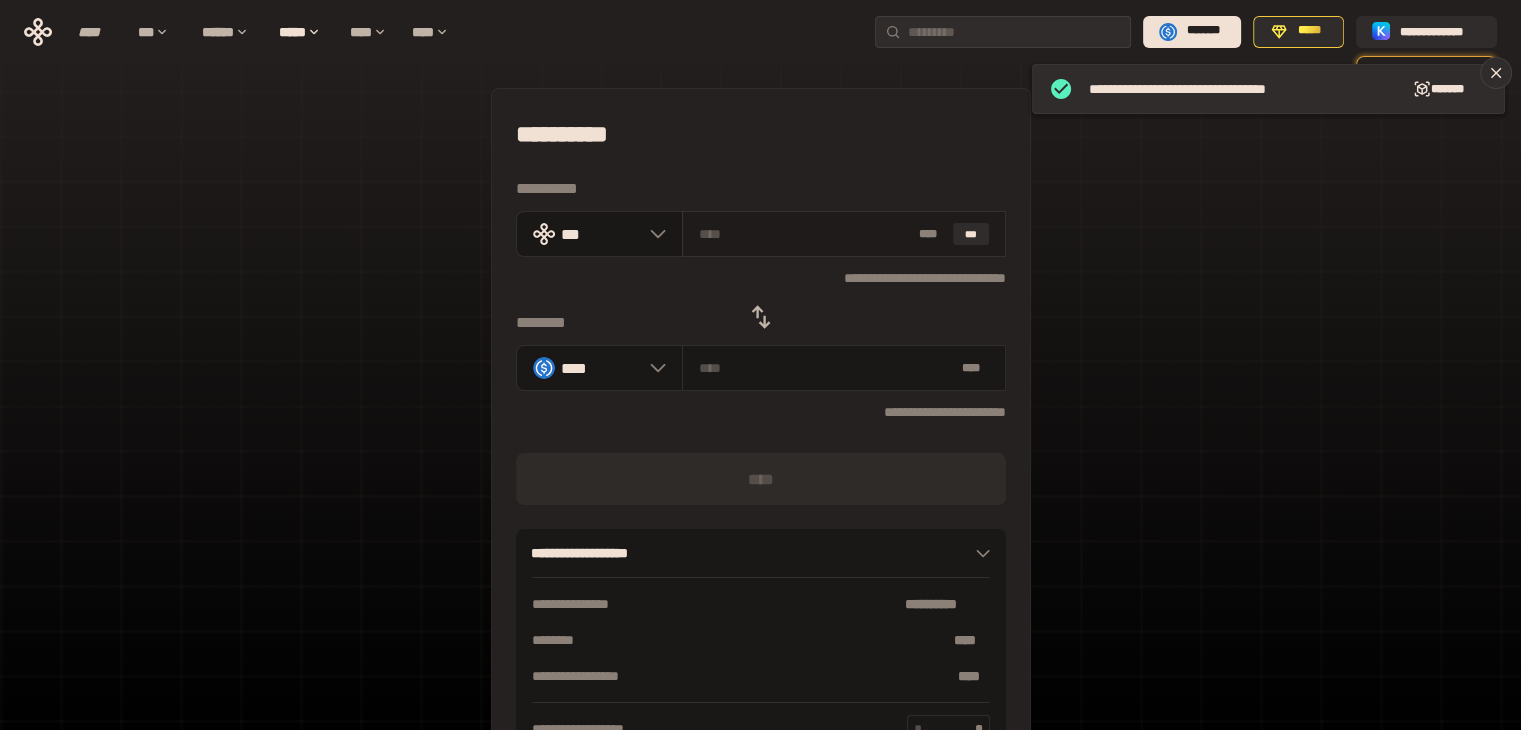 click at bounding box center (804, 234) 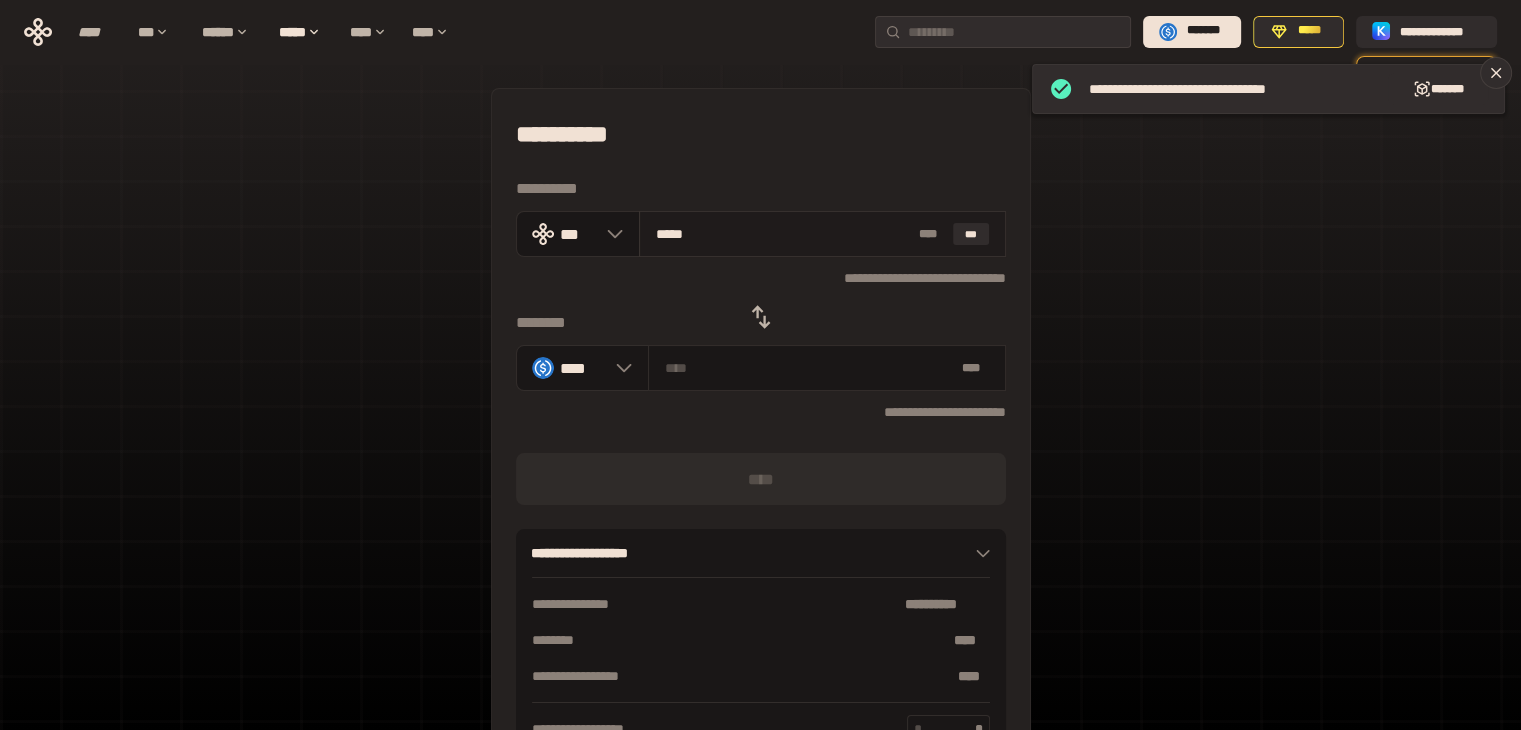 type on "******" 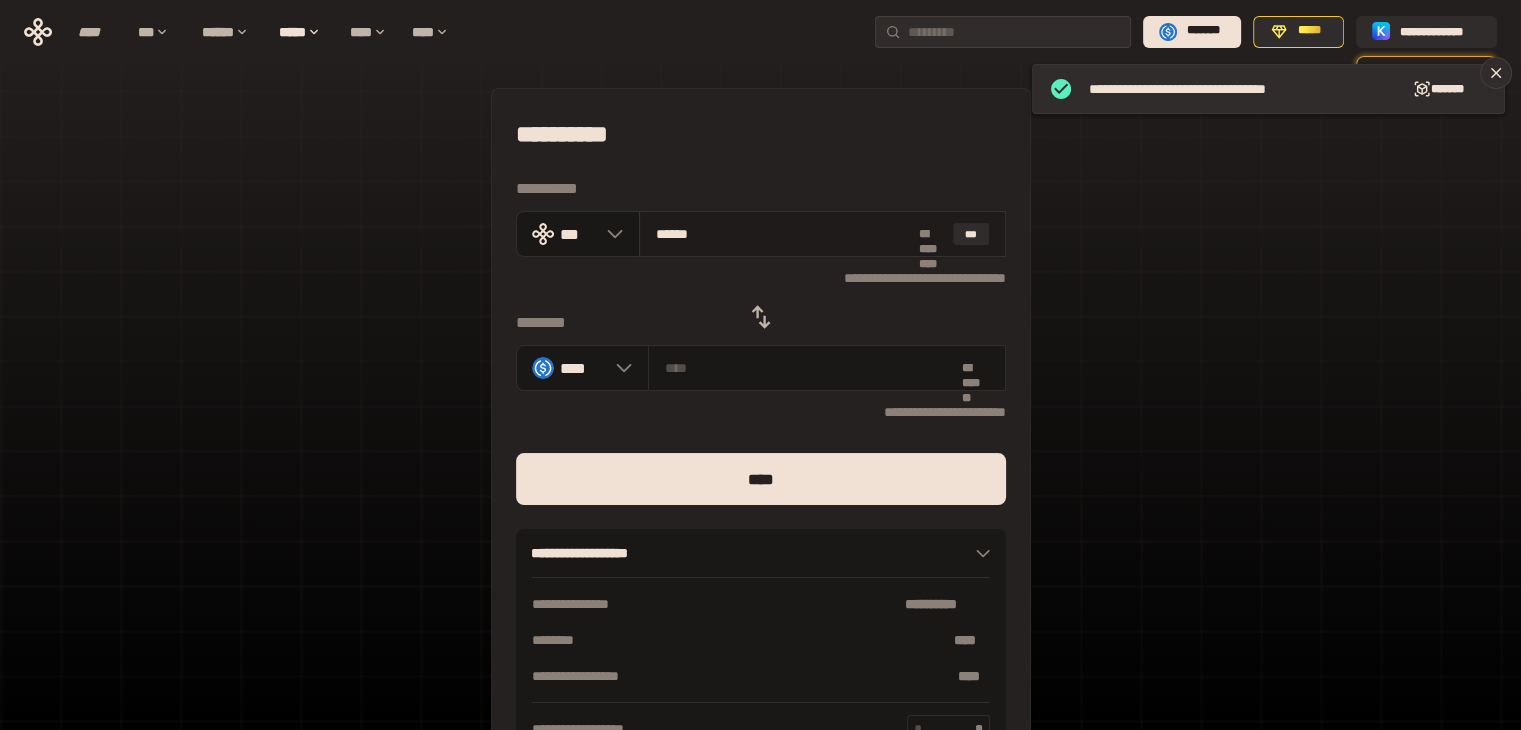 type on "********" 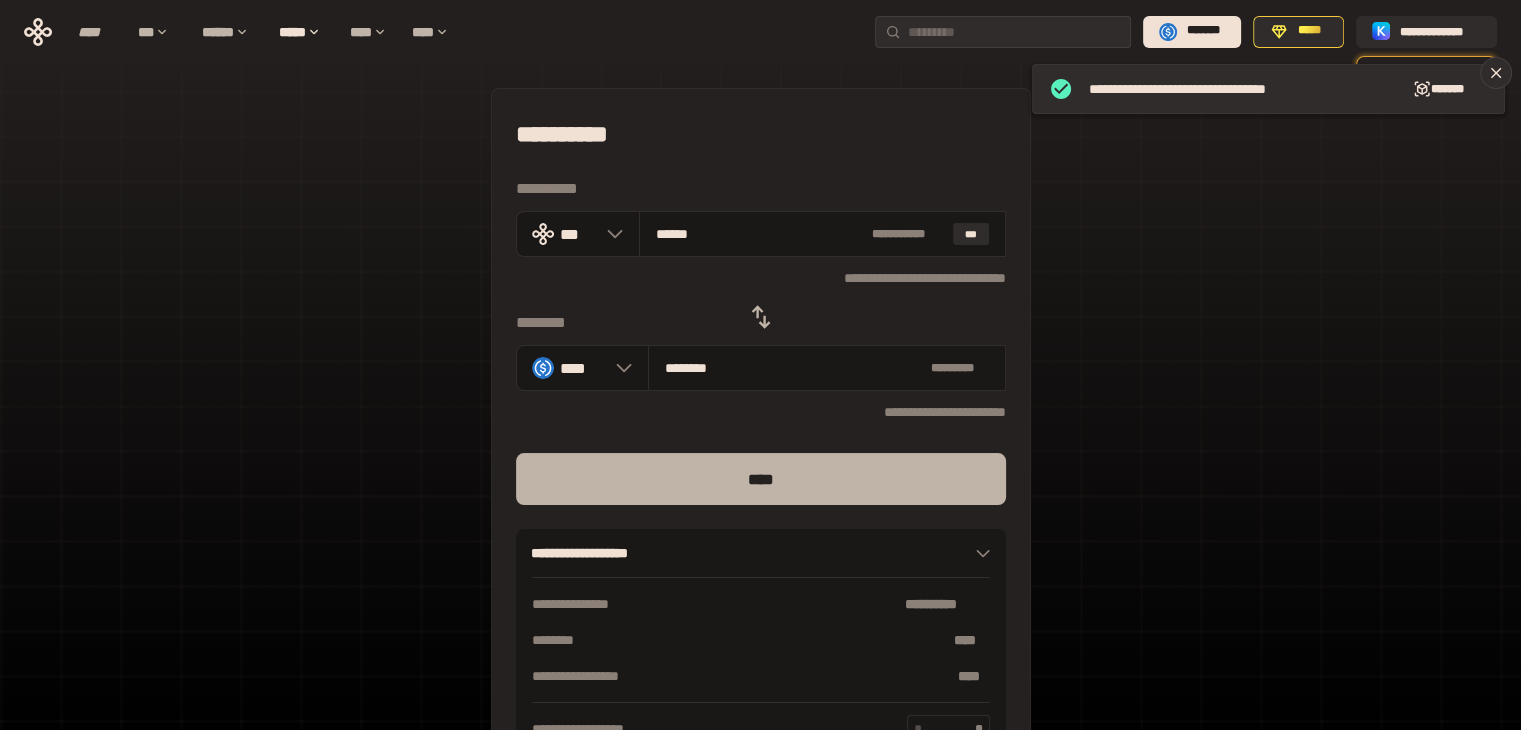 type on "******" 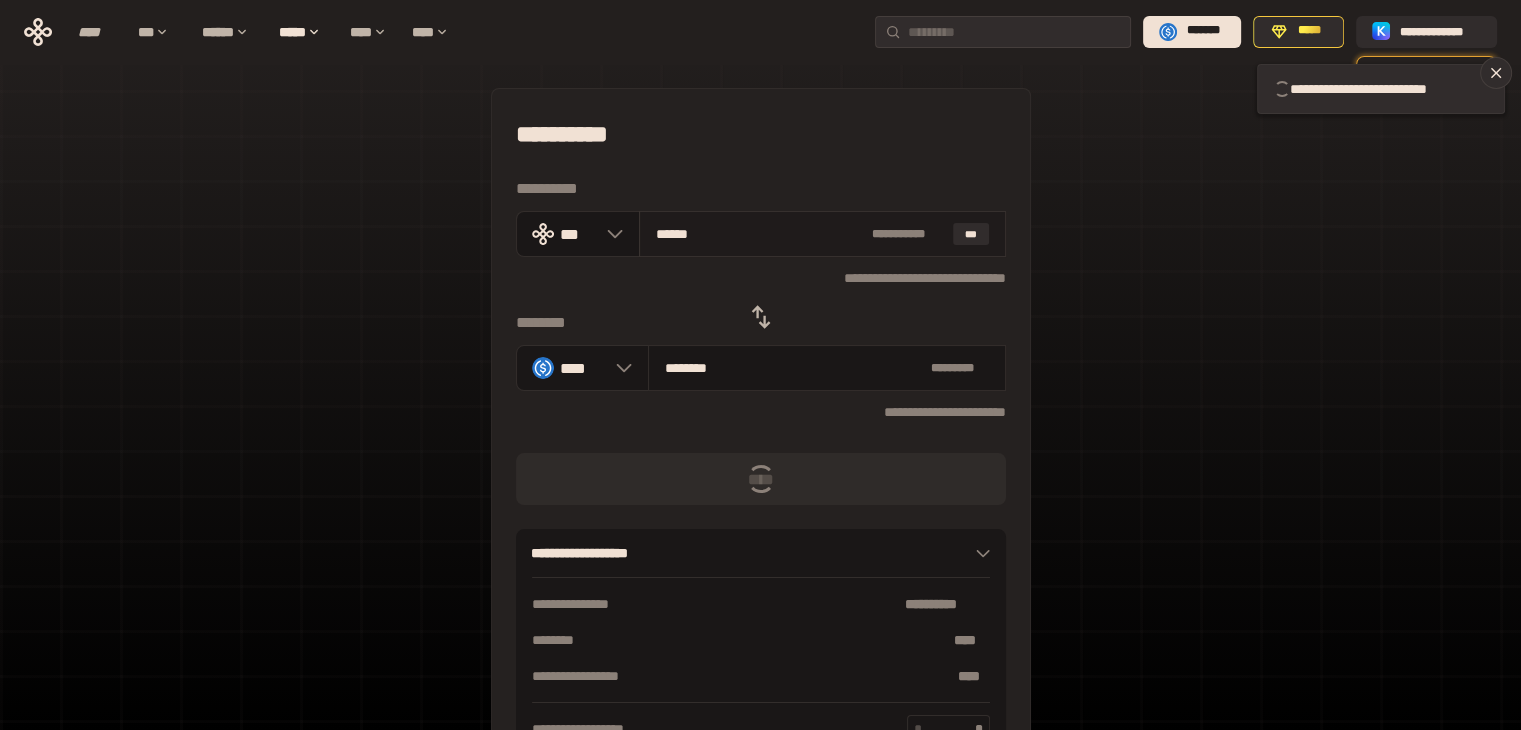type 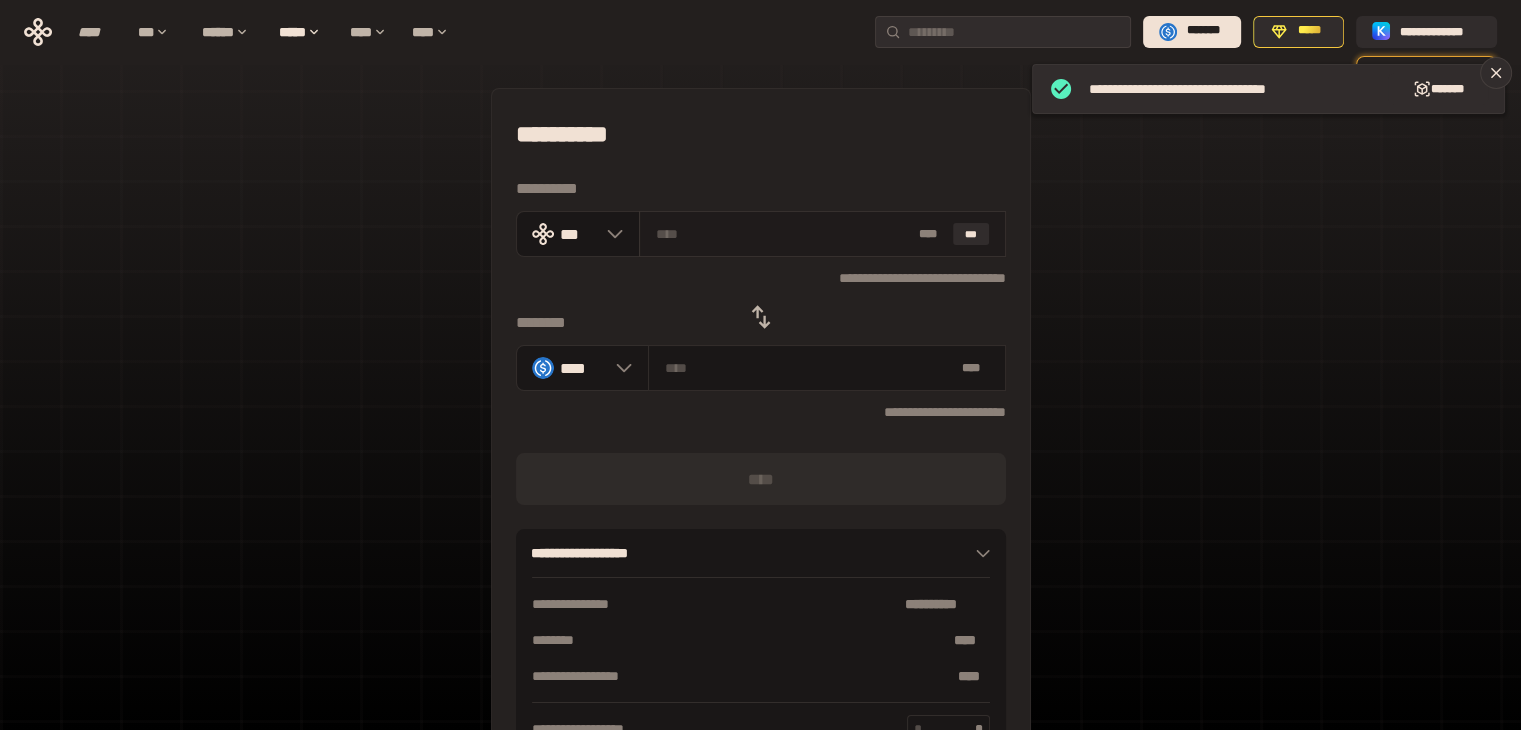 click at bounding box center [783, 234] 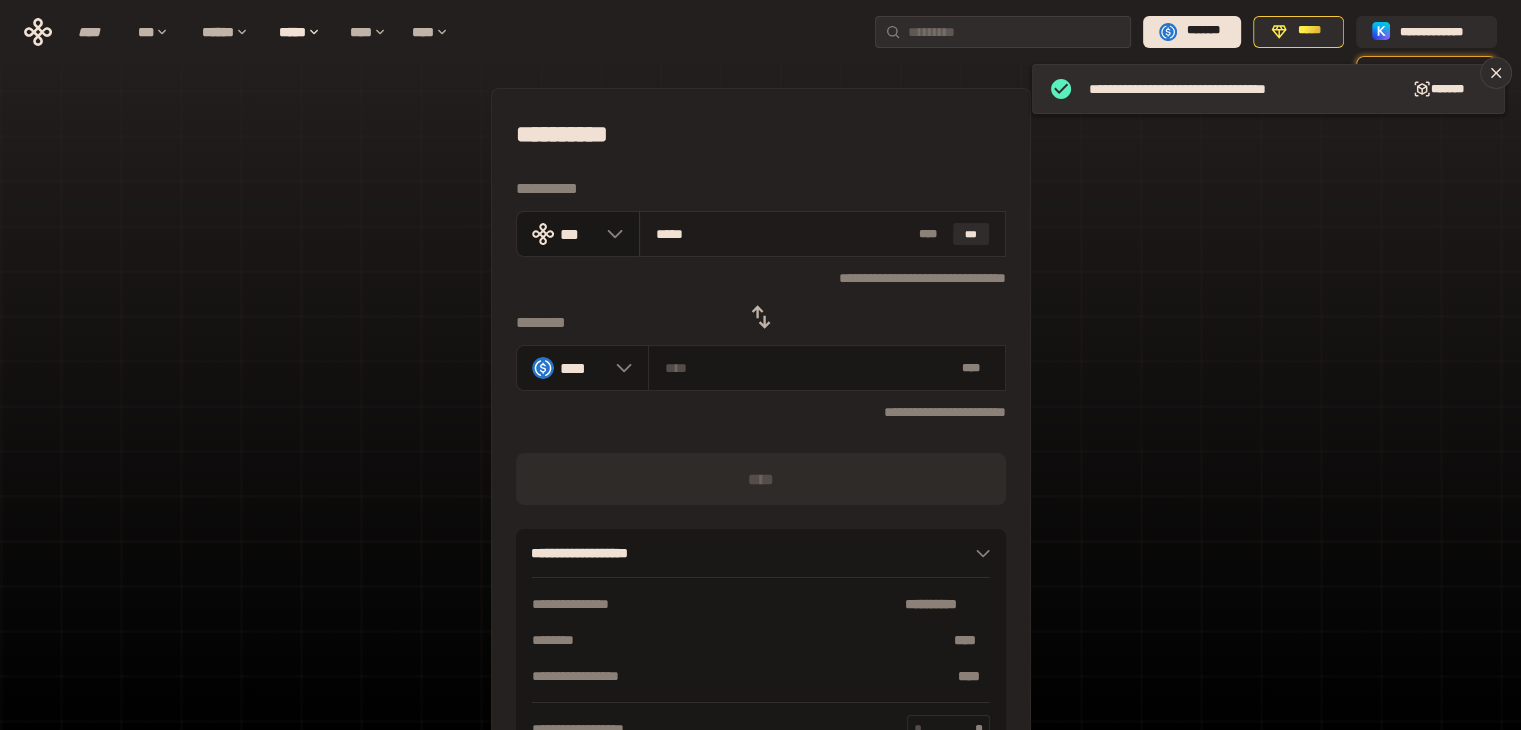 type on "******" 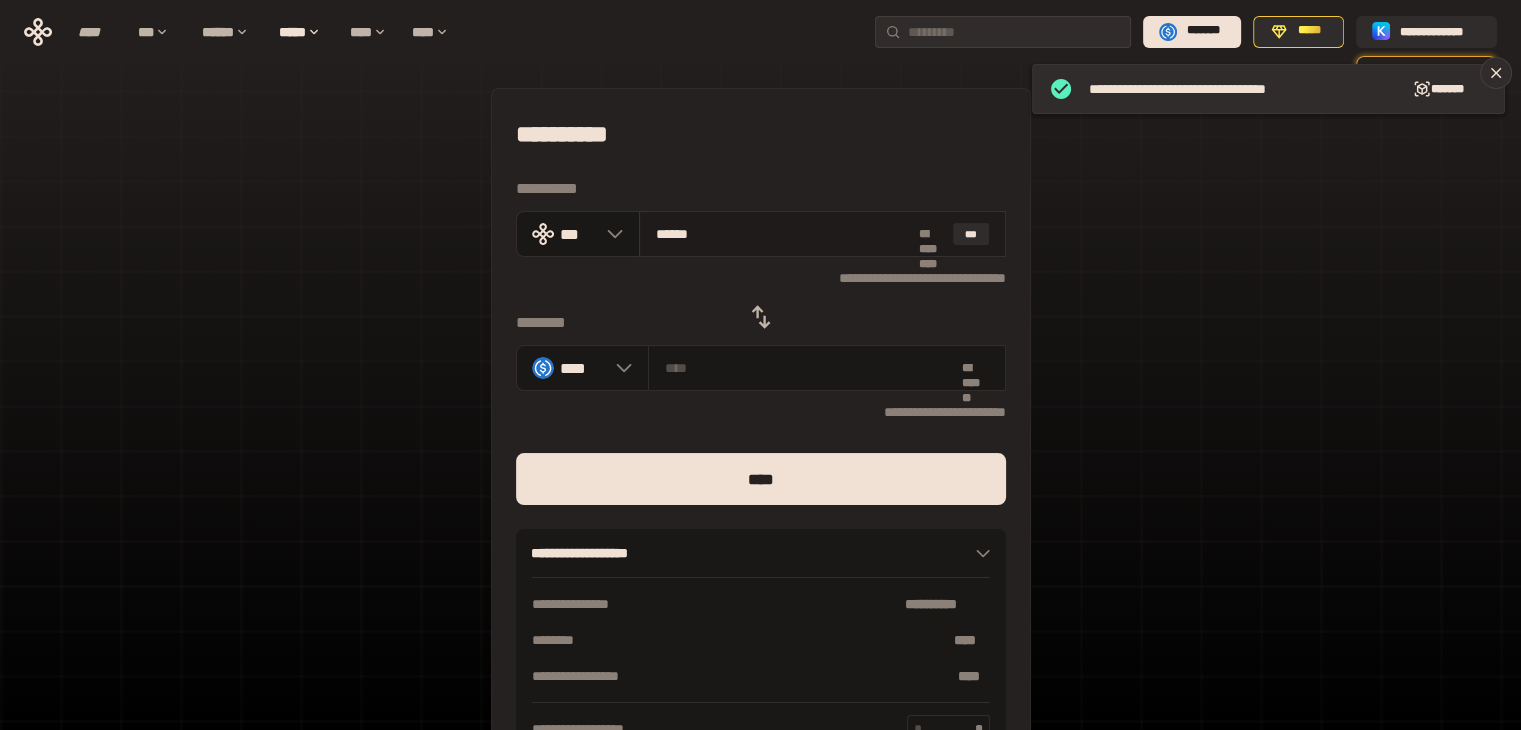 type on "********" 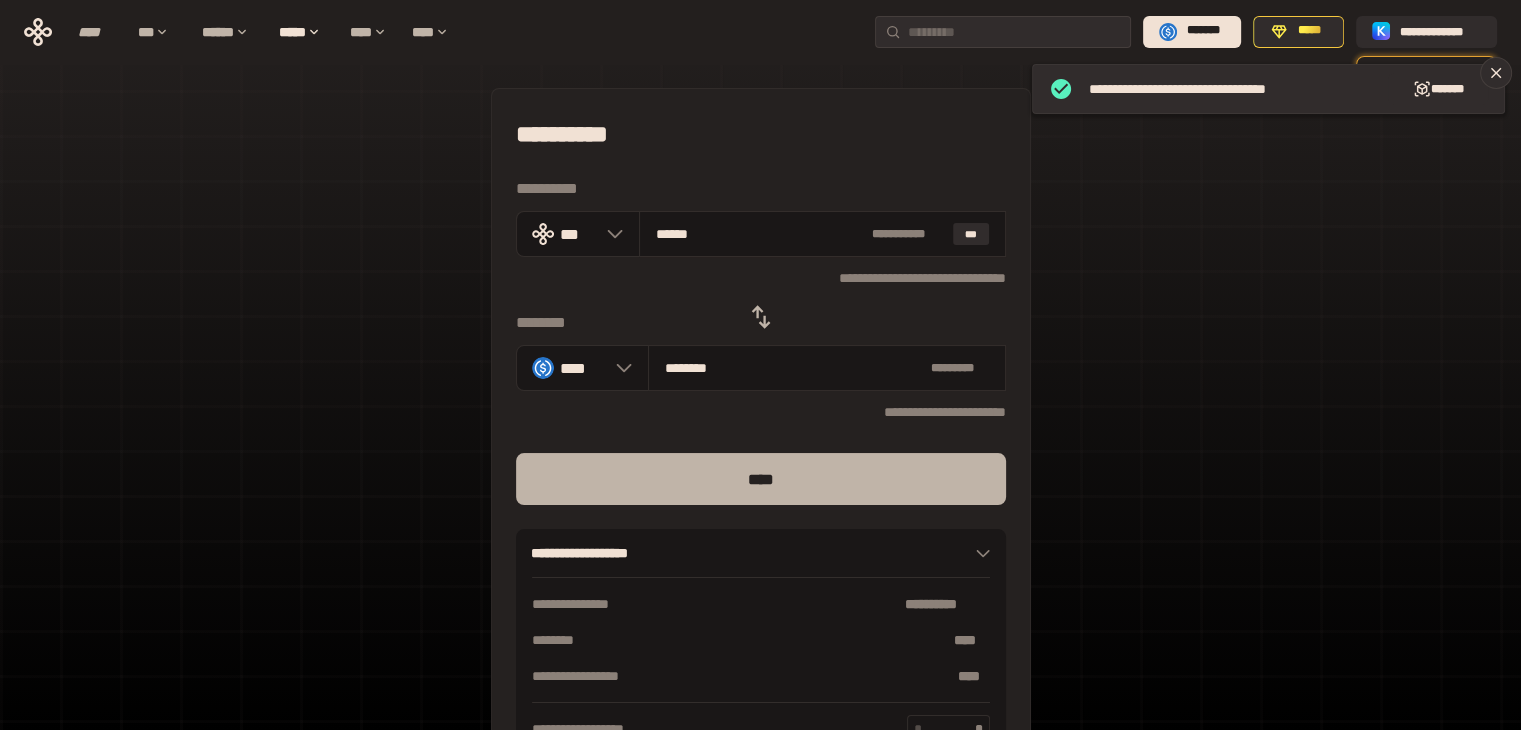 type on "******" 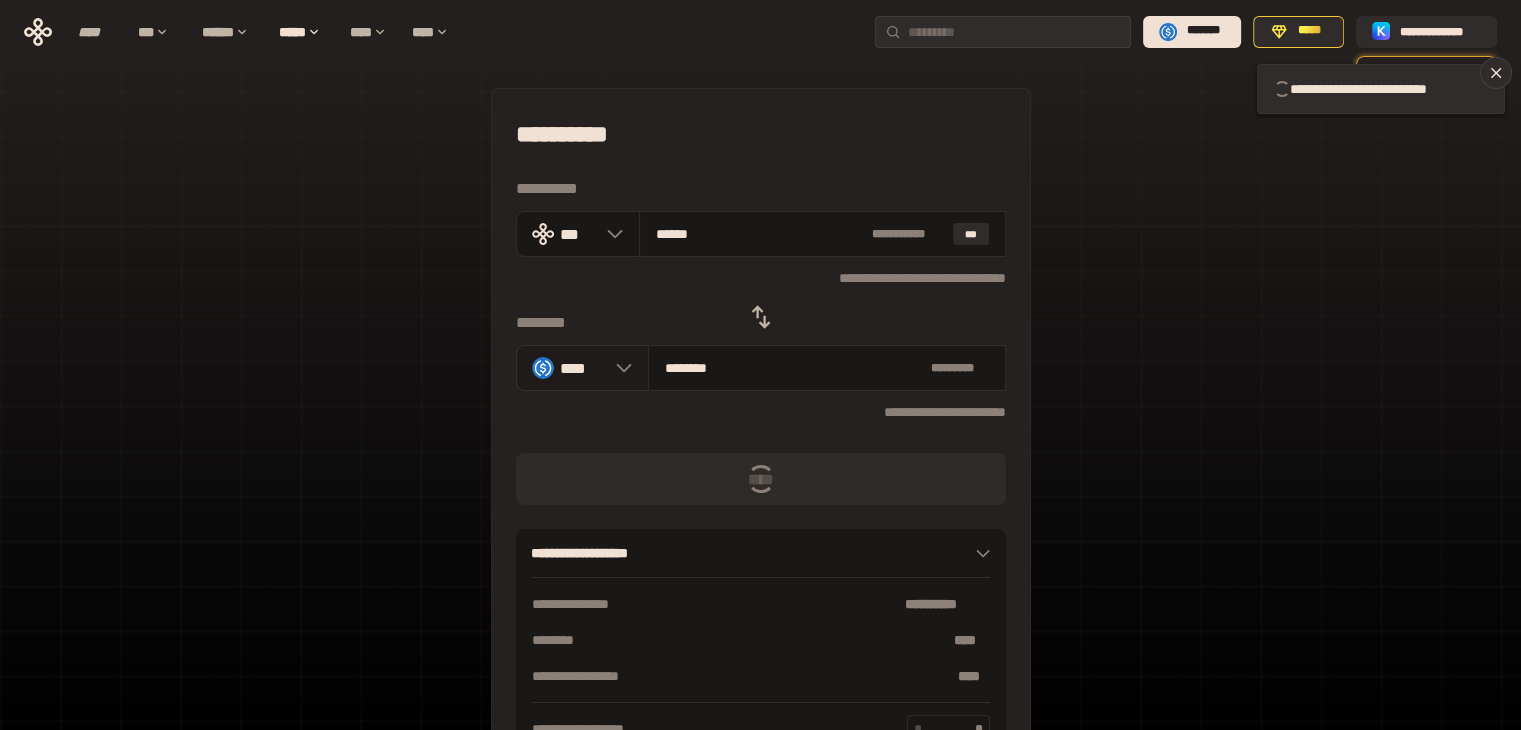 click 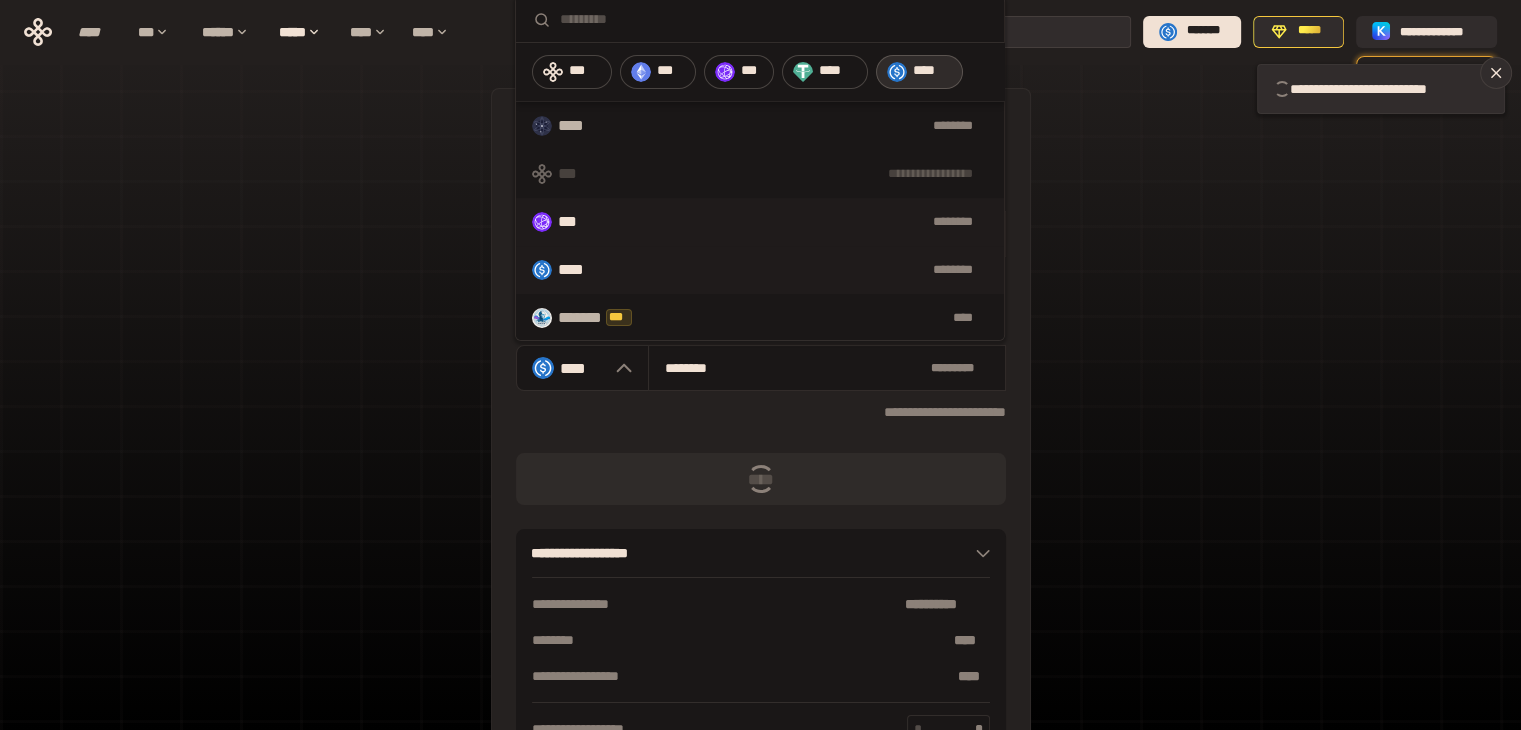 click on "*** ********" at bounding box center [760, 222] 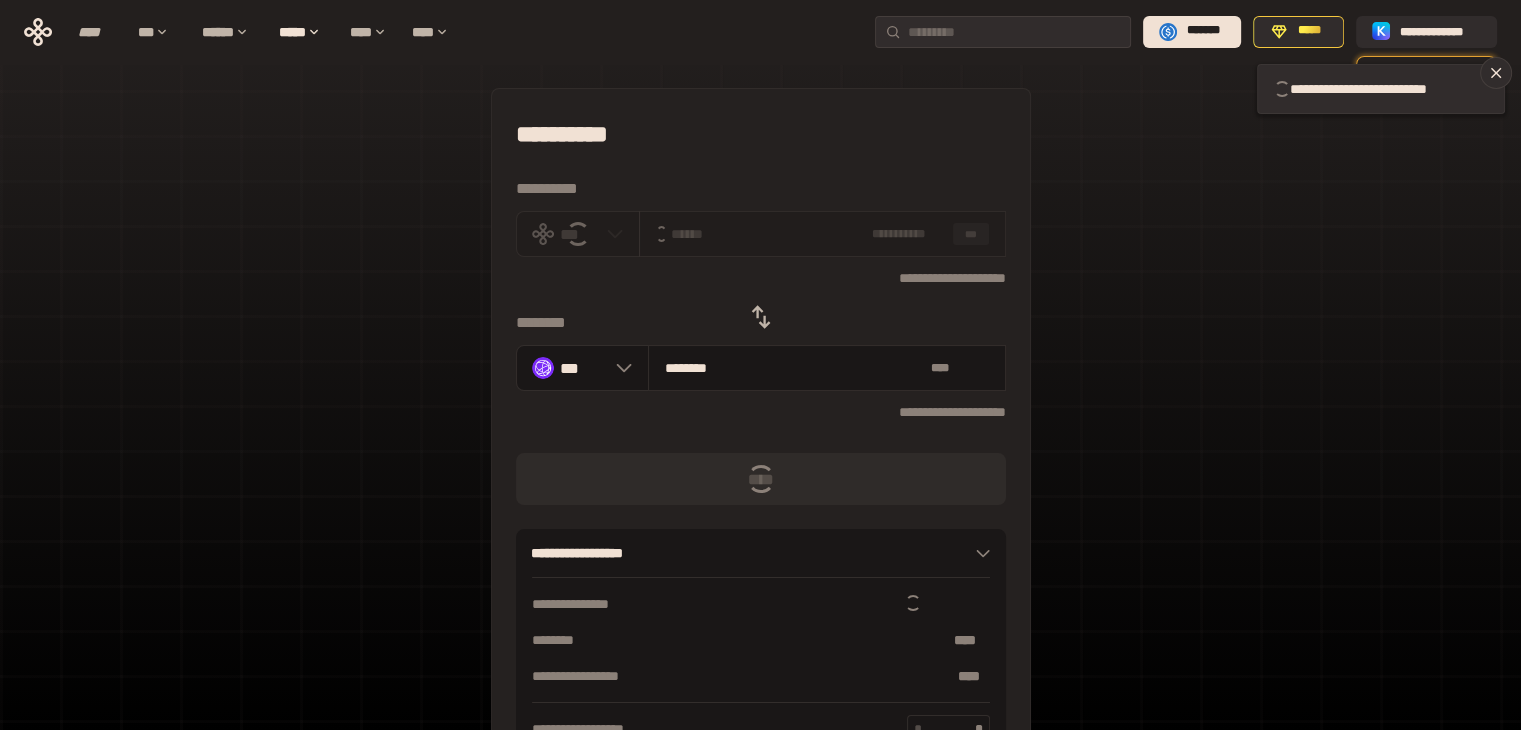 type 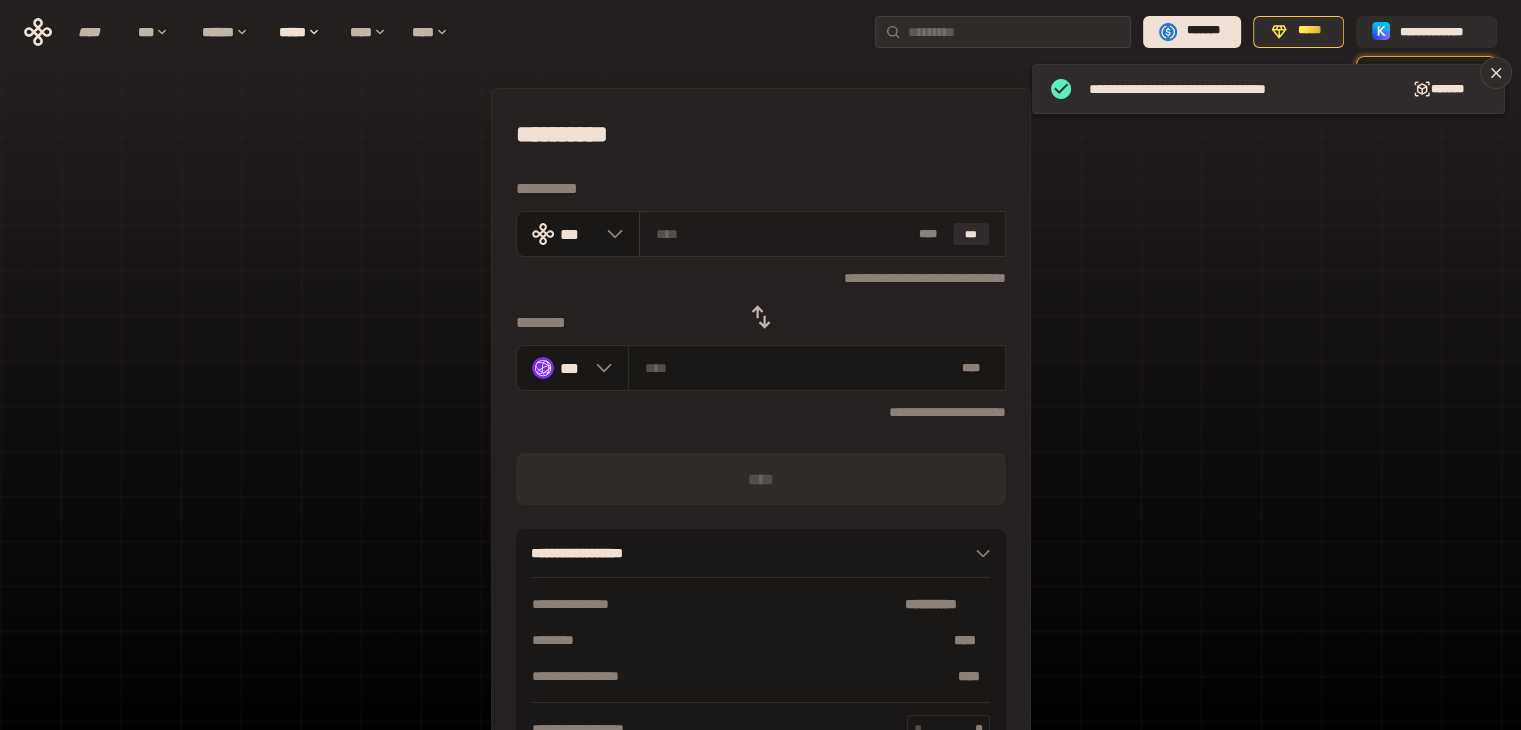 click at bounding box center [783, 234] 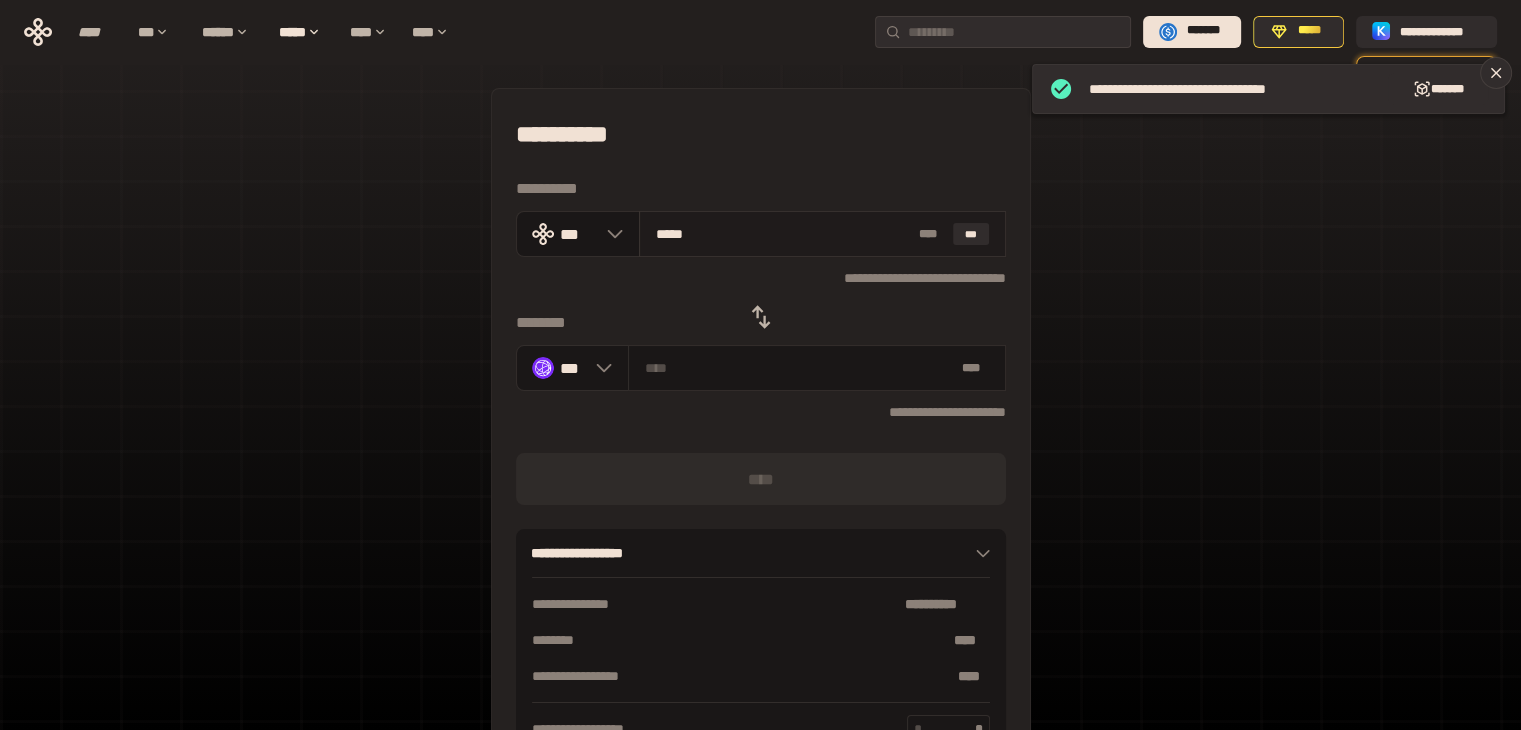 type on "******" 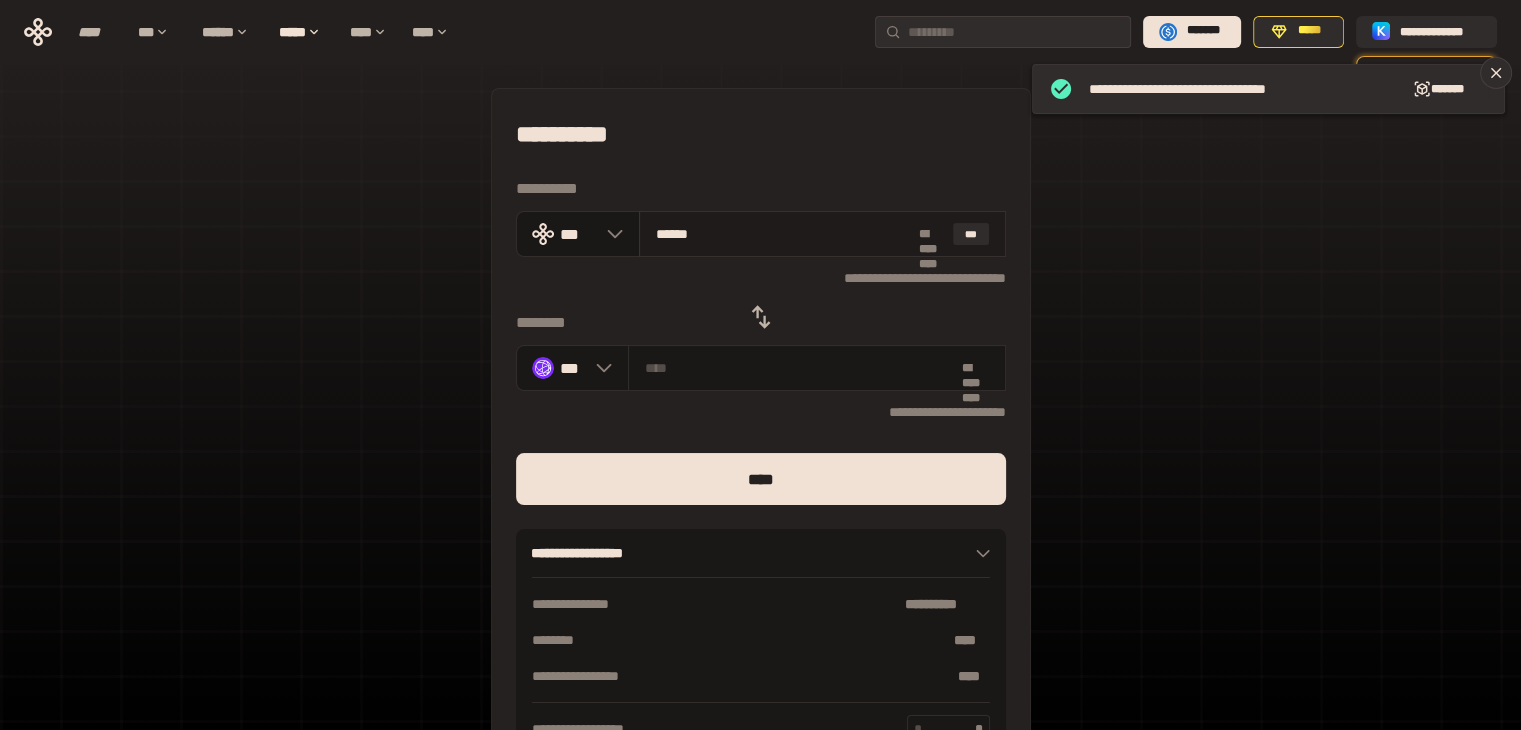 type on "********" 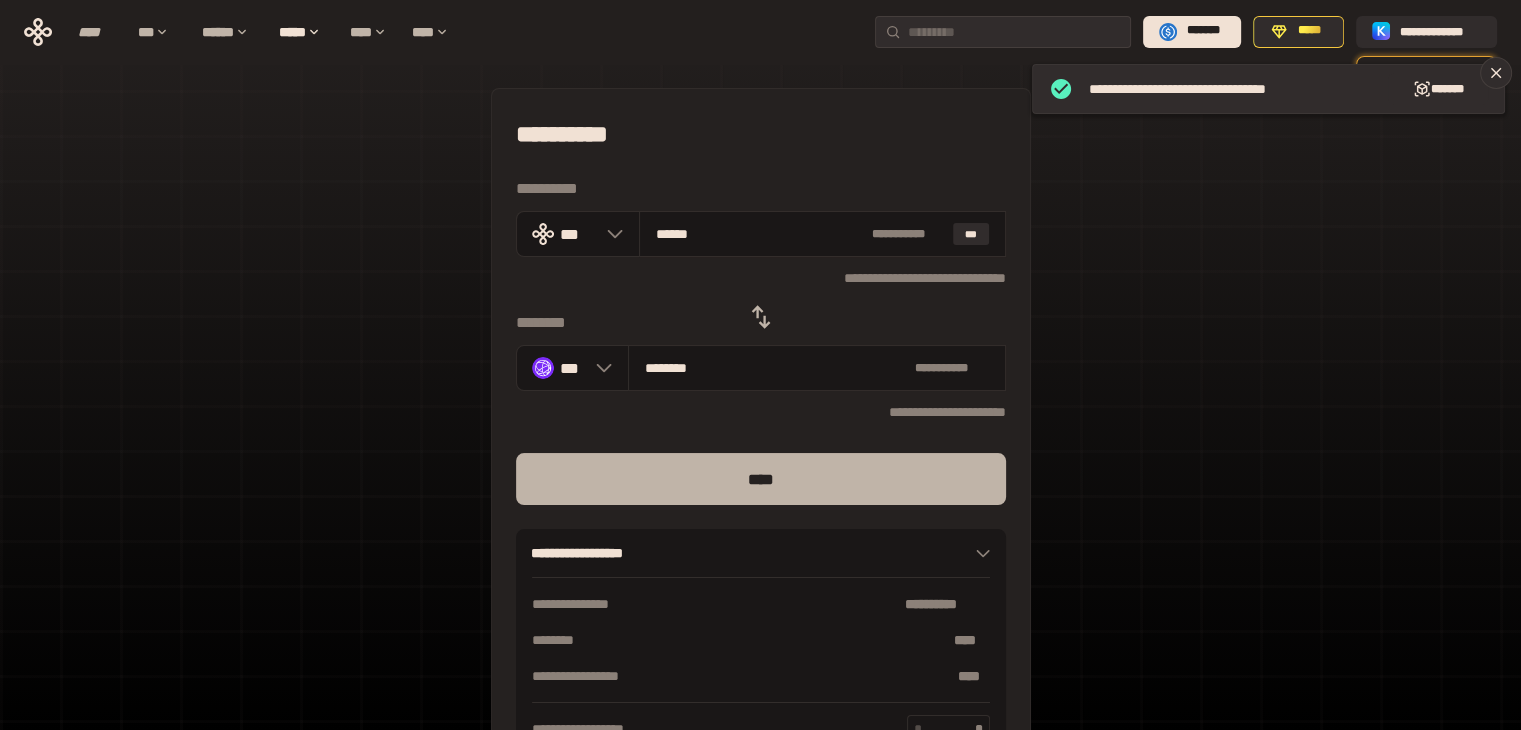 type on "******" 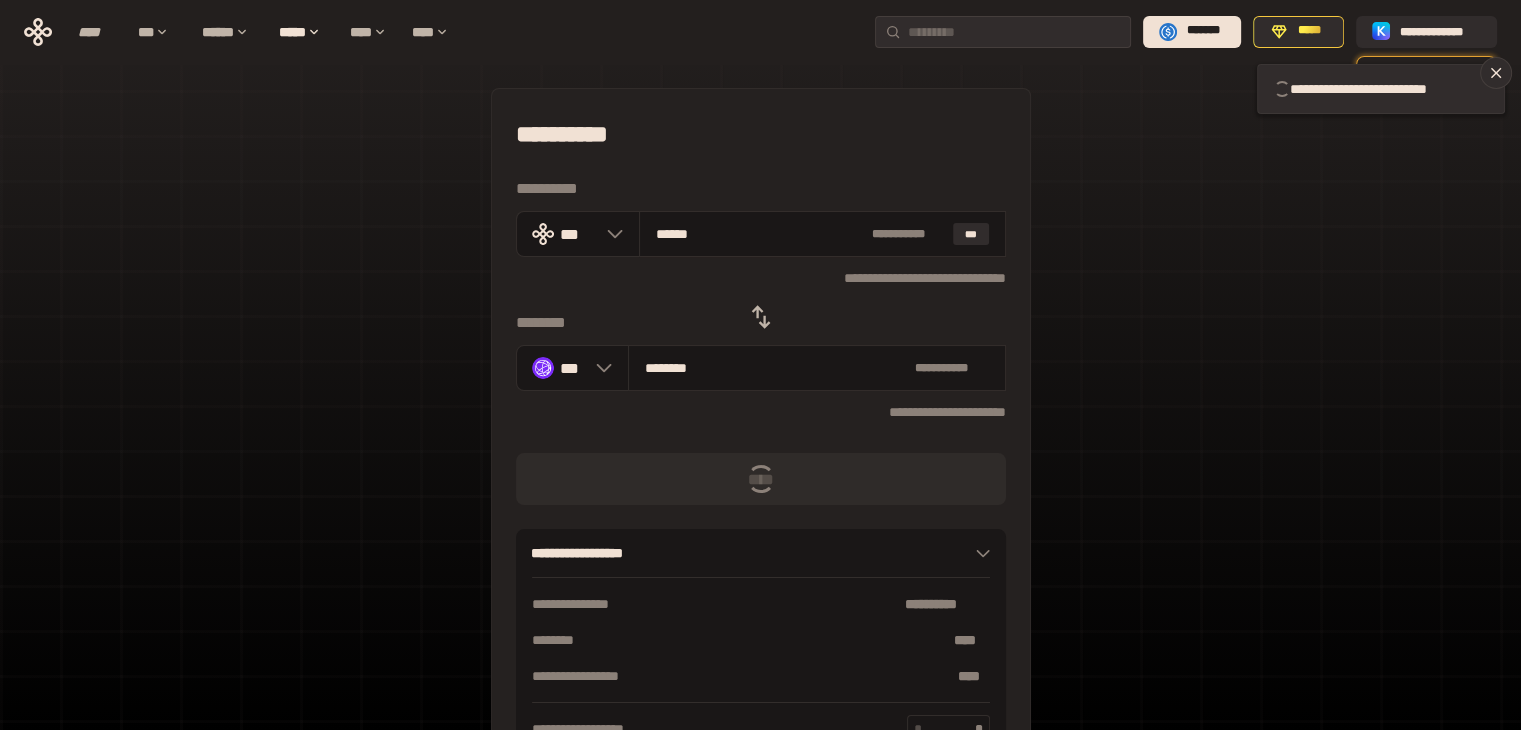 type 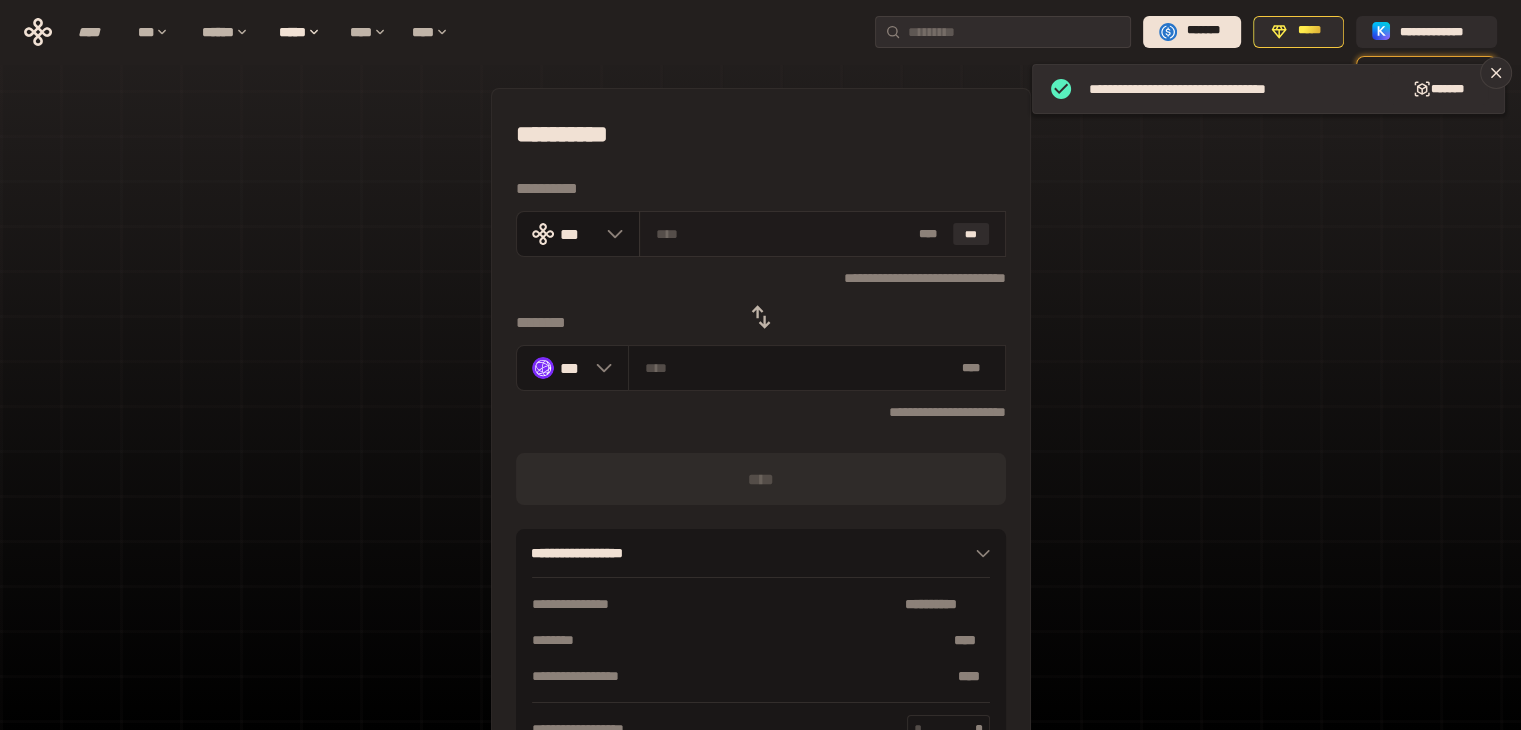 click at bounding box center [783, 234] 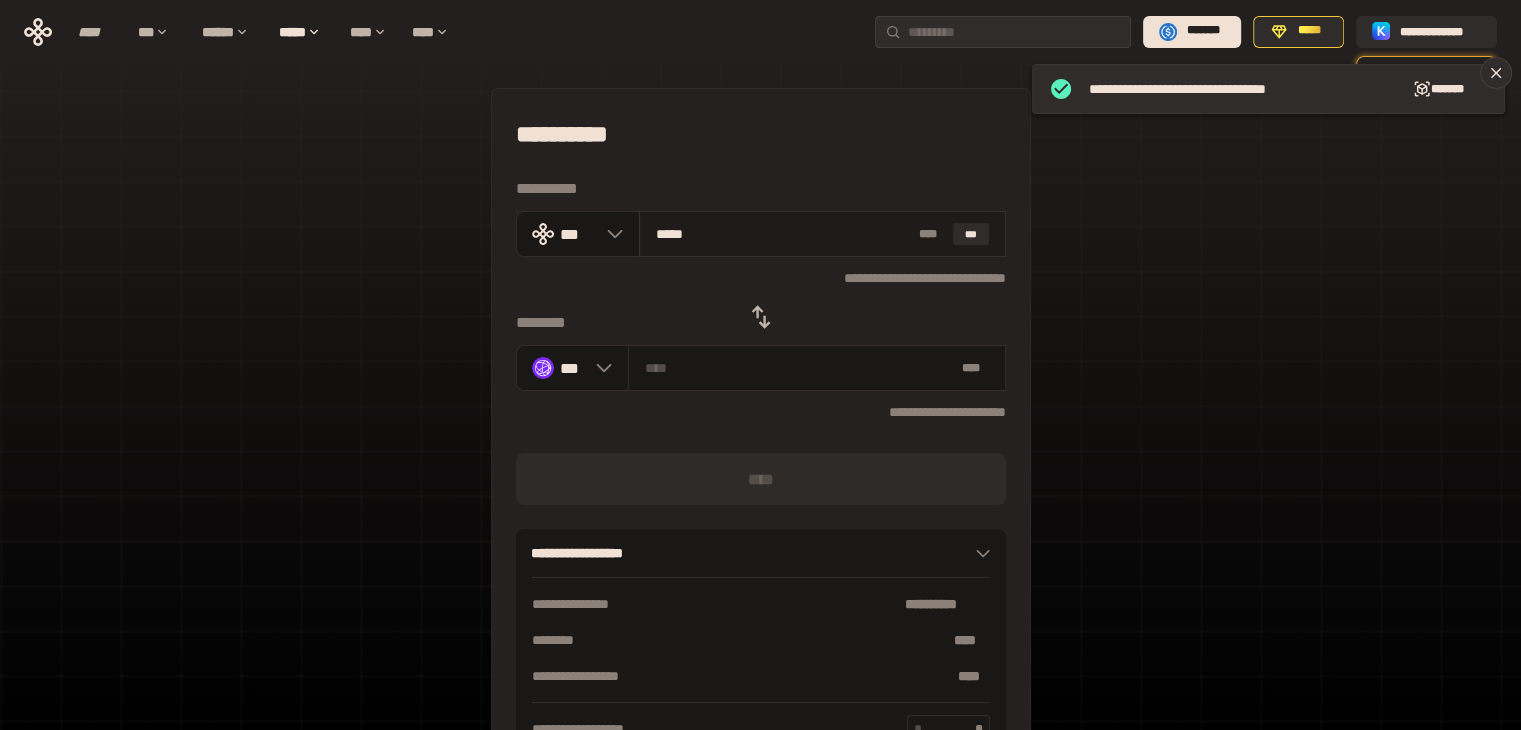 type on "******" 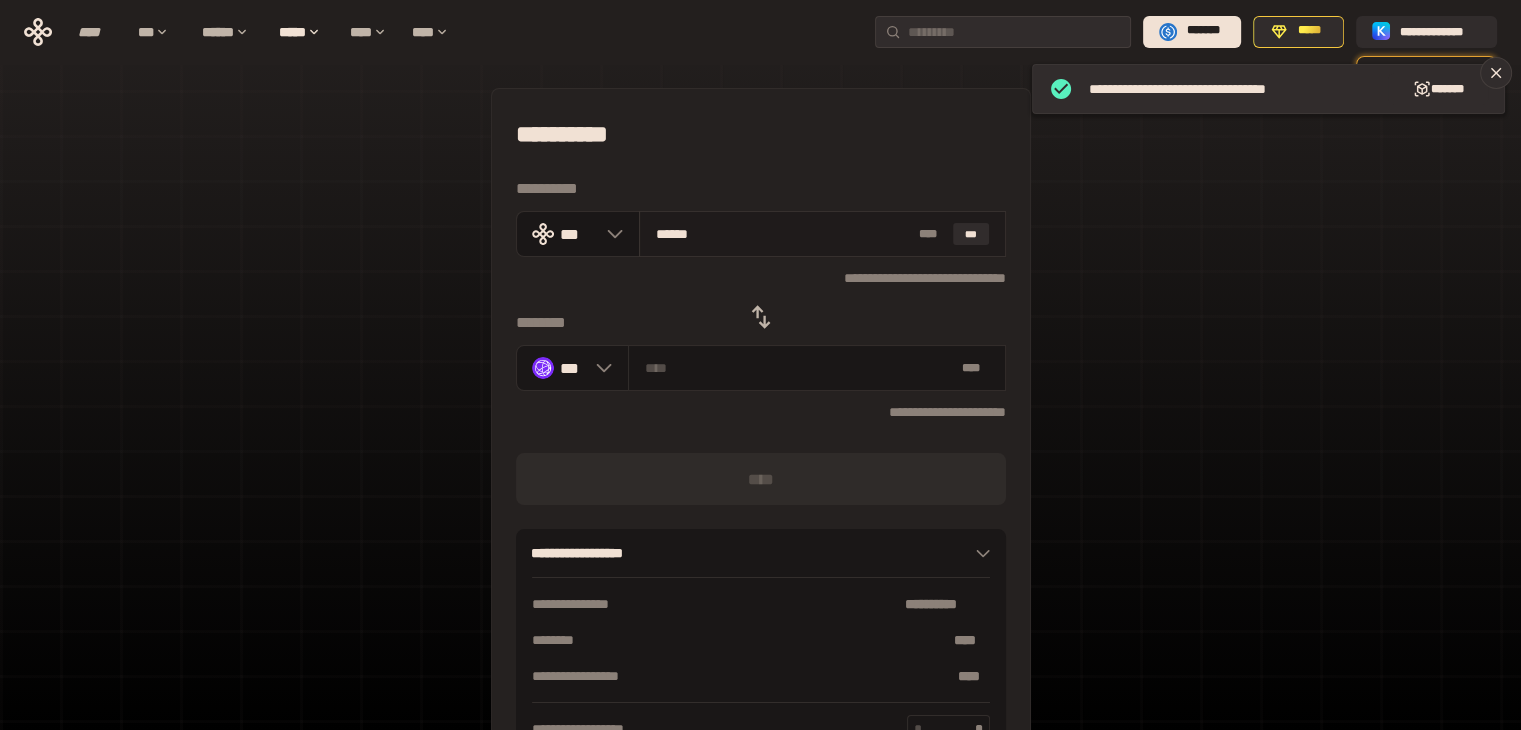 type on "********" 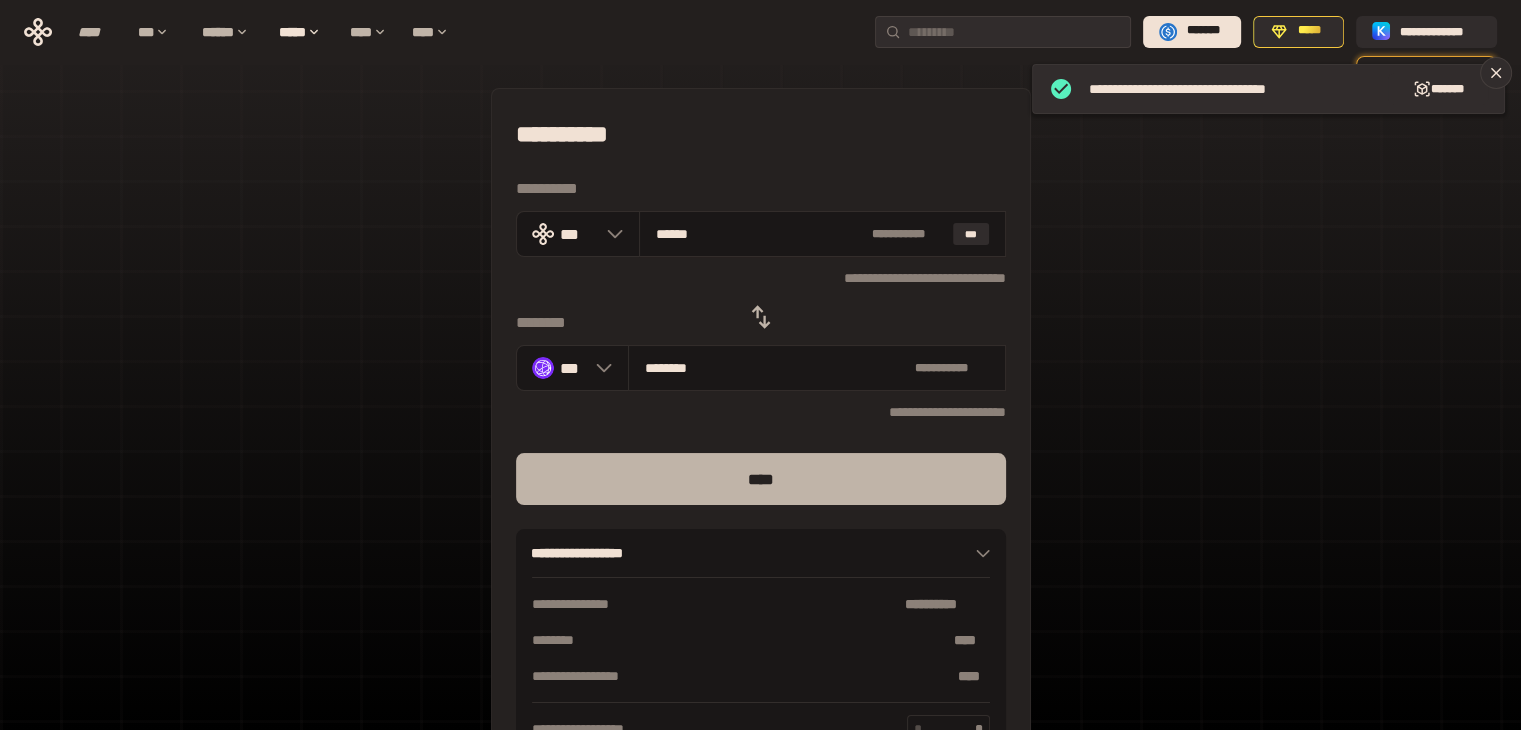 type on "******" 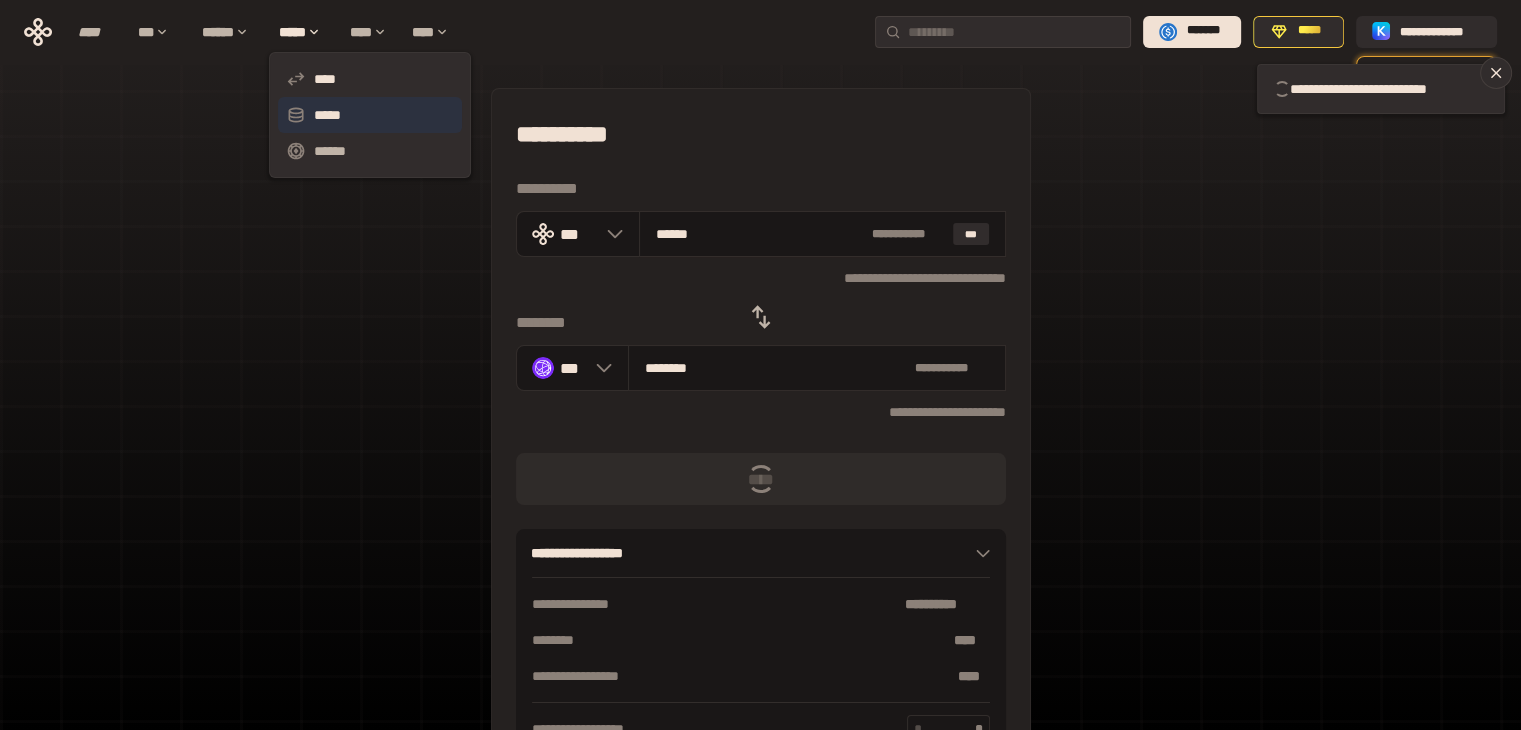 click on "*****" at bounding box center (370, 115) 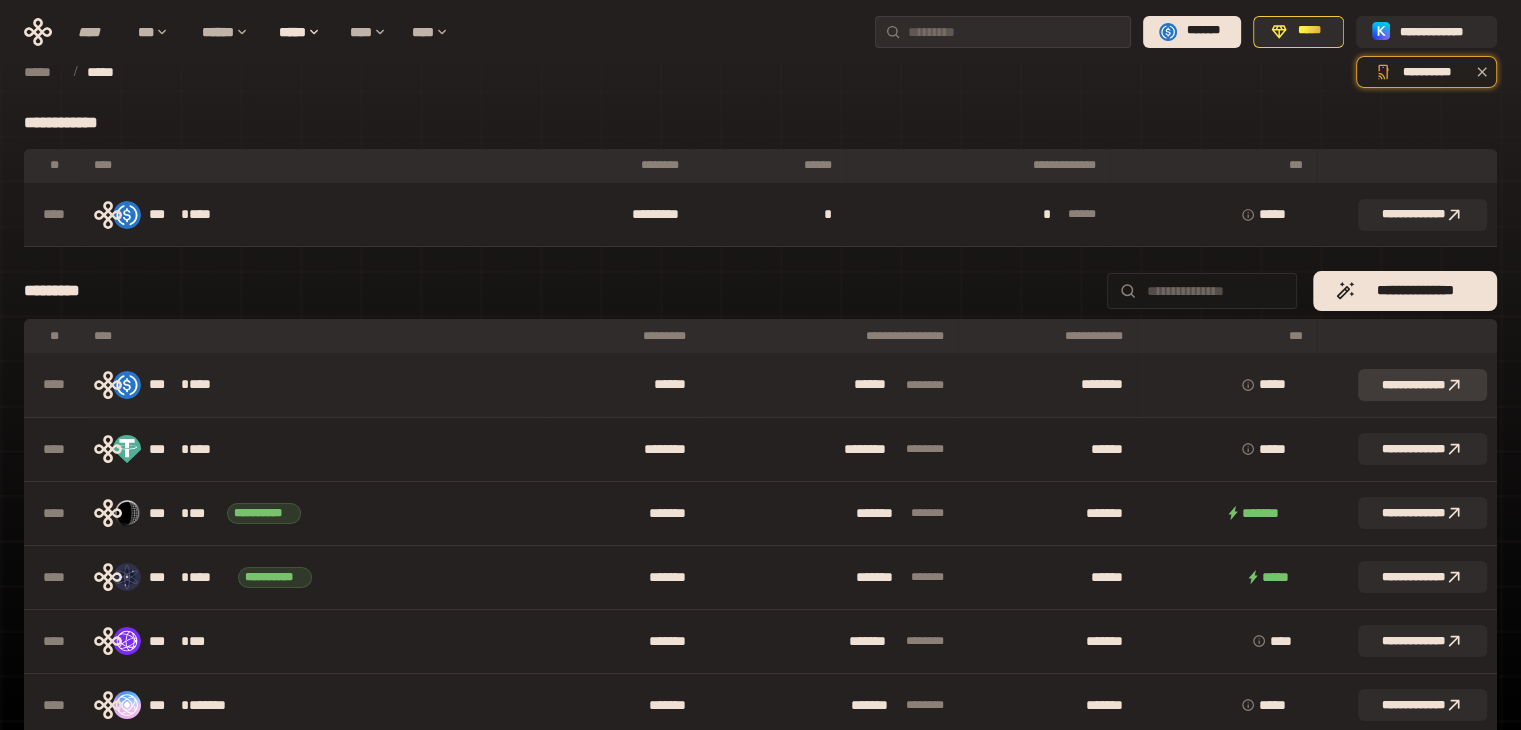 click on "**********" at bounding box center (1422, 385) 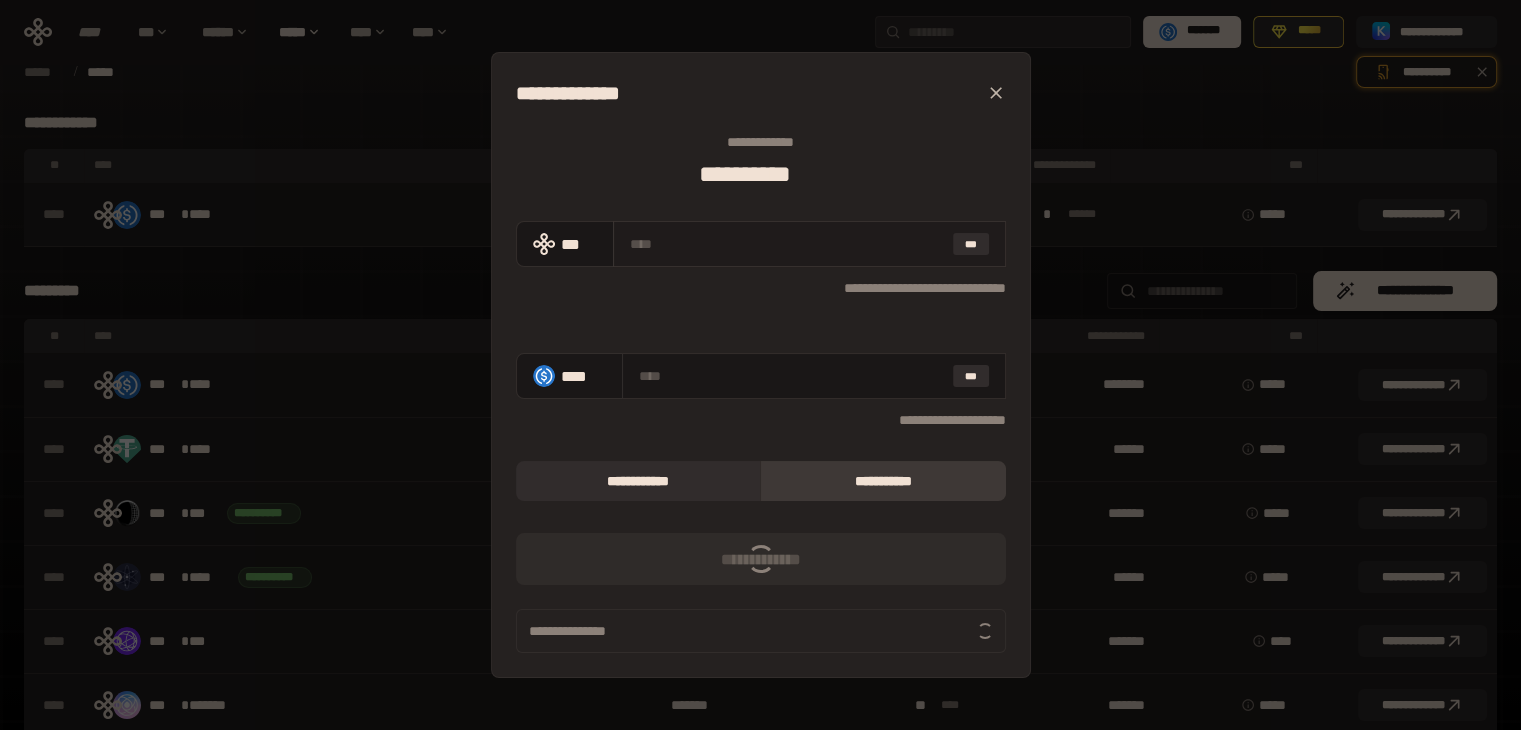 click at bounding box center [787, 244] 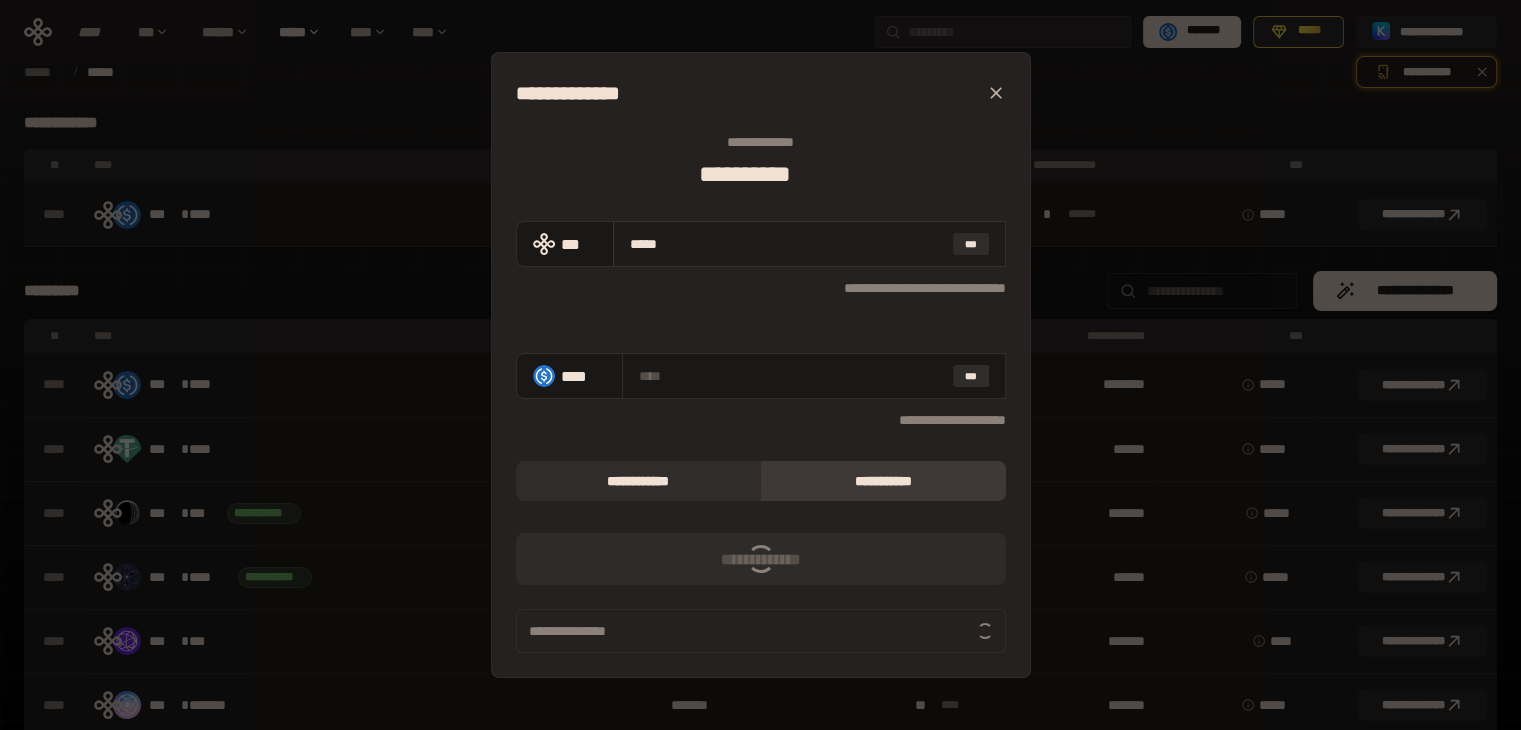 type on "******" 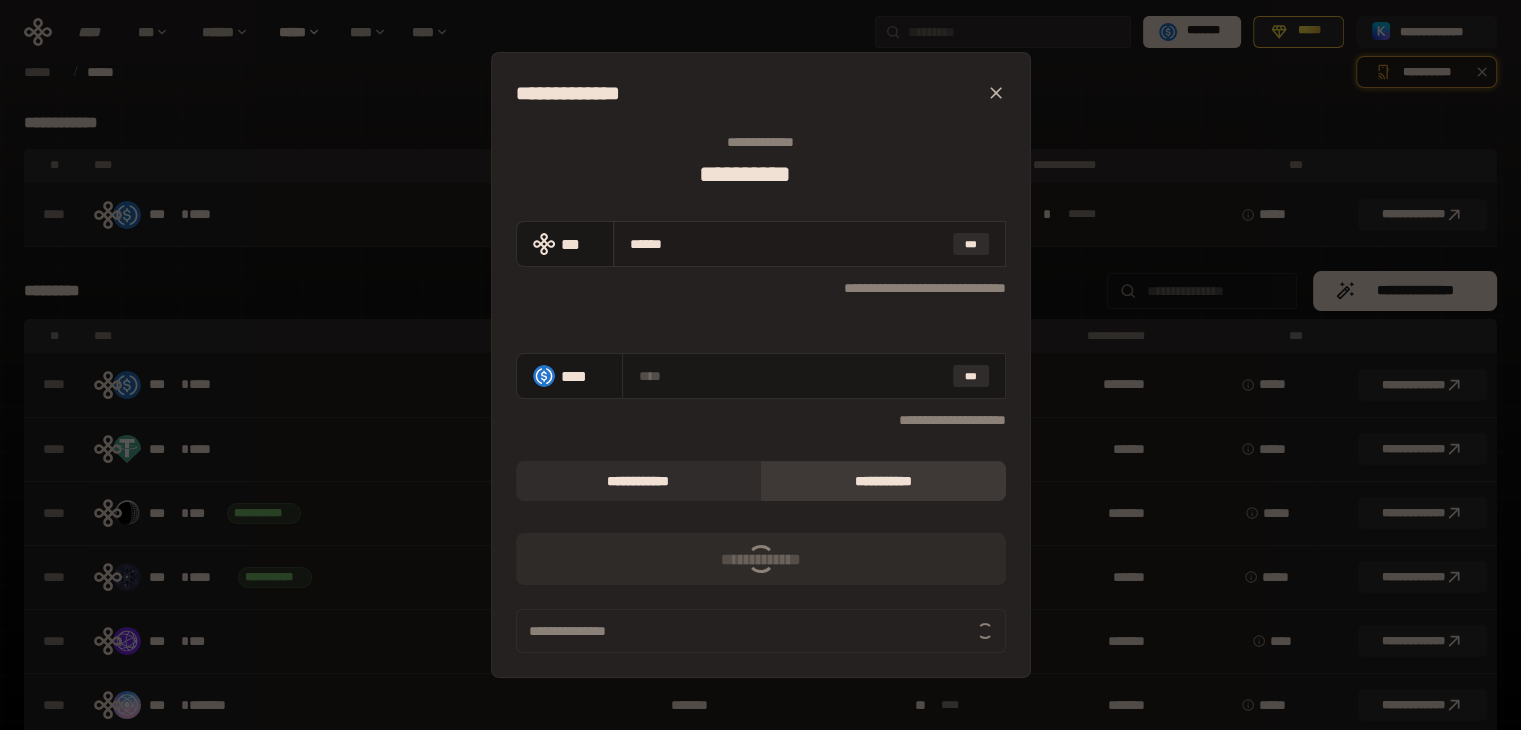 type on "**********" 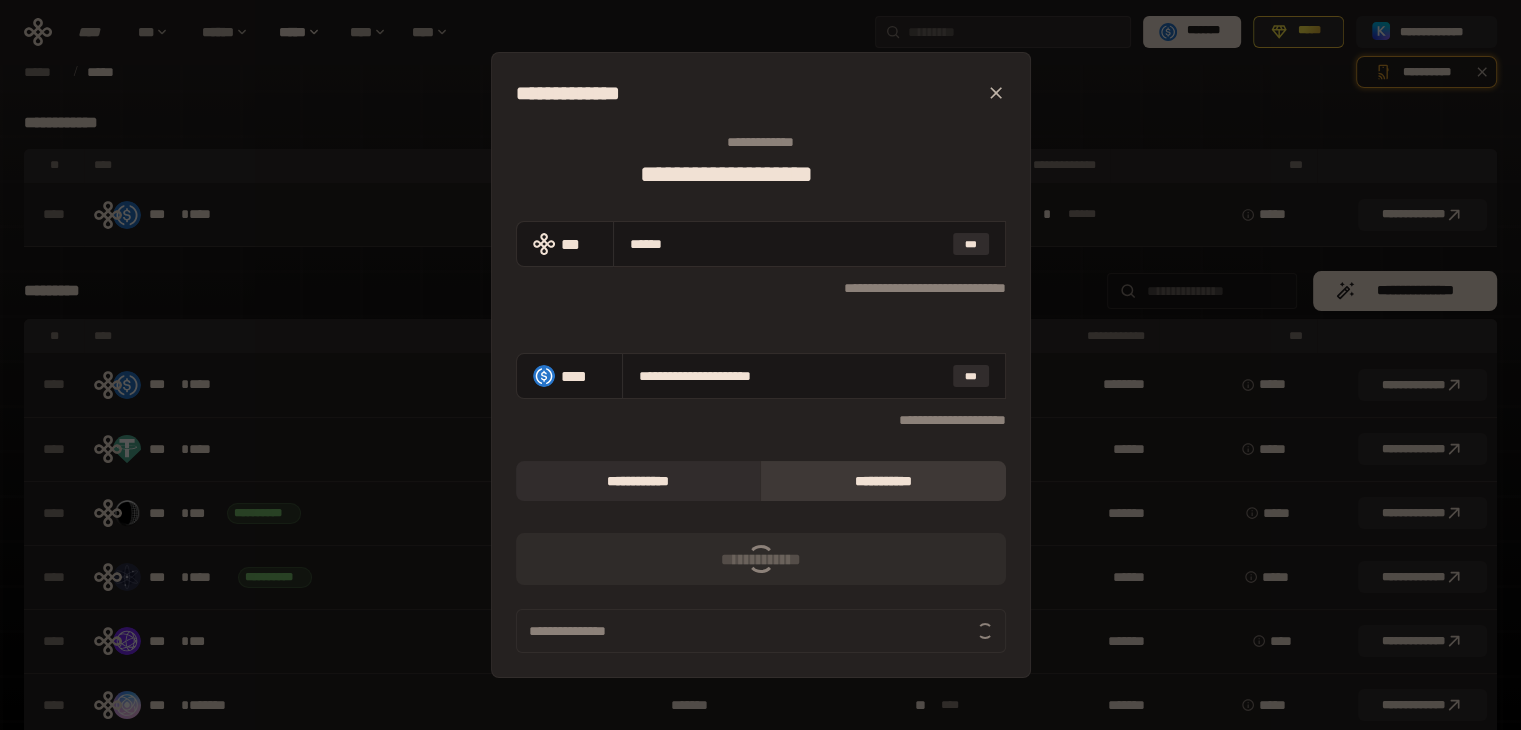 type on "******" 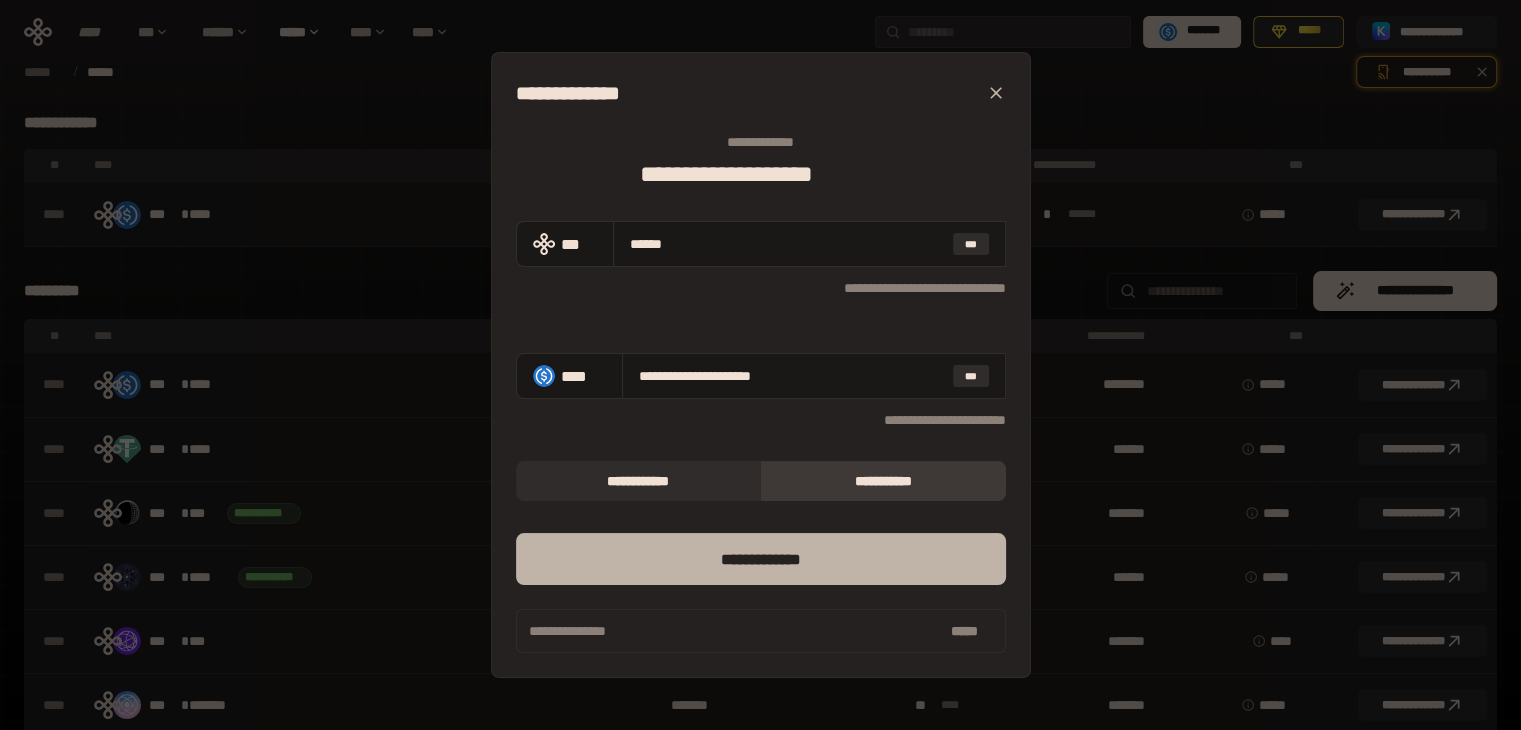 click on "*** *********" at bounding box center [761, 559] 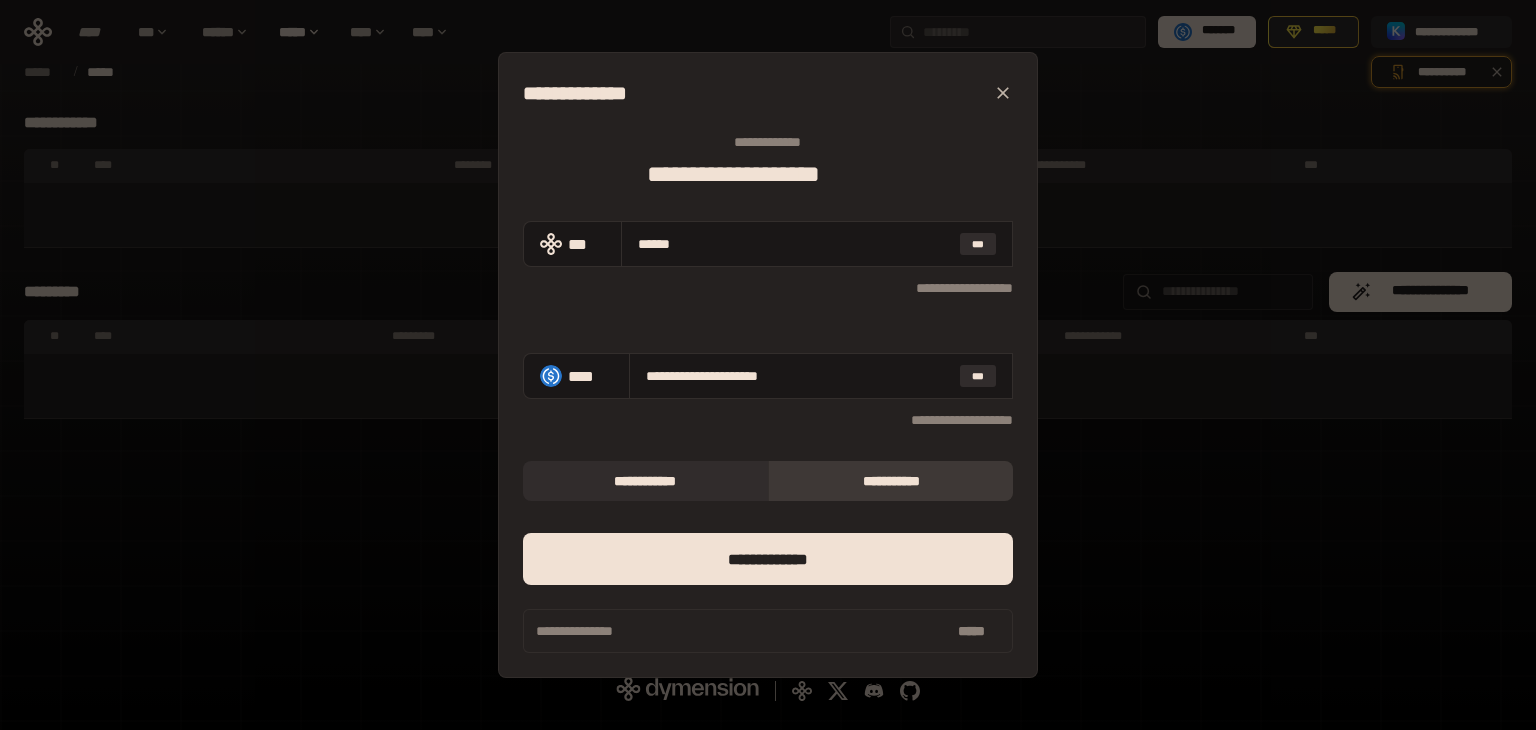 click on "[FIRST] [LAST] [ADDRESS] [CITY], [STATE] [ZIP]" at bounding box center [768, 365] 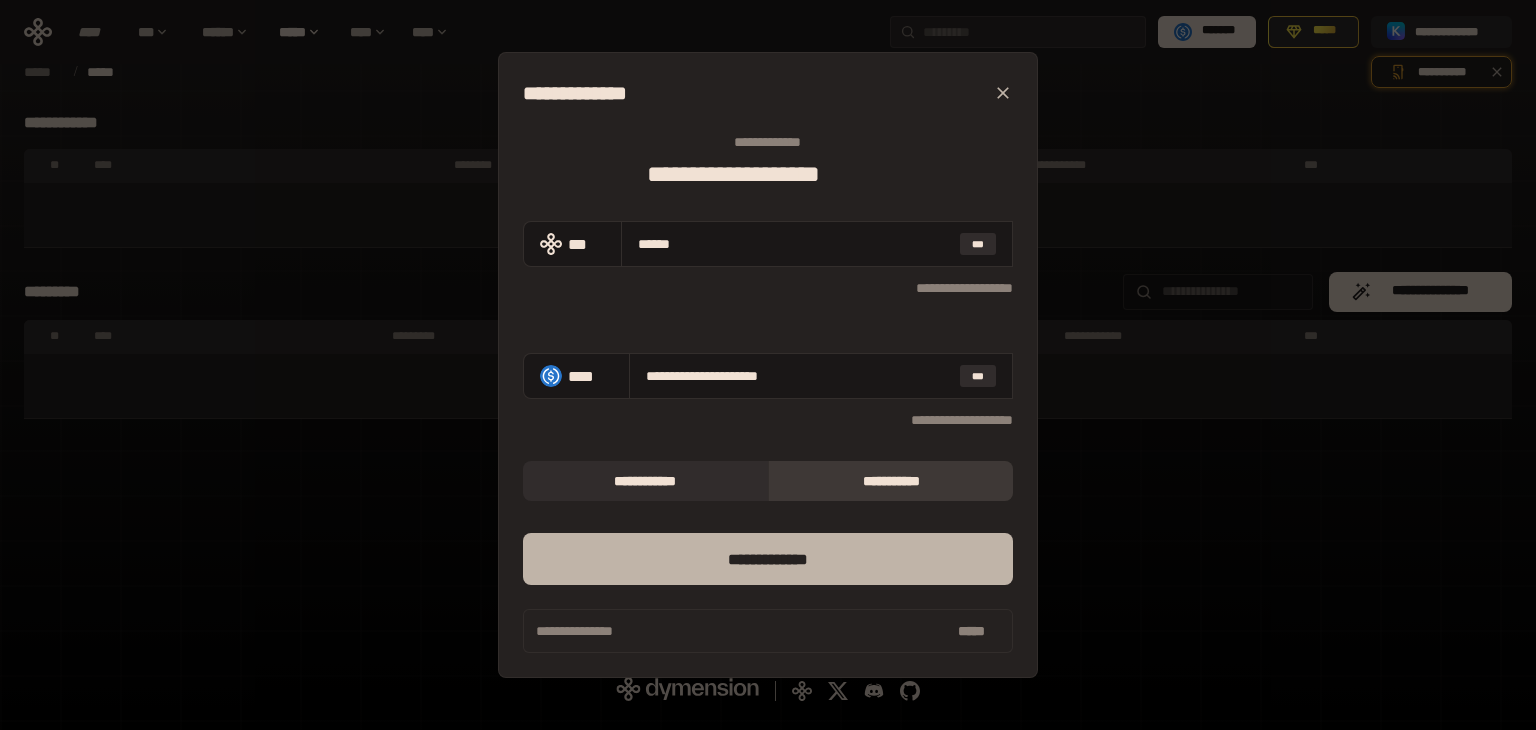 click on "*** *********" at bounding box center [768, 559] 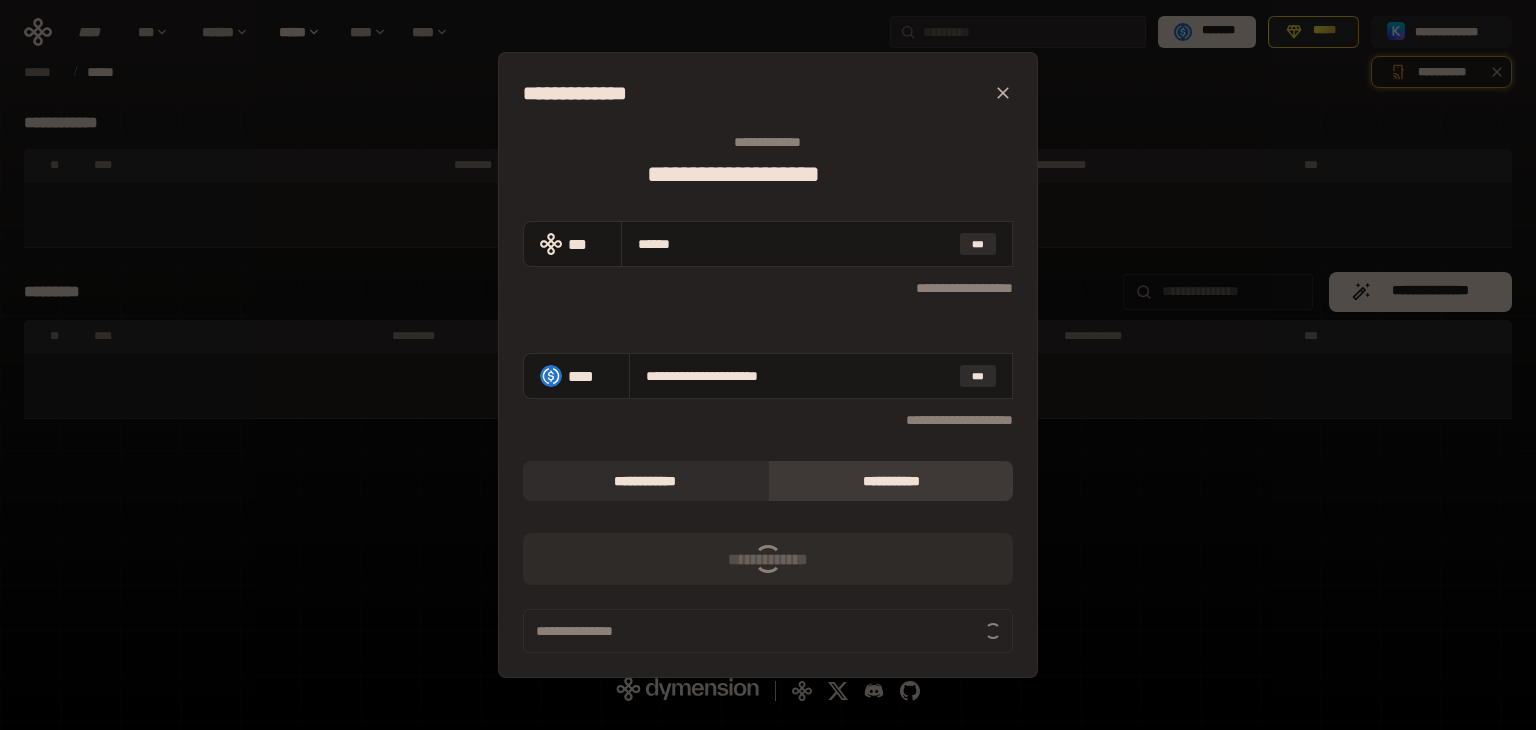 click 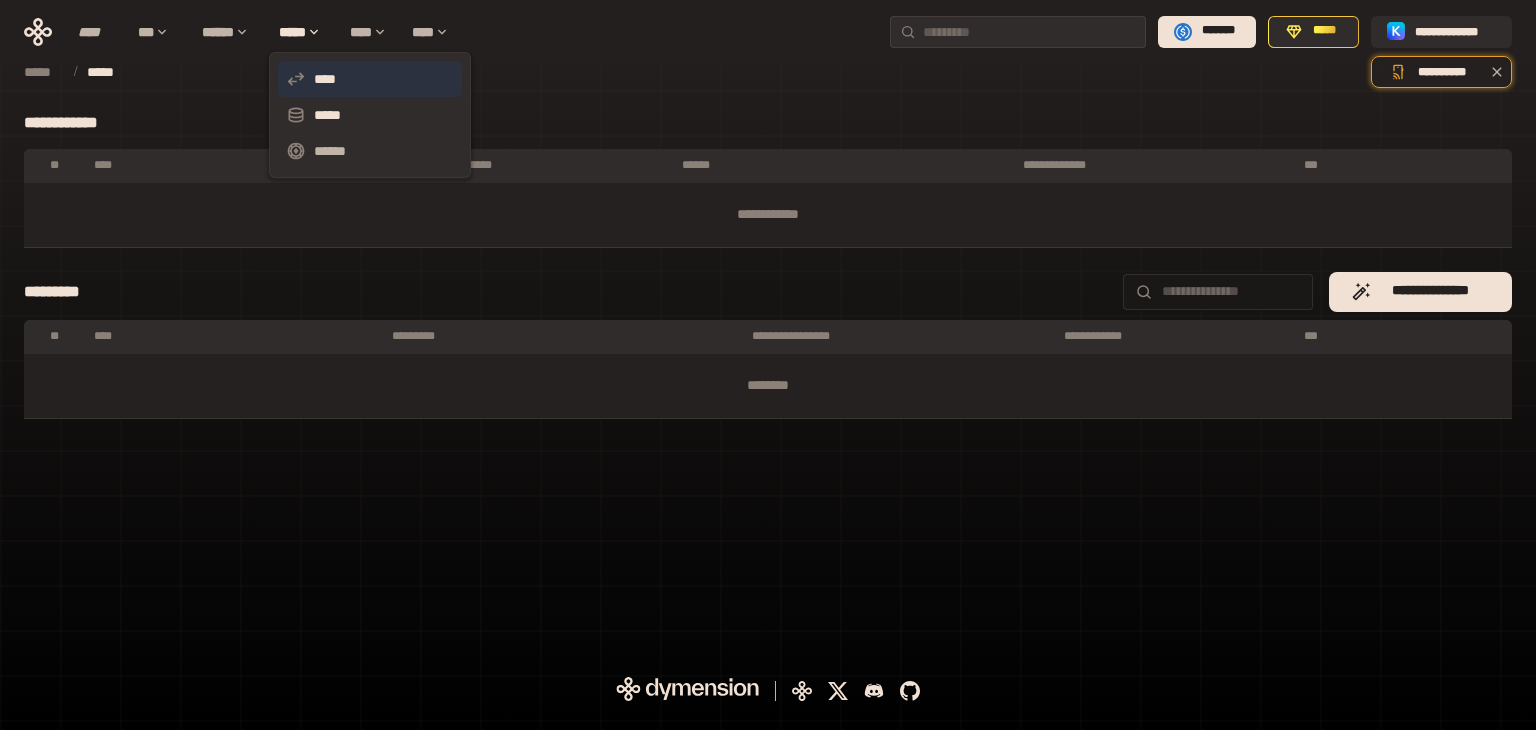 click on "****" at bounding box center (370, 79) 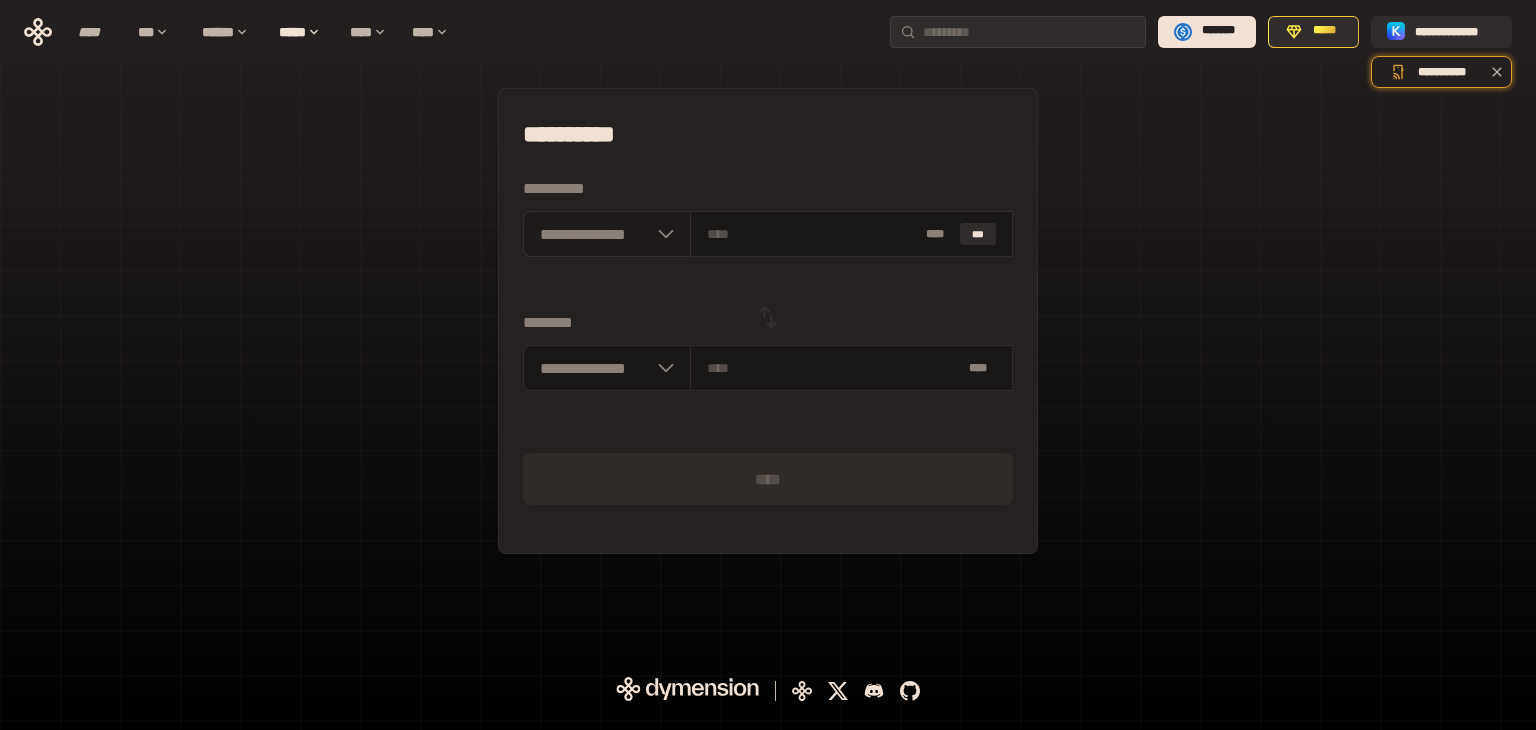 click at bounding box center (661, 234) 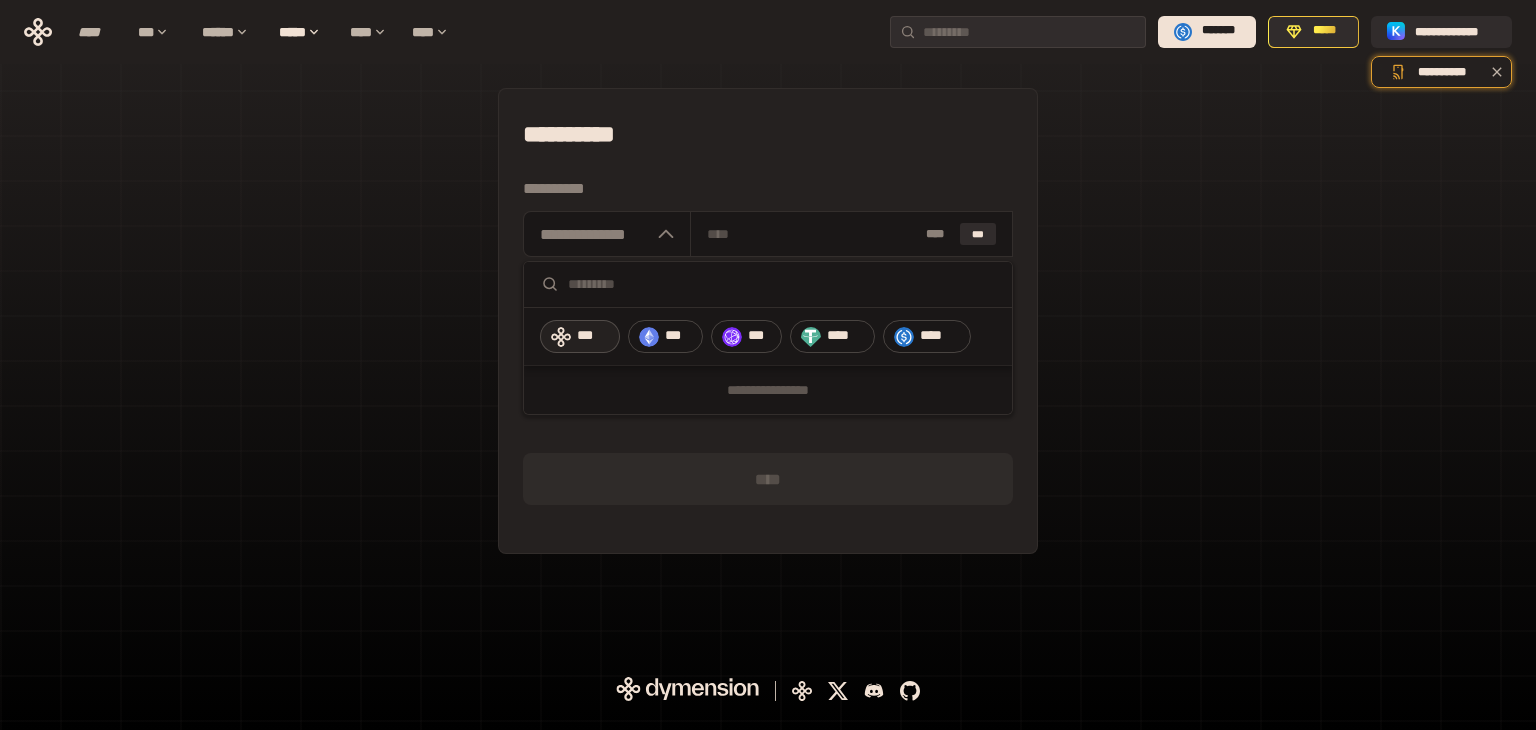 click on "***" at bounding box center (593, 336) 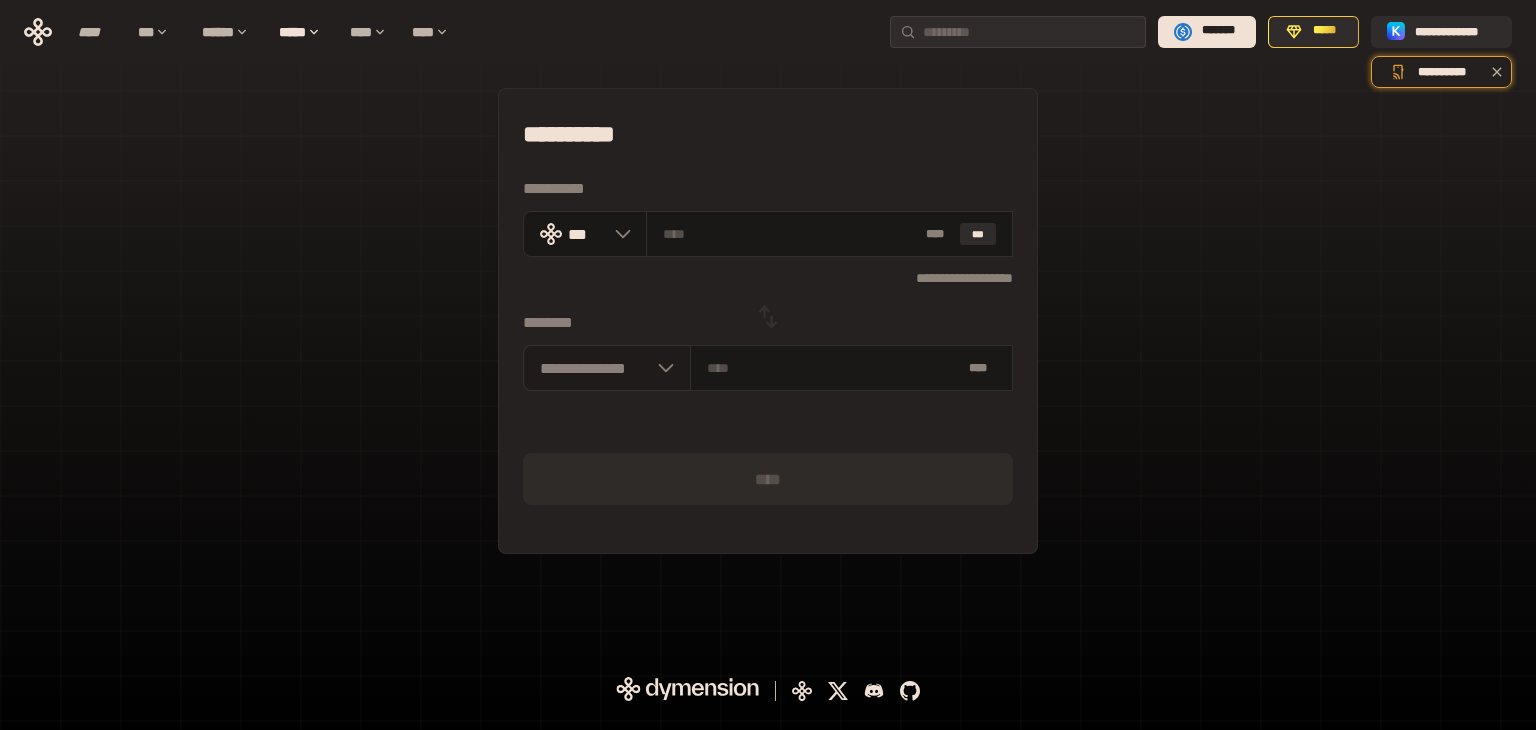 click 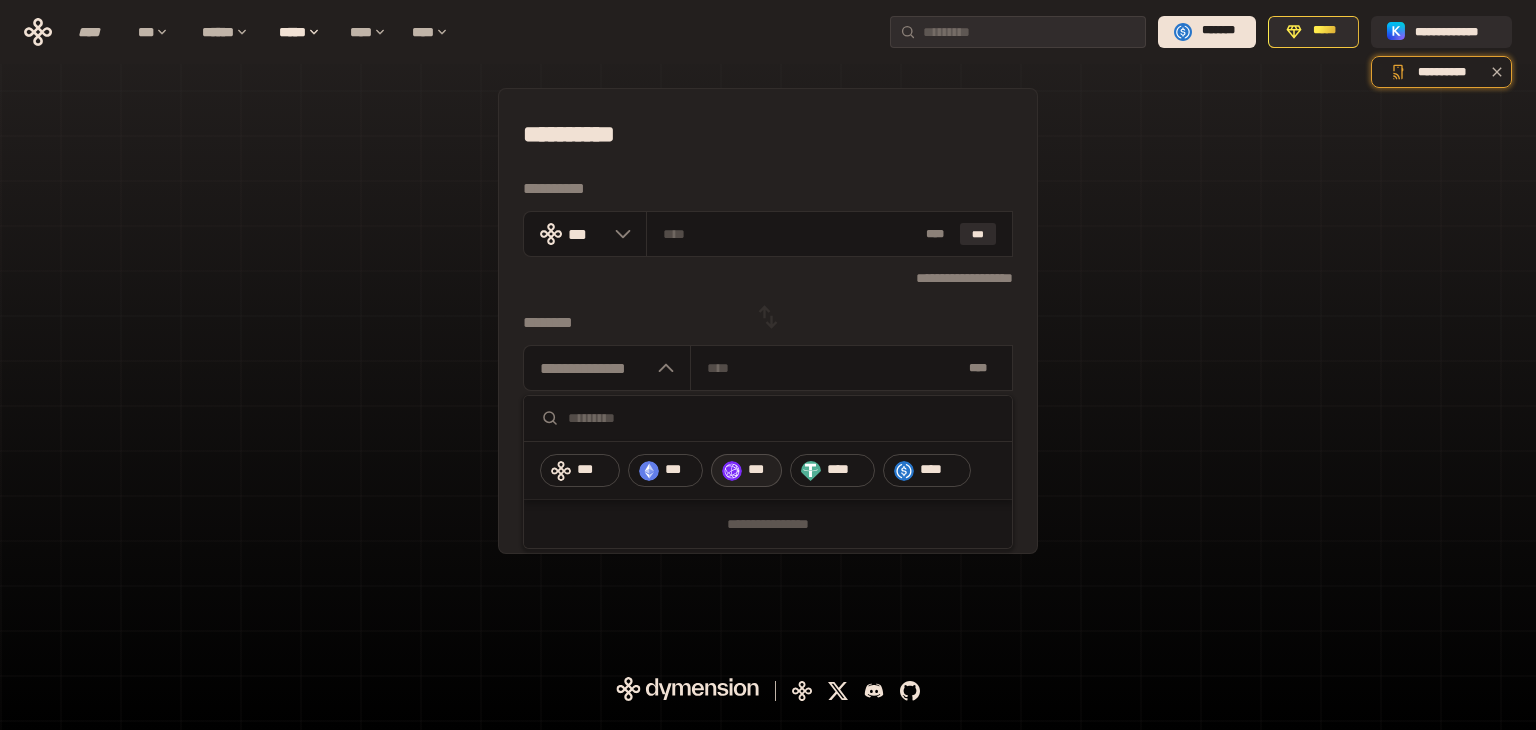 click on "***" at bounding box center (759, 470) 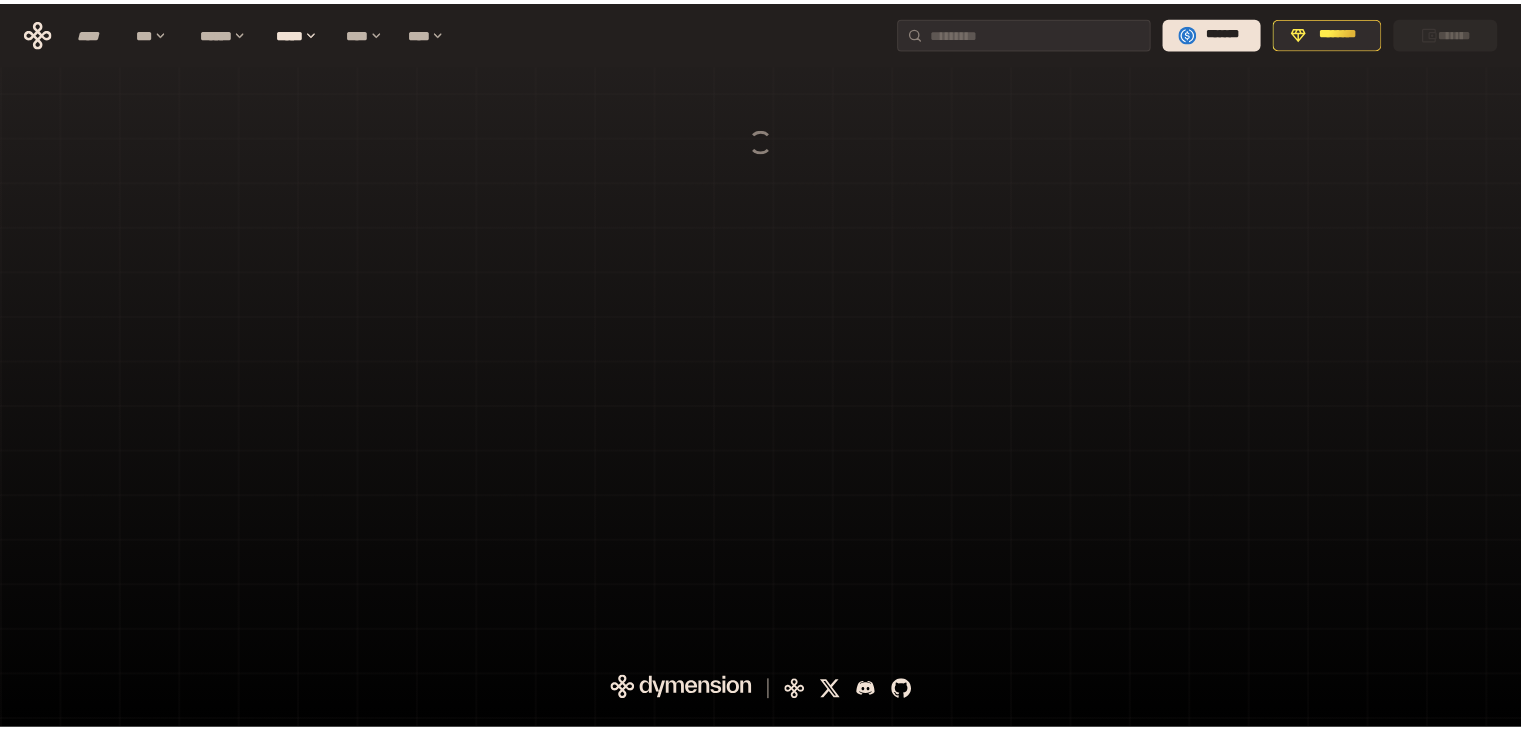 scroll, scrollTop: 0, scrollLeft: 0, axis: both 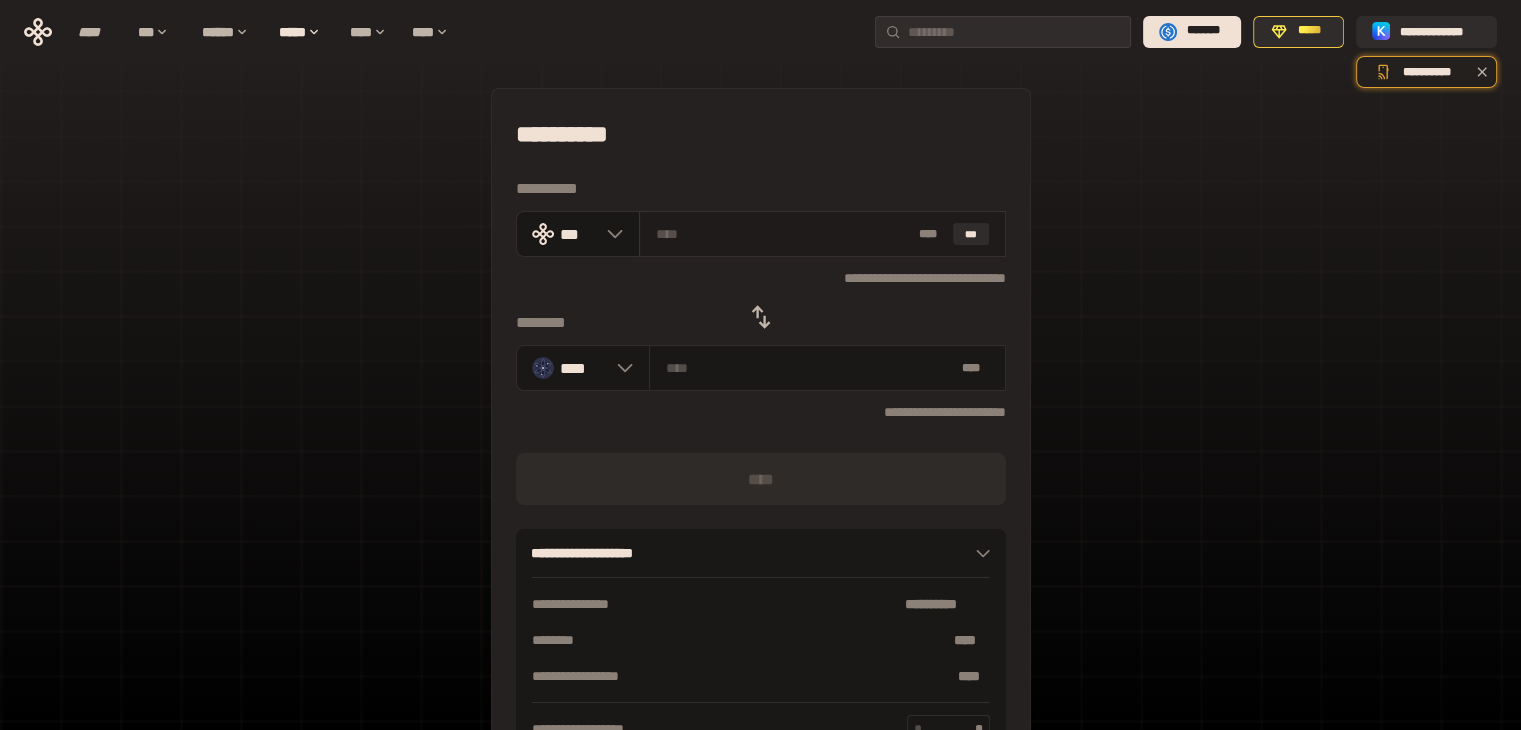 click at bounding box center (783, 234) 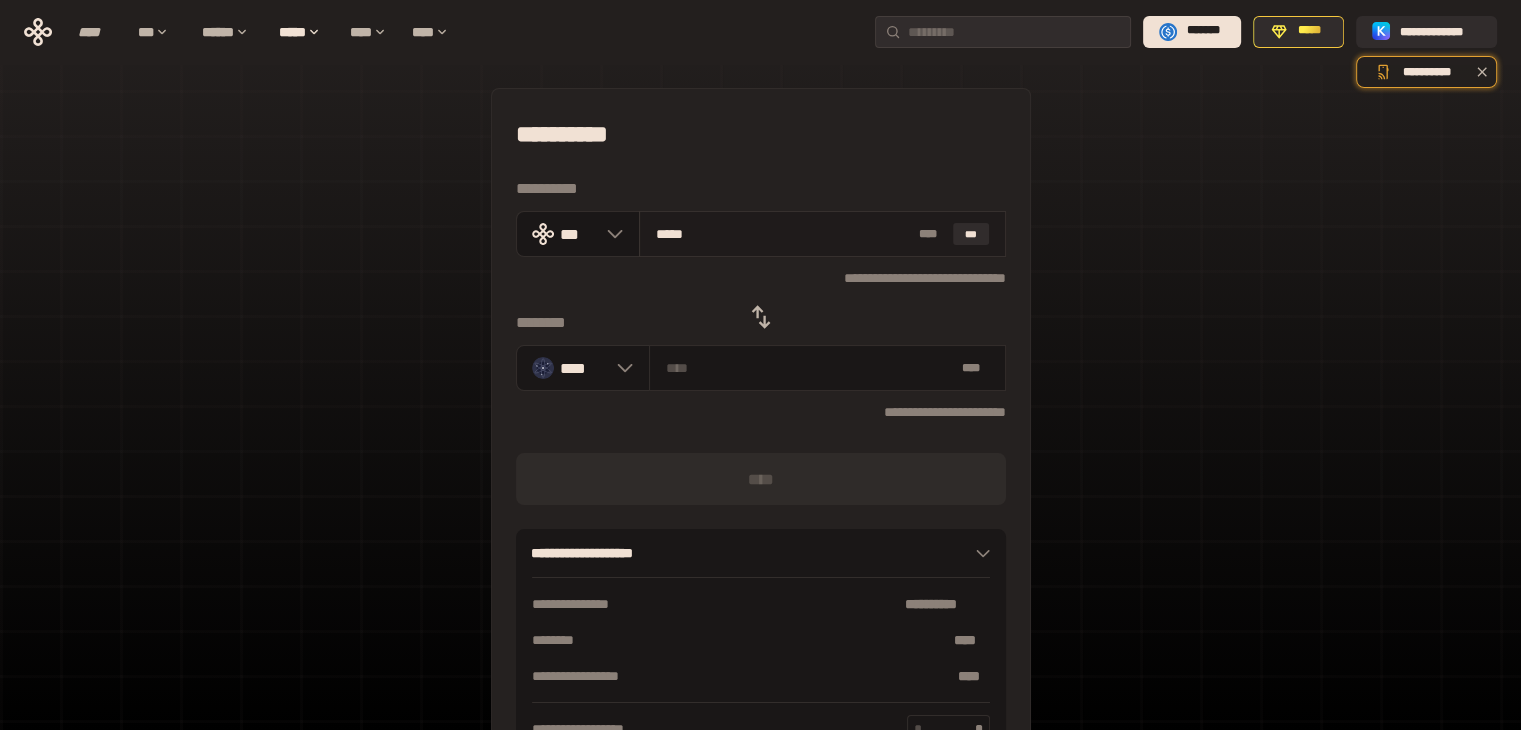 type on "******" 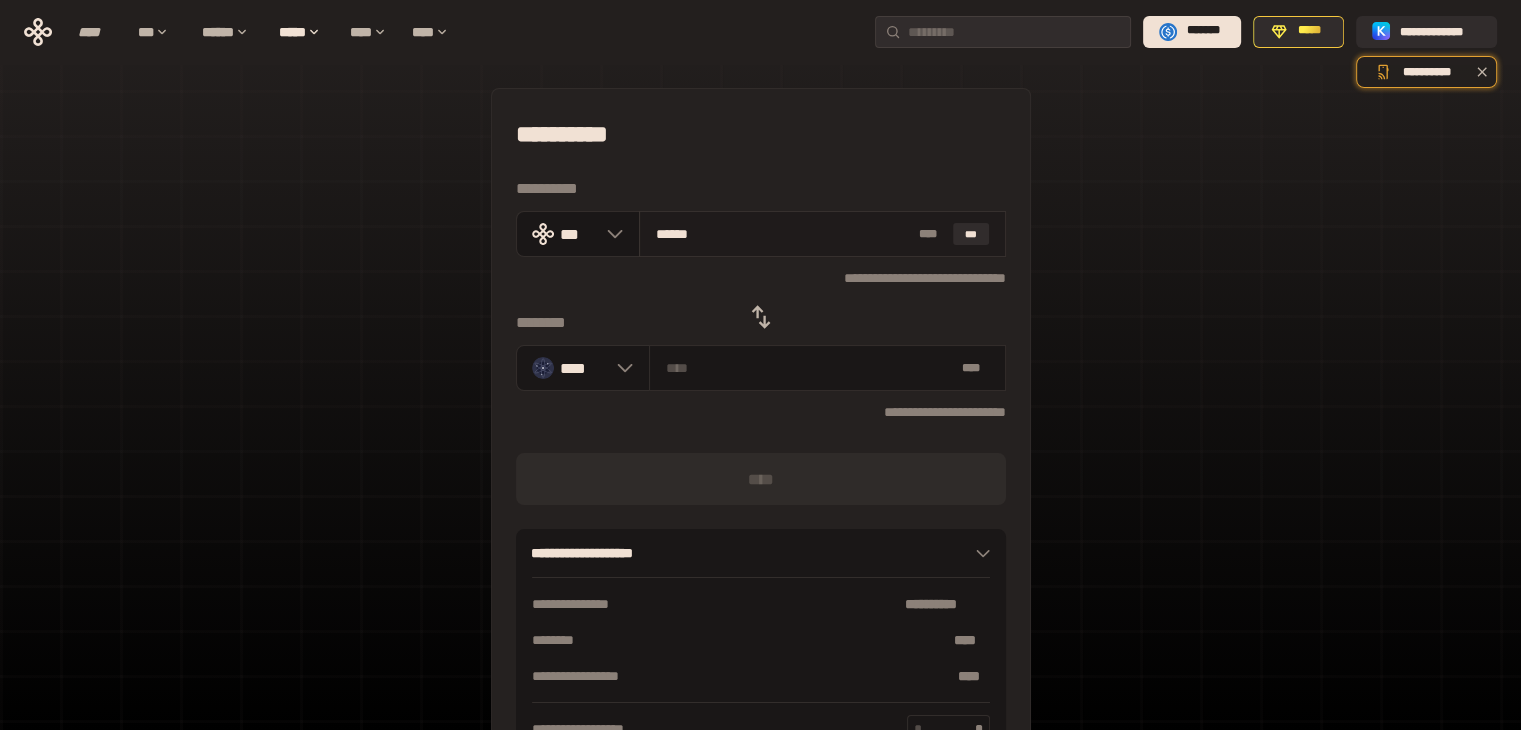 type on "********" 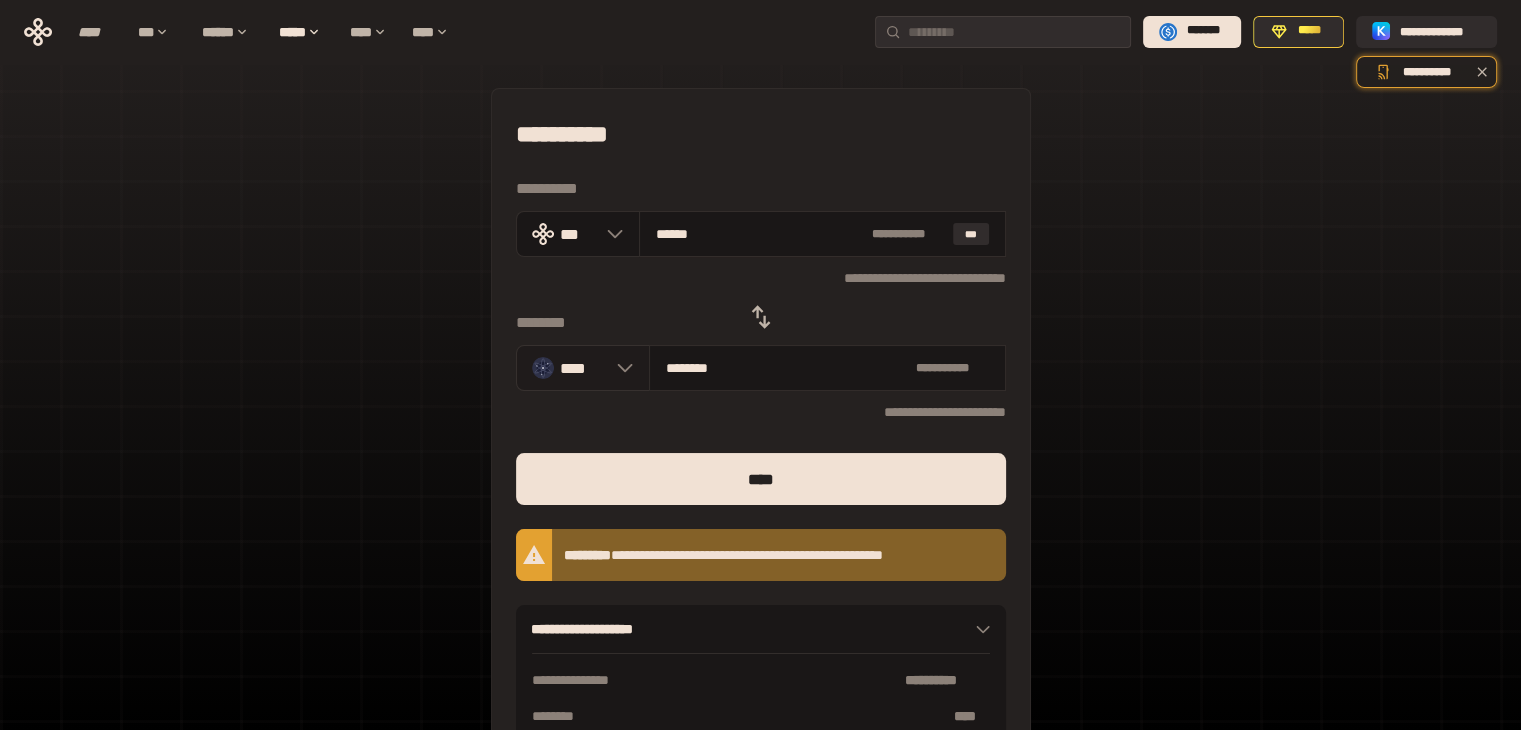 type on "******" 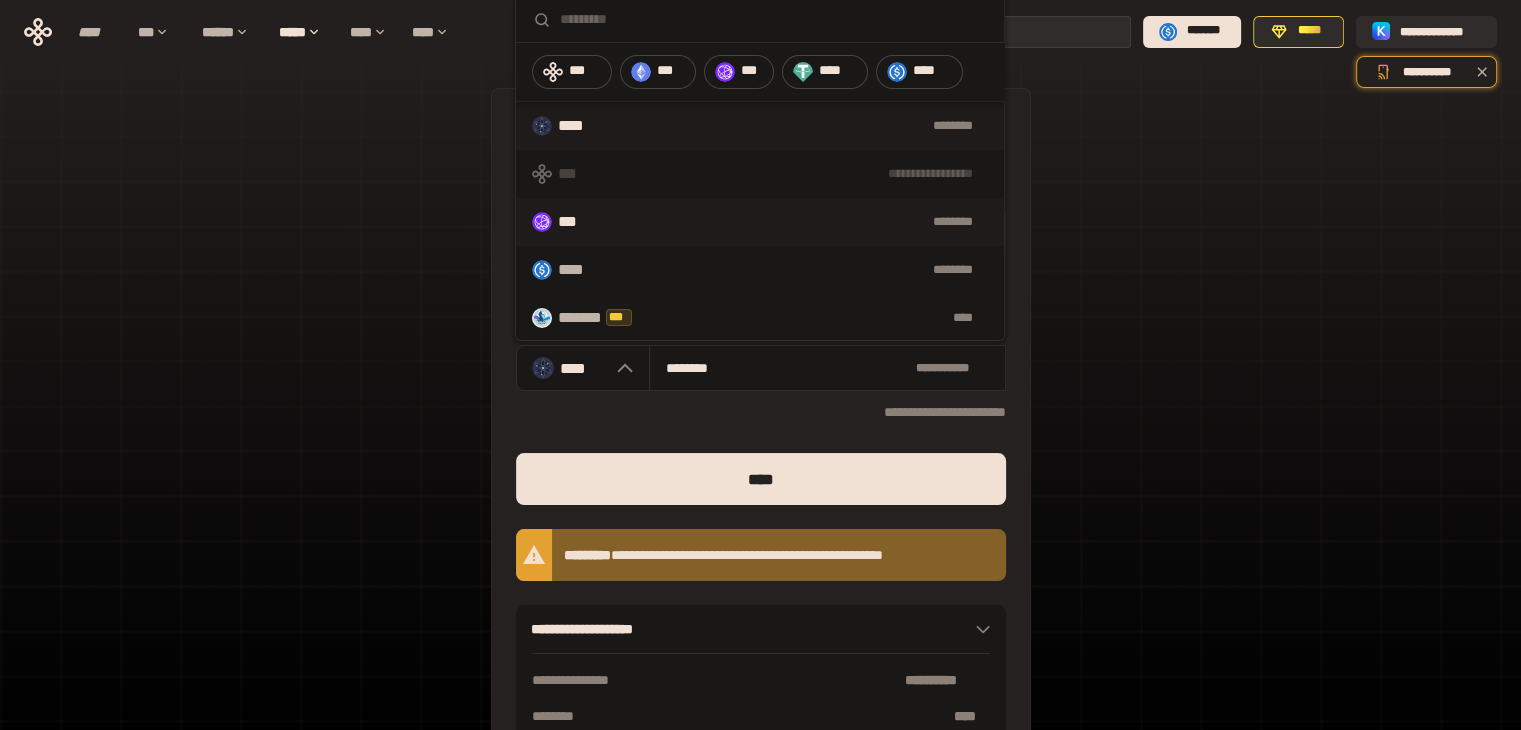click on "********" at bounding box center (790, 222) 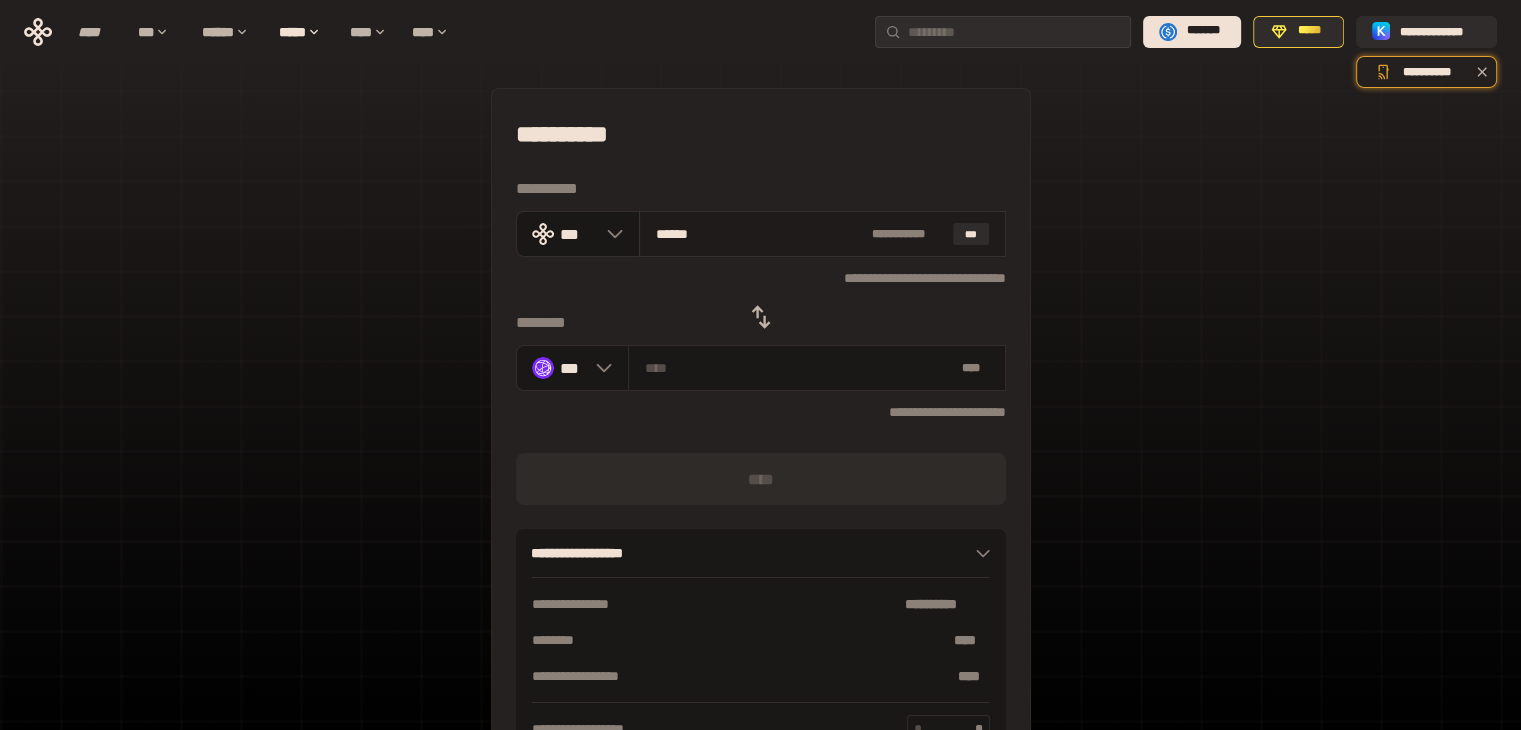 click on "******" at bounding box center (760, 234) 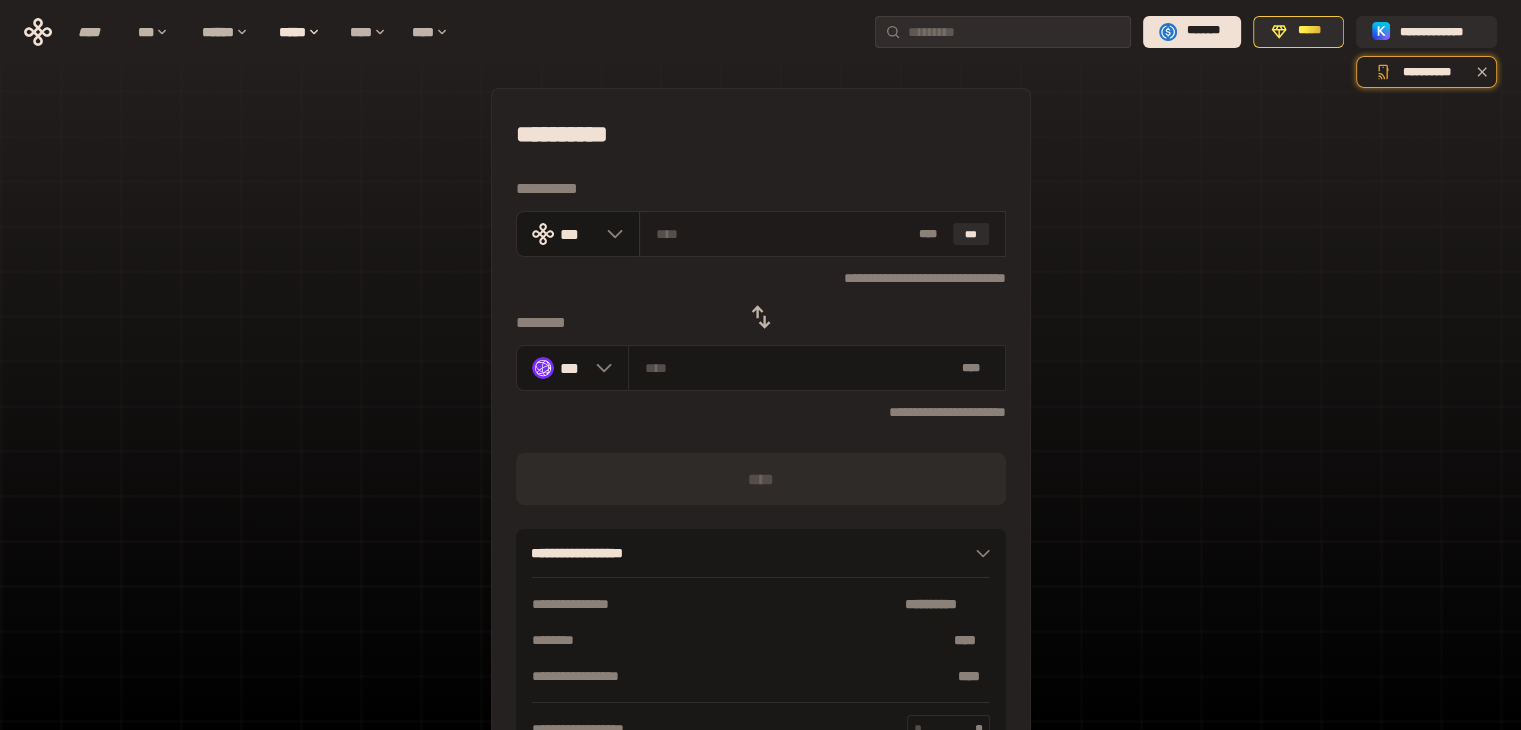type on "*" 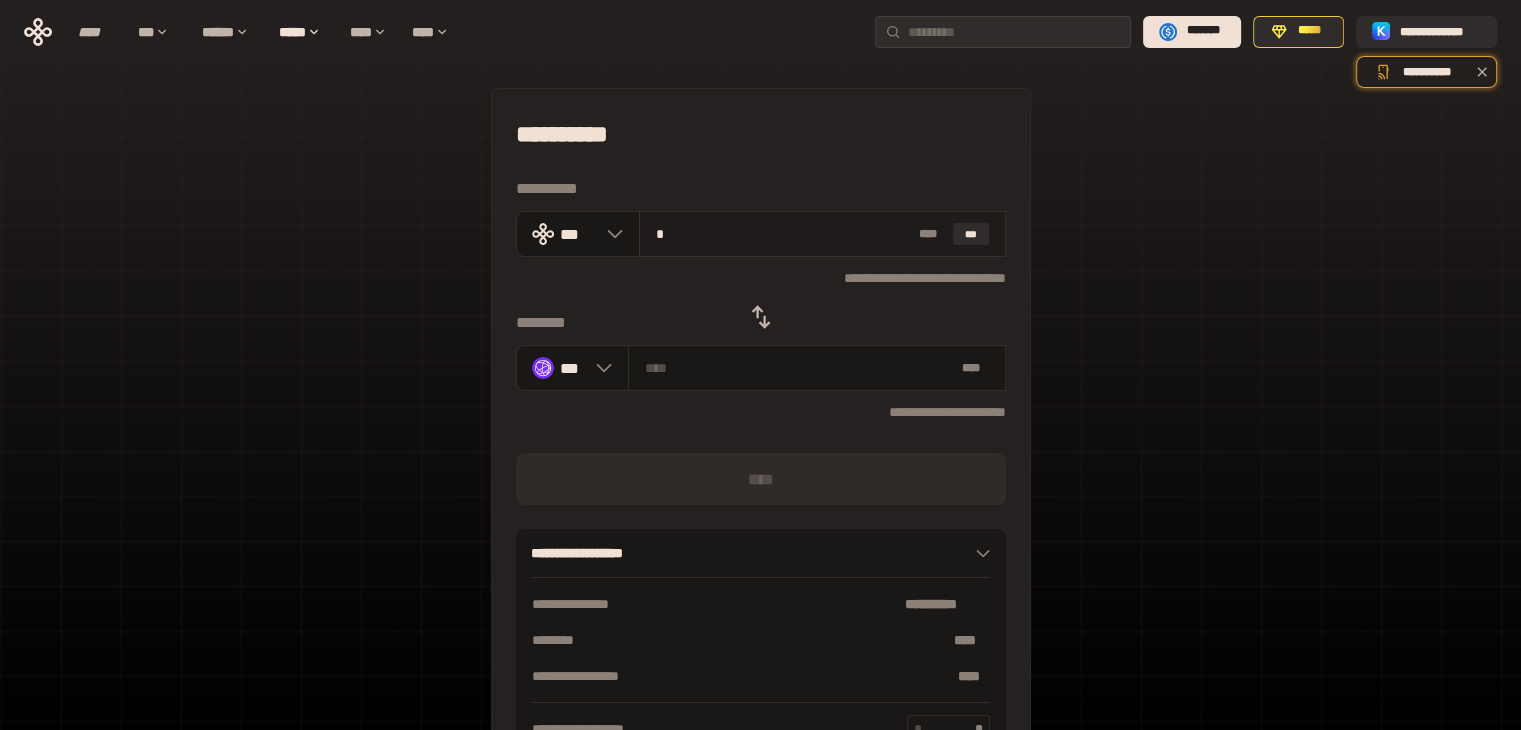 type on "********" 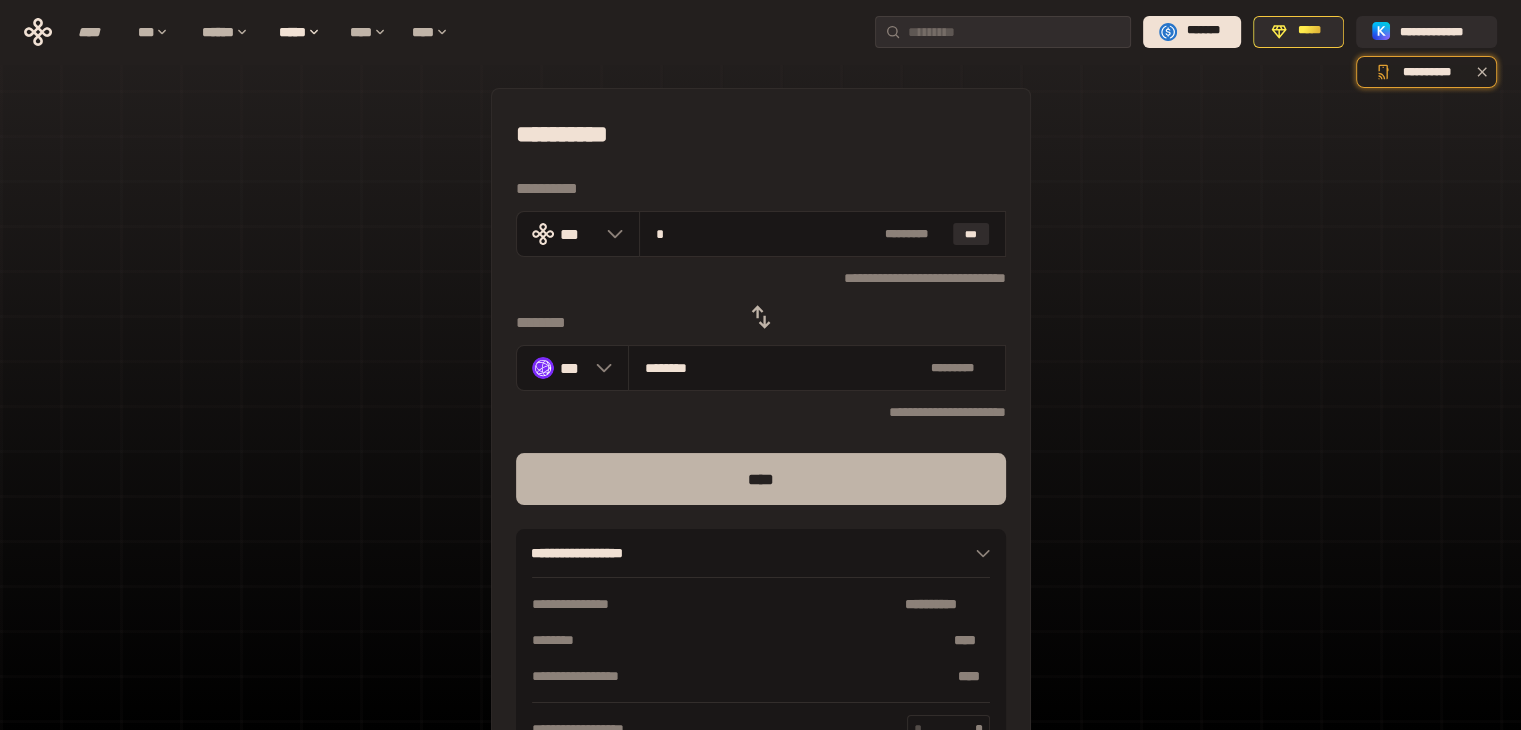 type on "*" 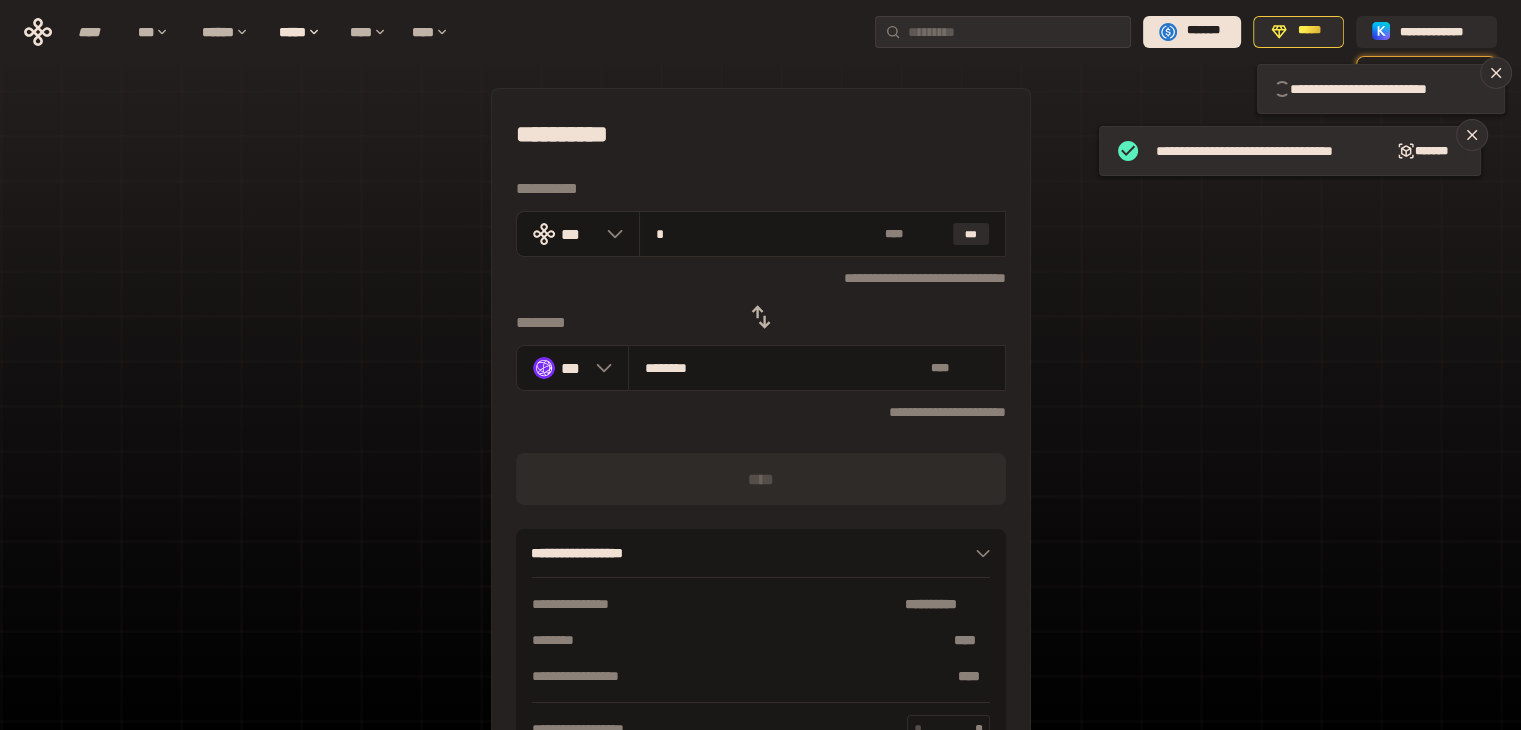 type 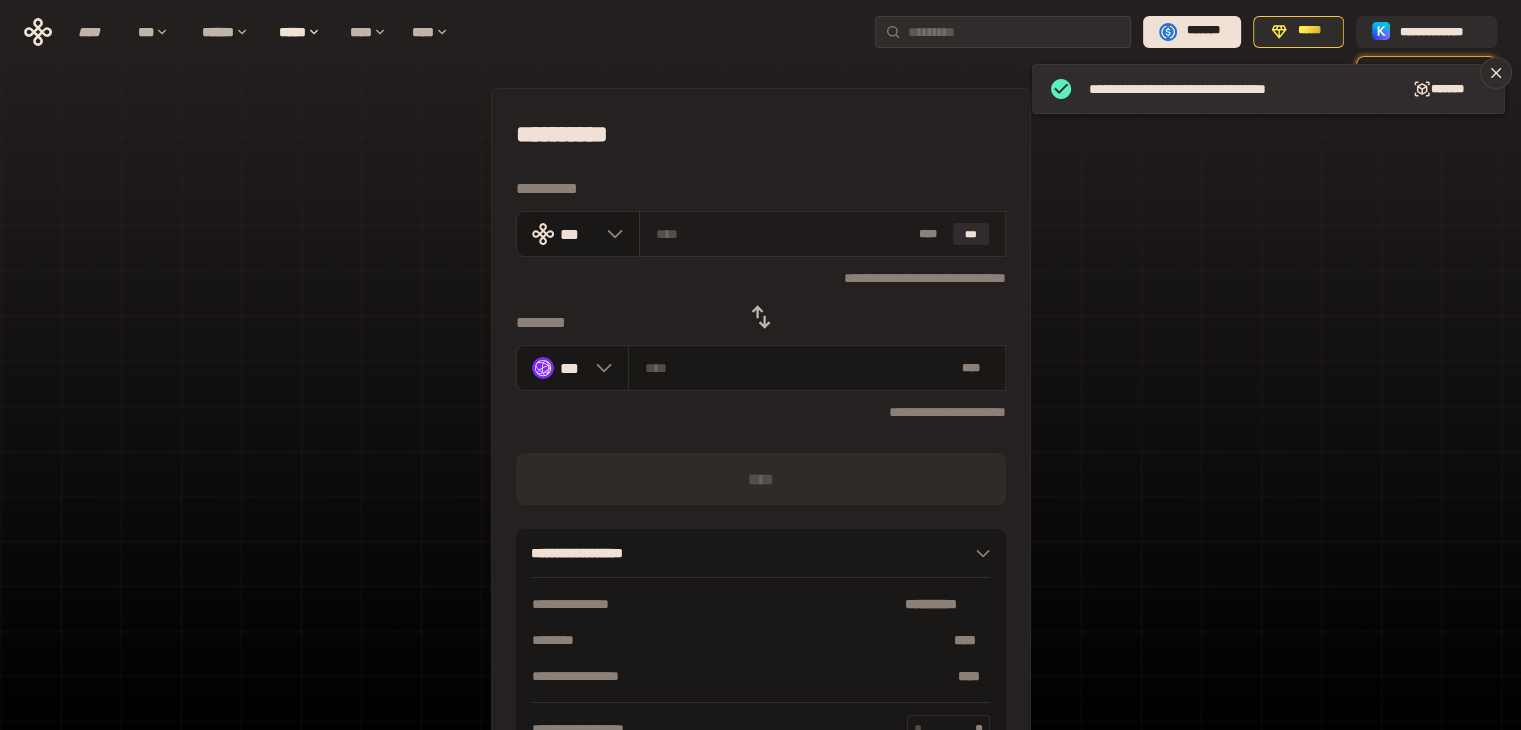 click at bounding box center [783, 234] 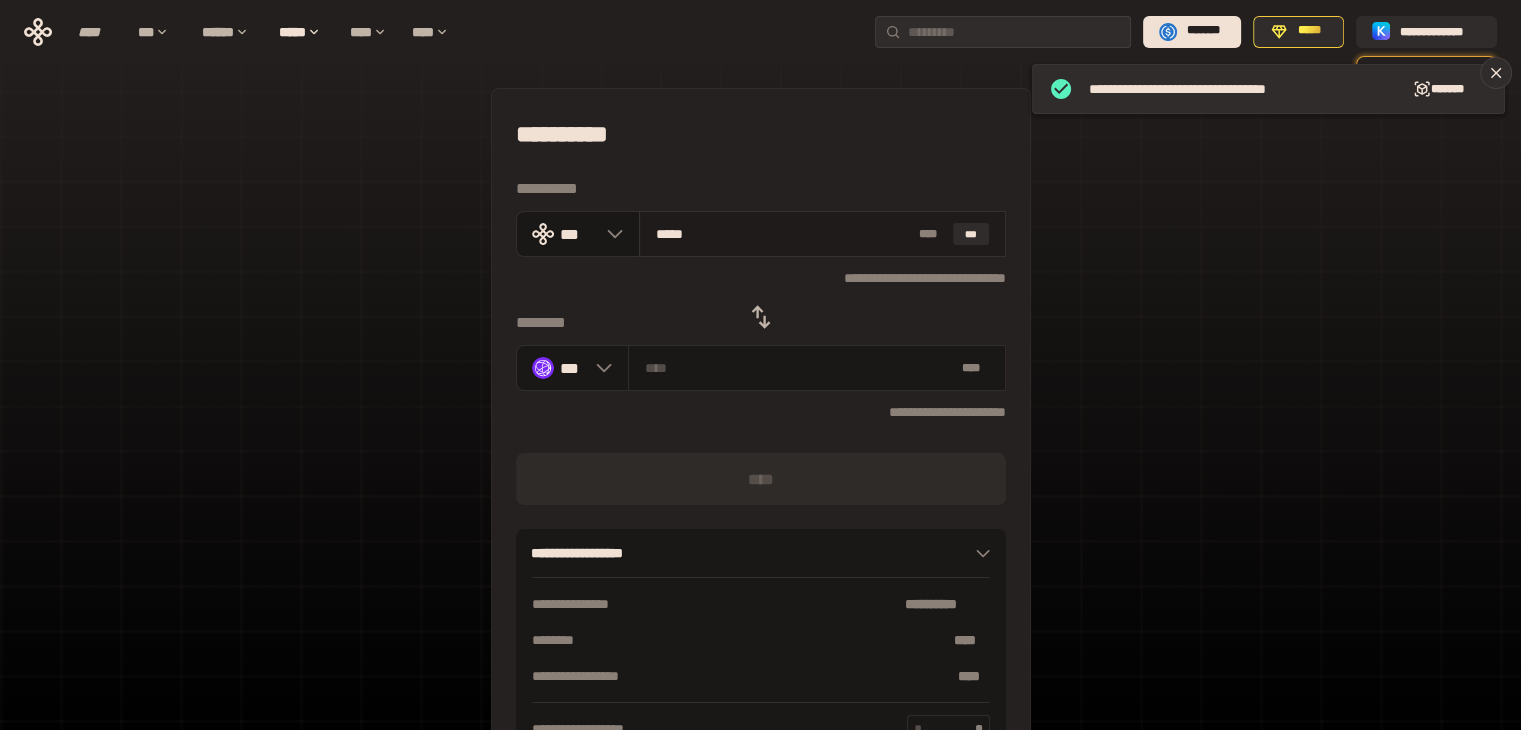 type on "******" 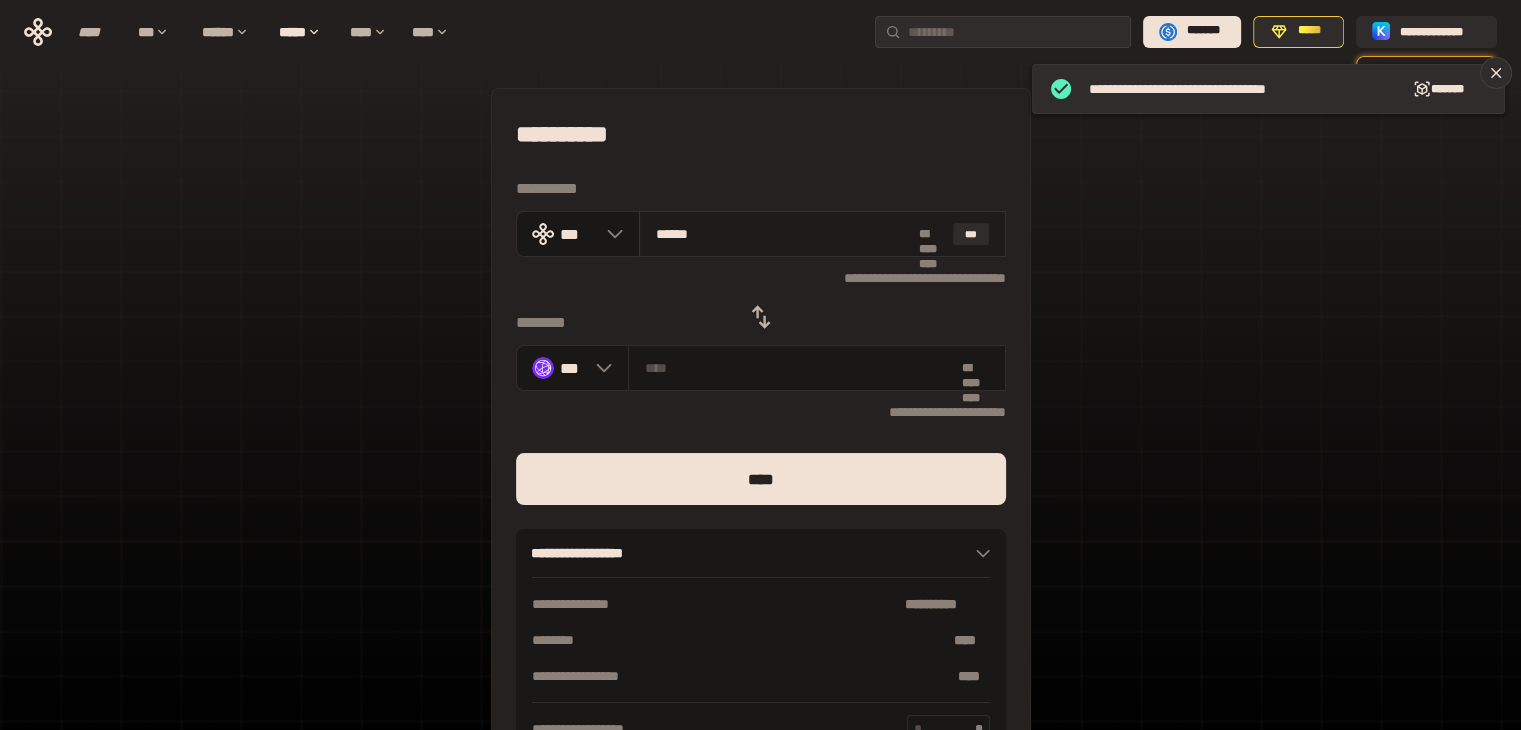 type on "********" 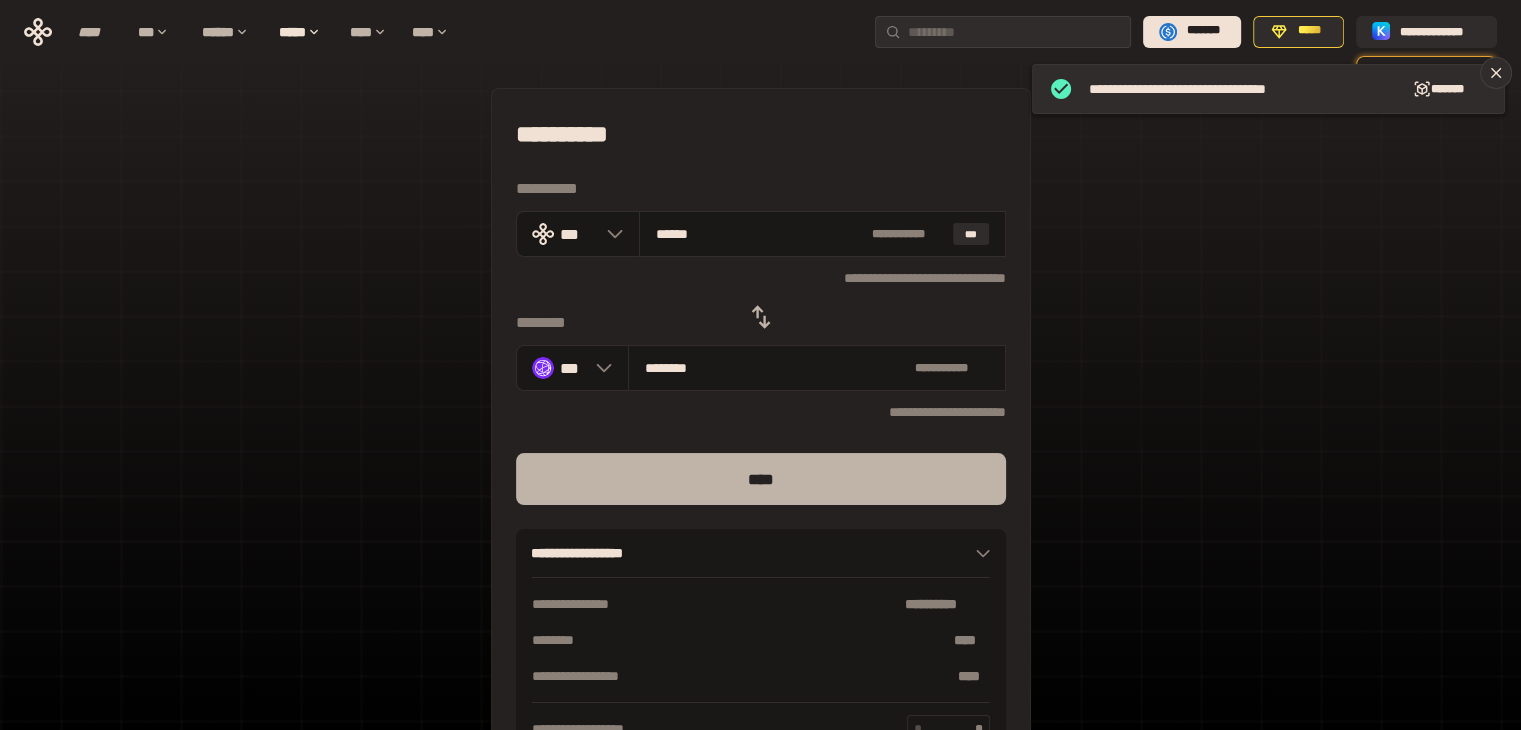 type on "******" 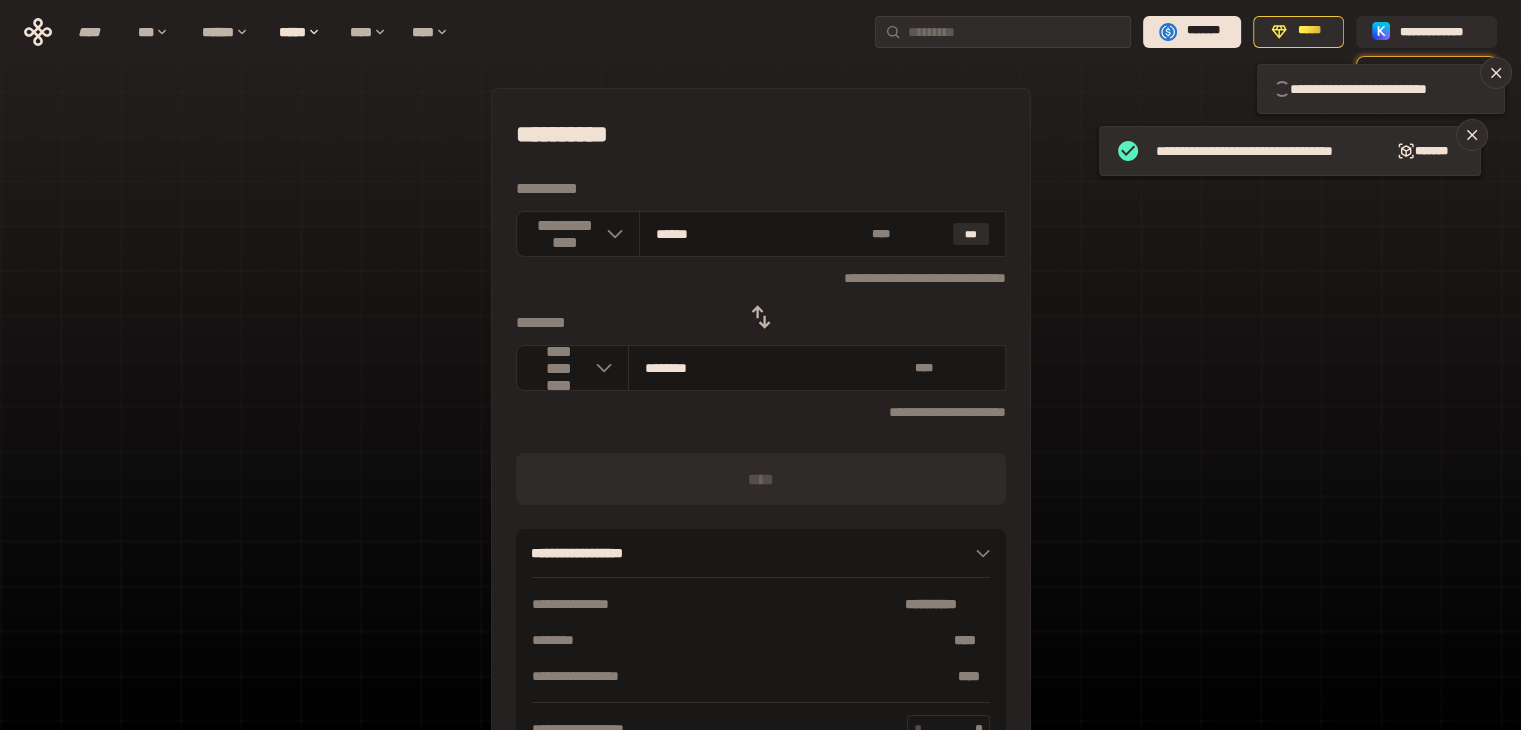 type 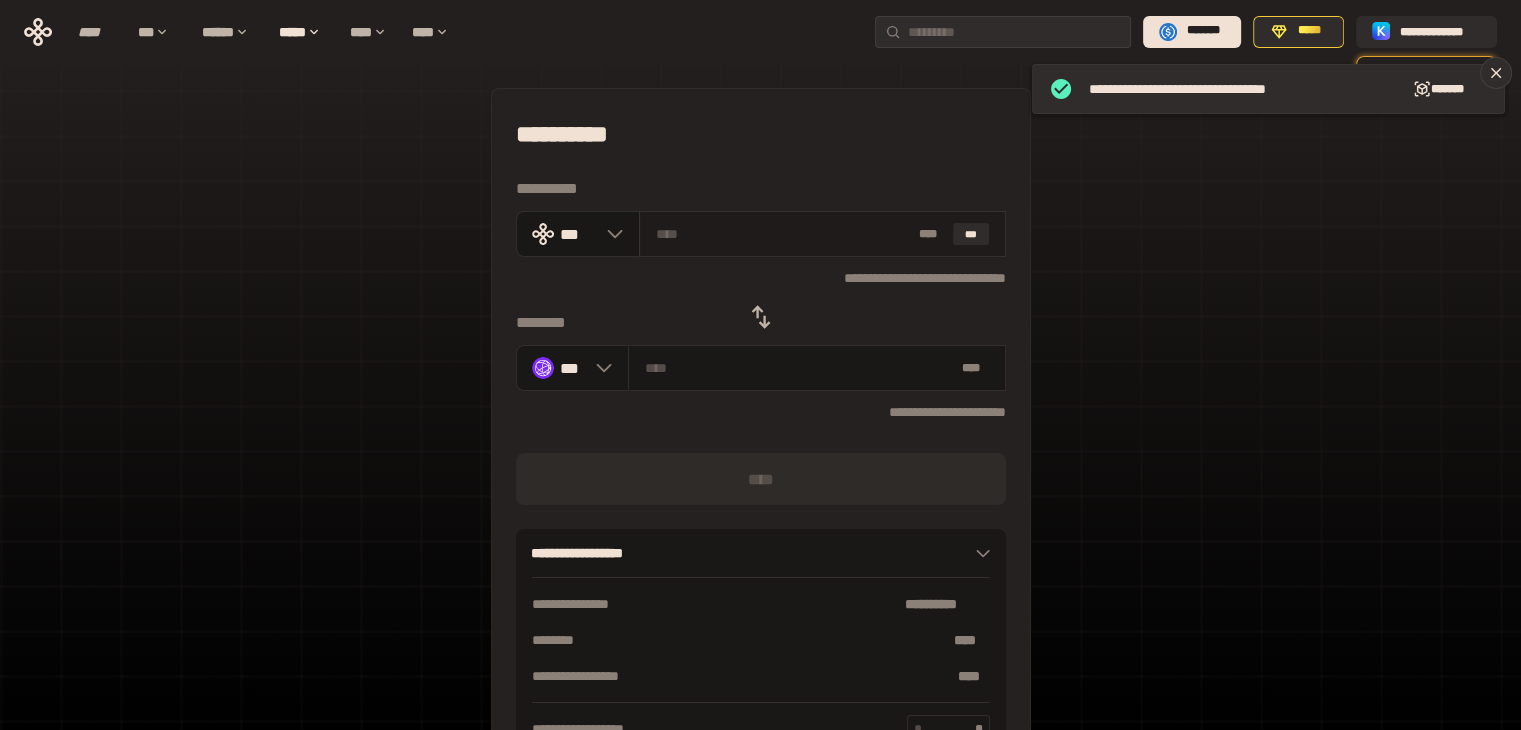 click at bounding box center (783, 234) 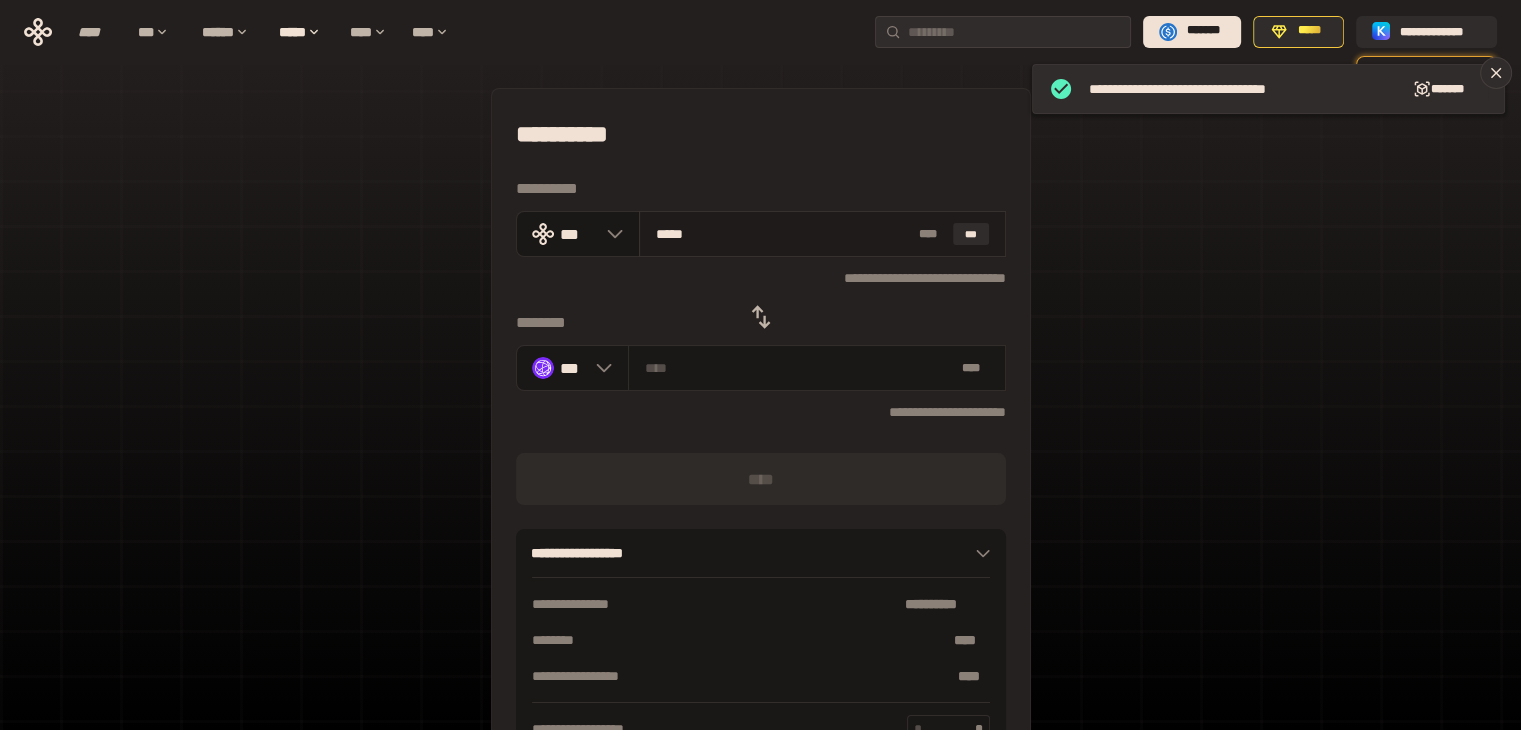 type on "******" 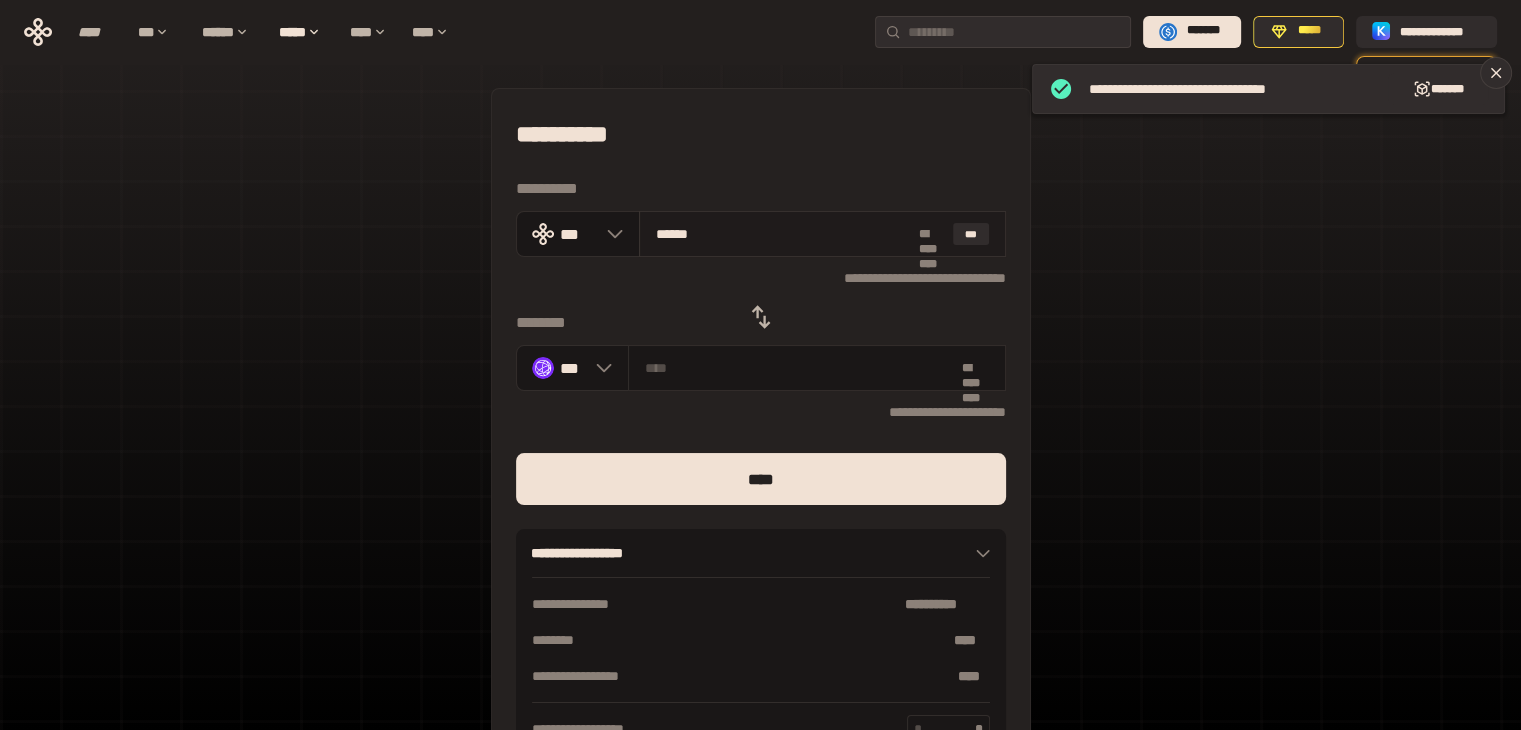 type on "********" 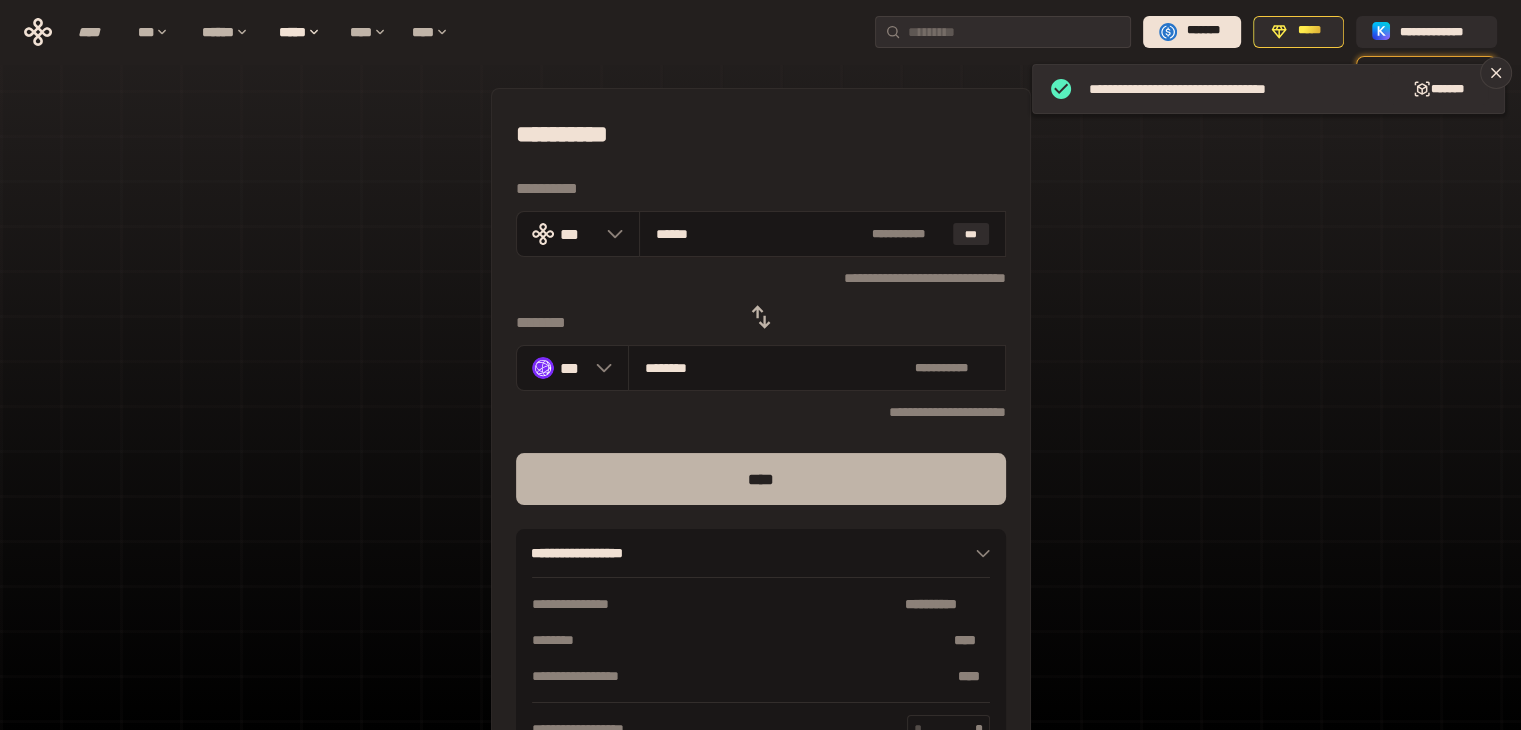 type on "******" 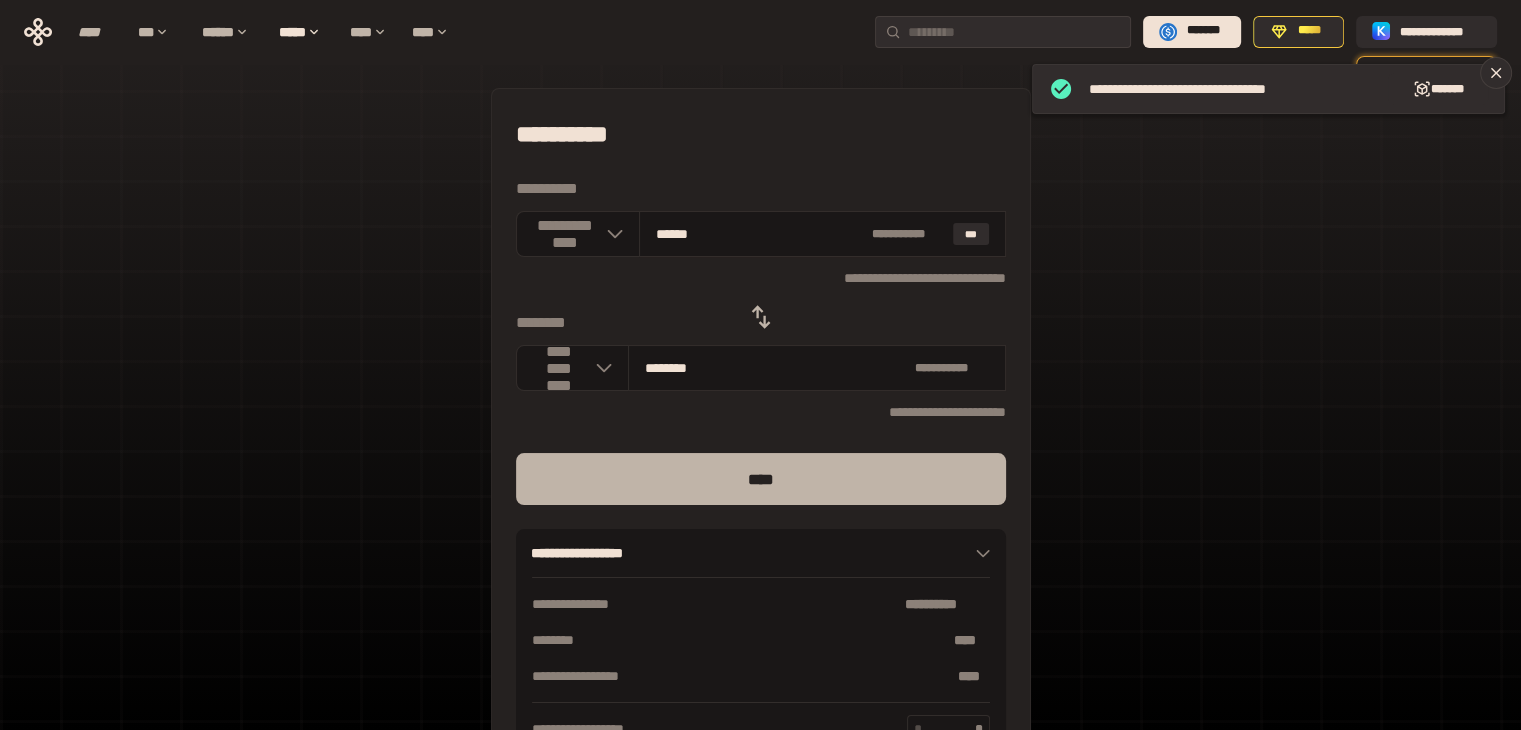 click on "****" at bounding box center (761, 479) 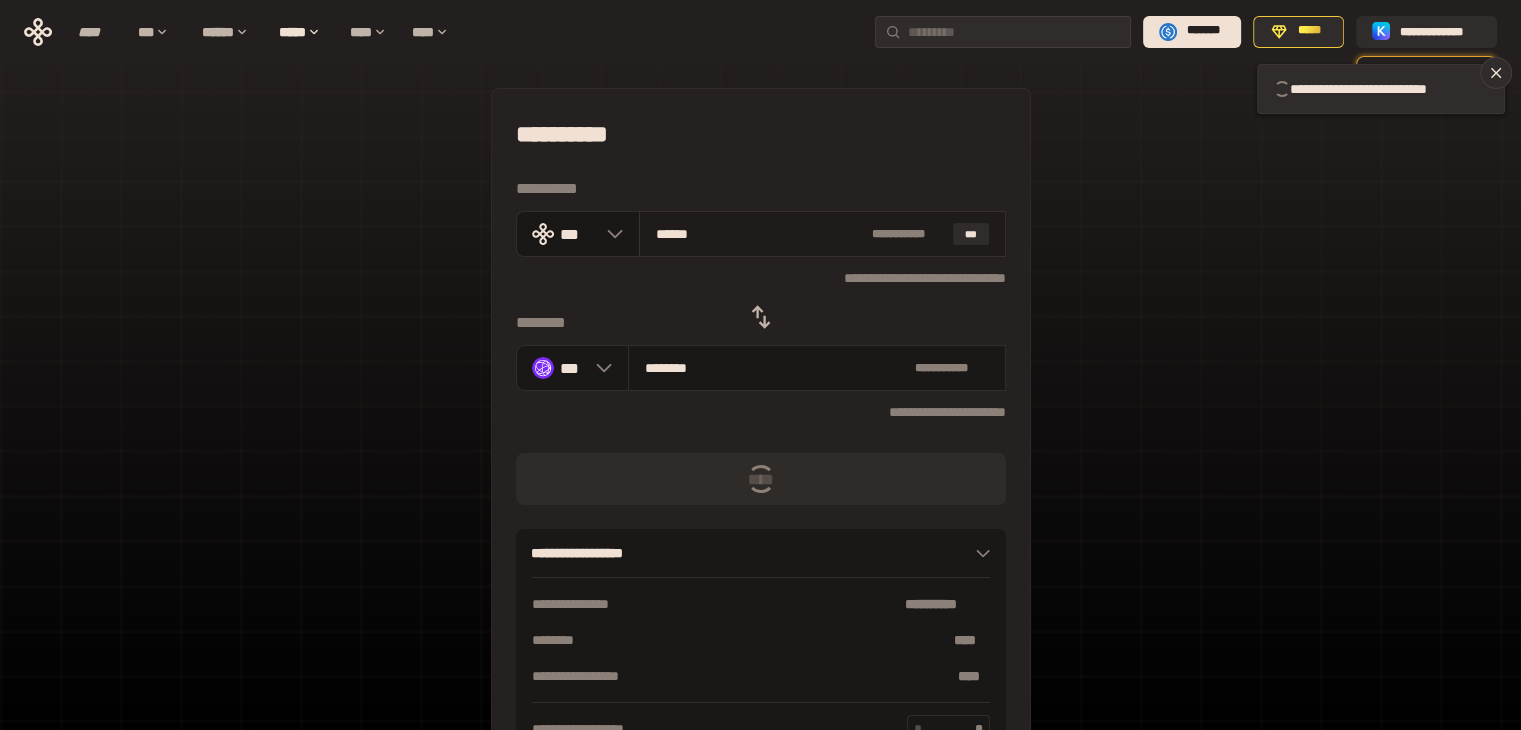 click on "******" at bounding box center [760, 234] 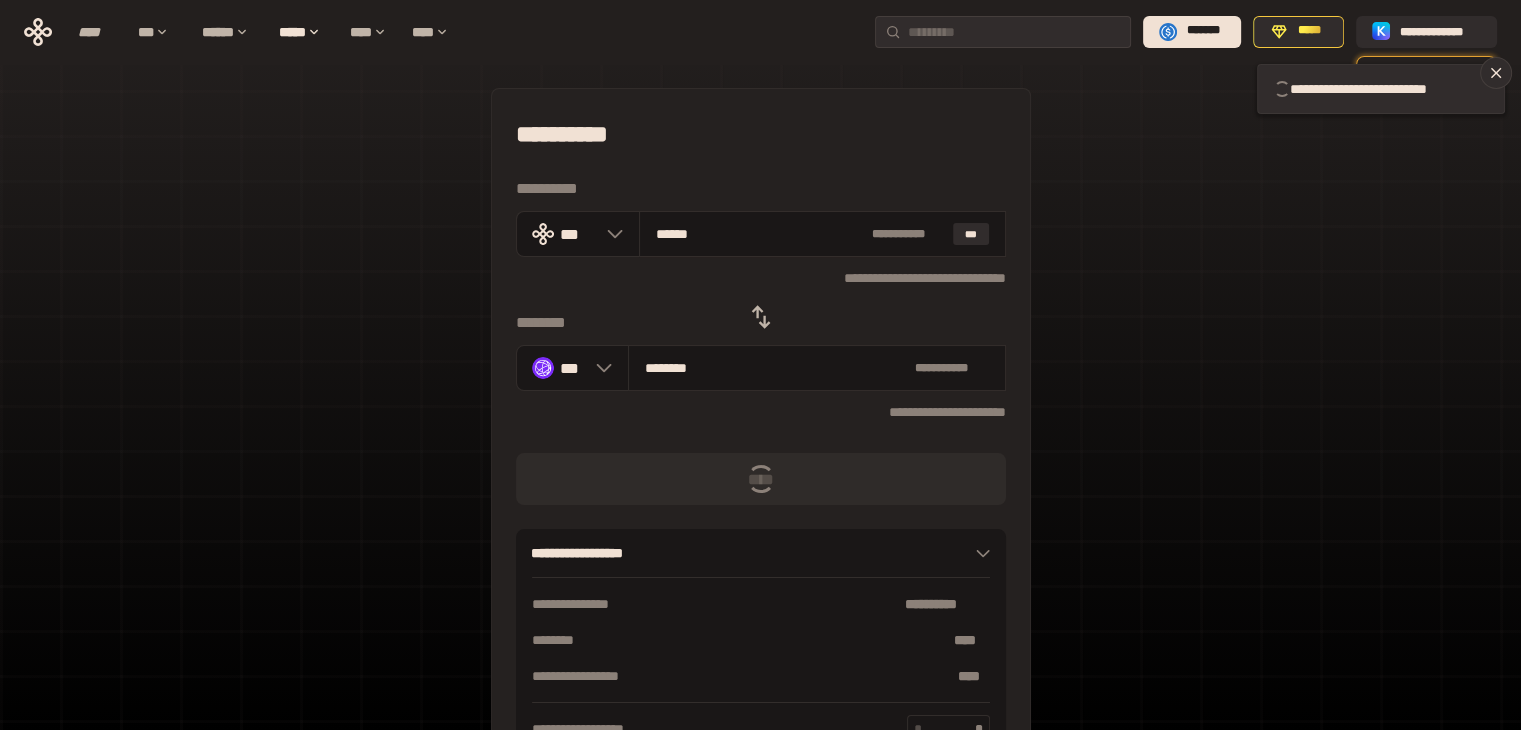 type 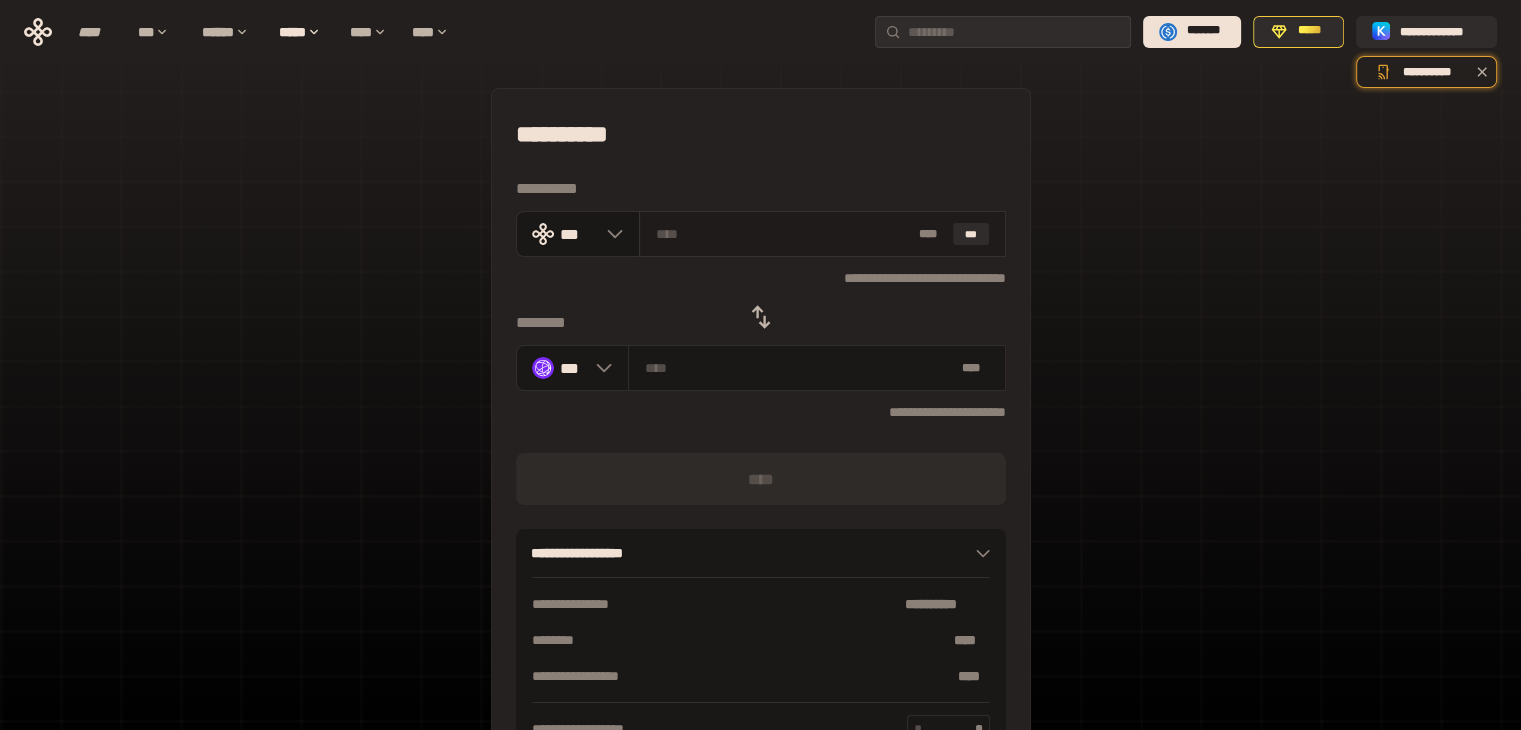 click at bounding box center (783, 234) 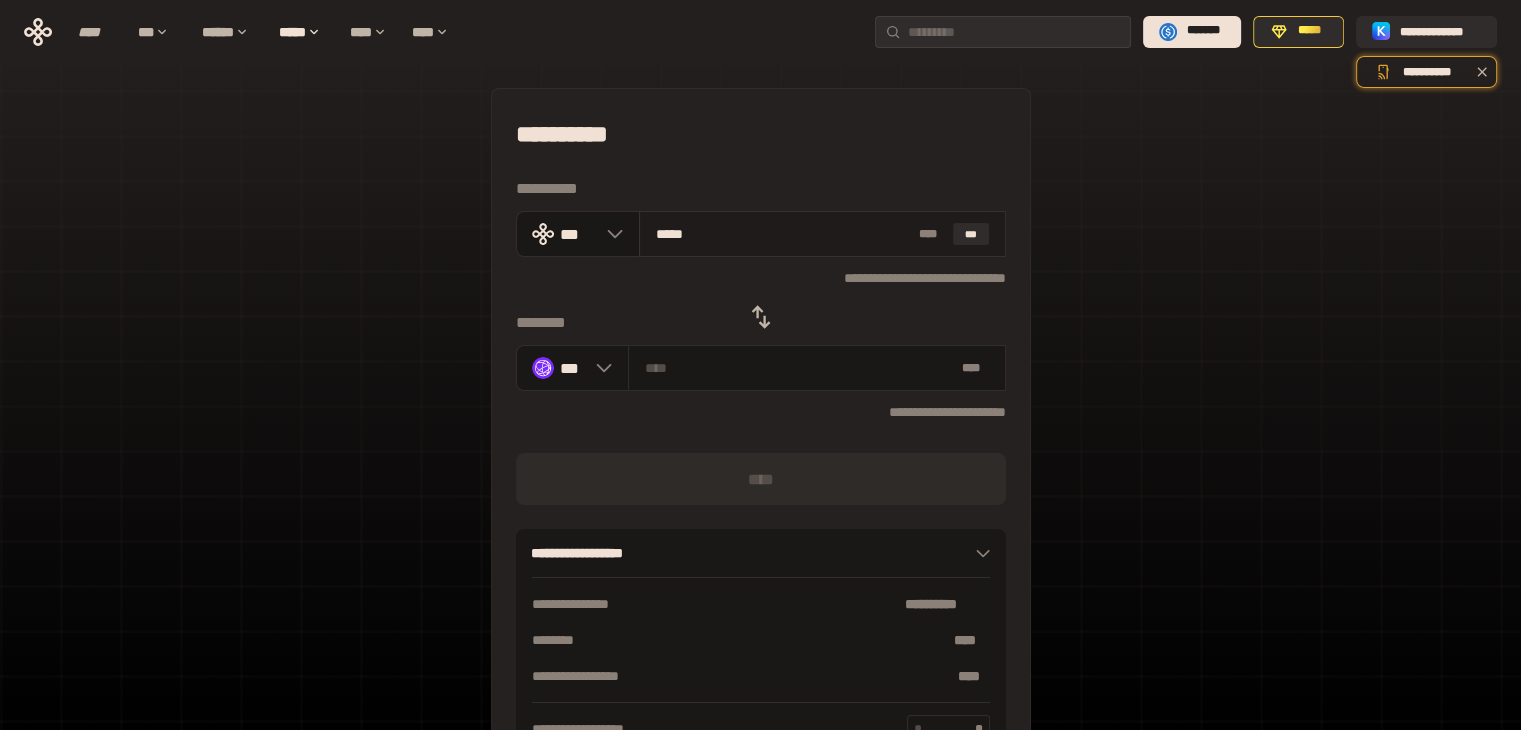 type on "******" 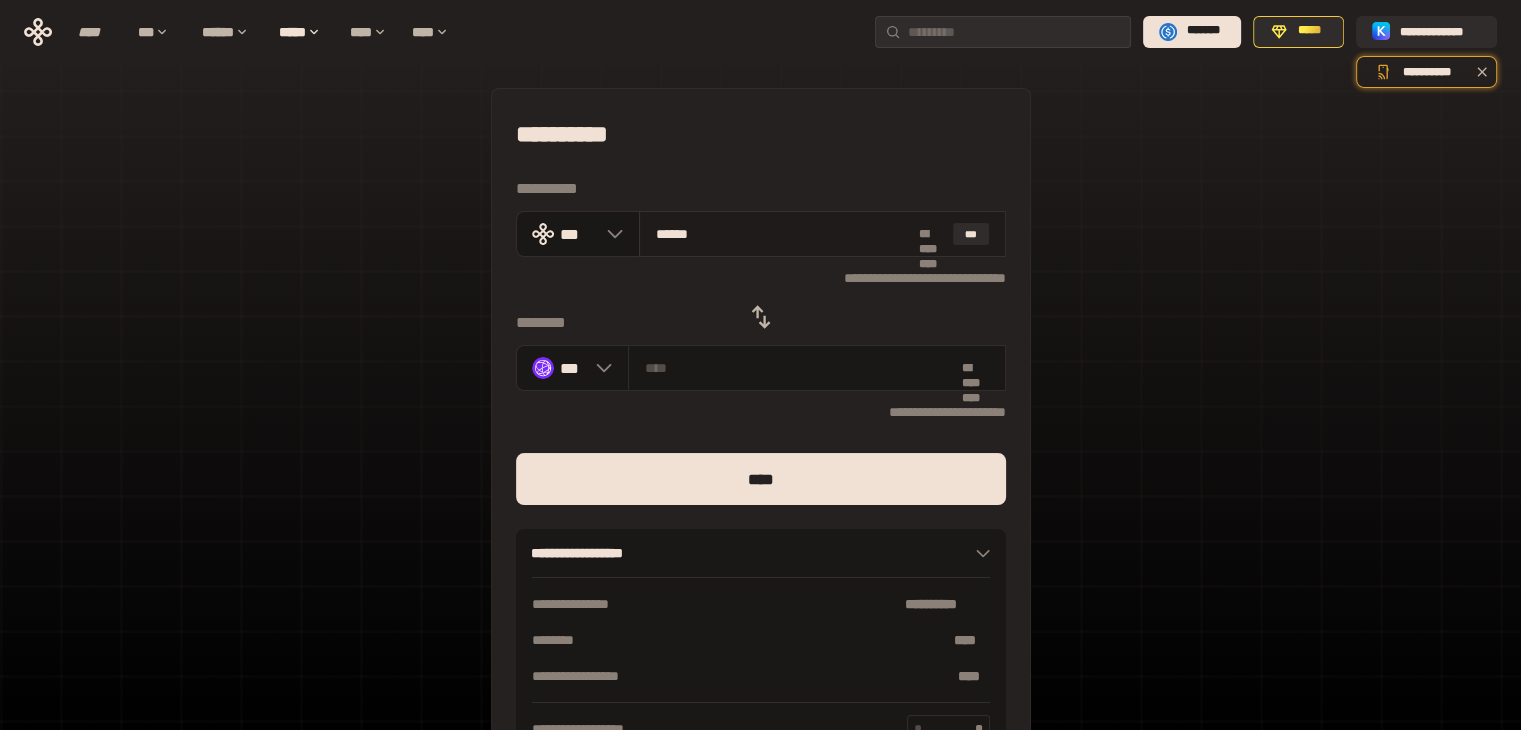 type on "********" 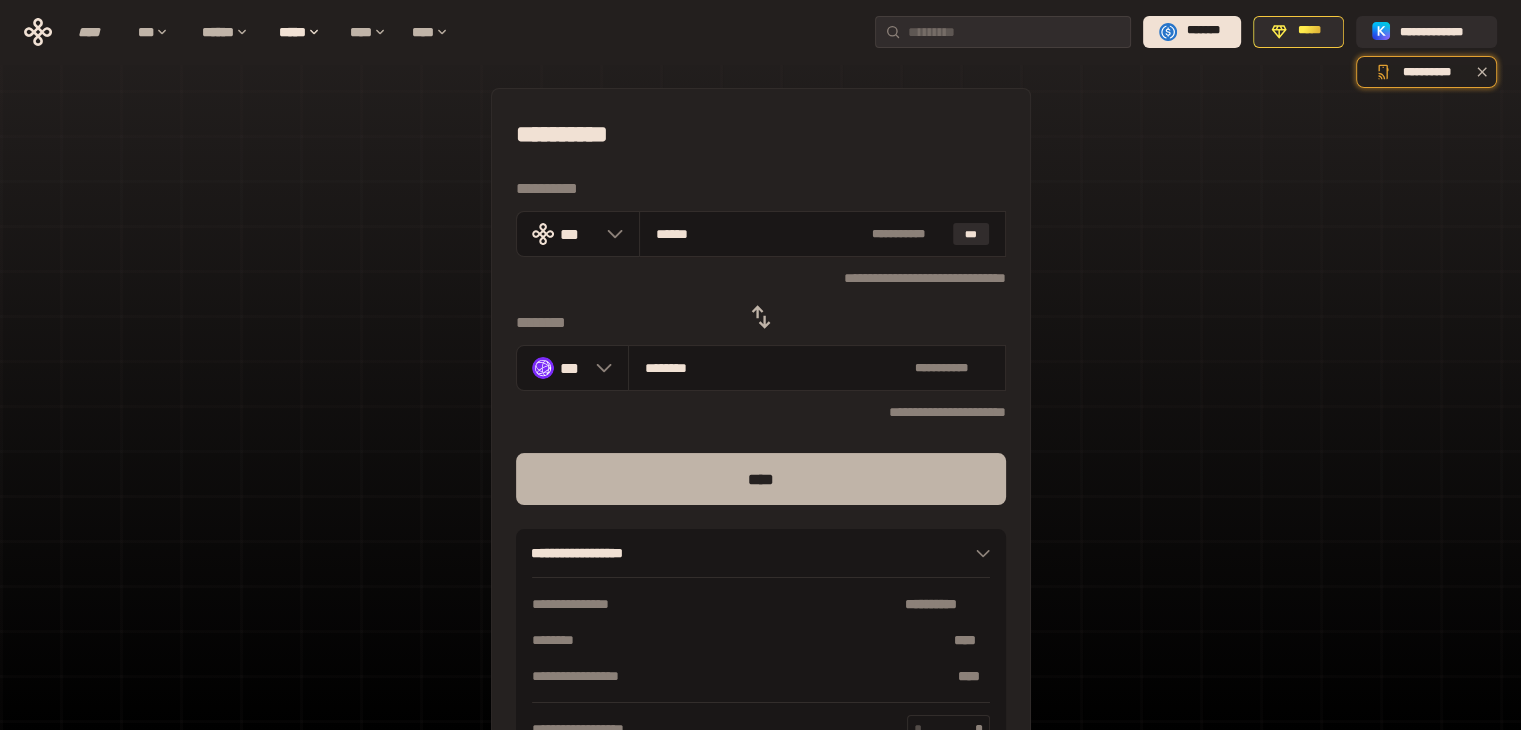 type on "******" 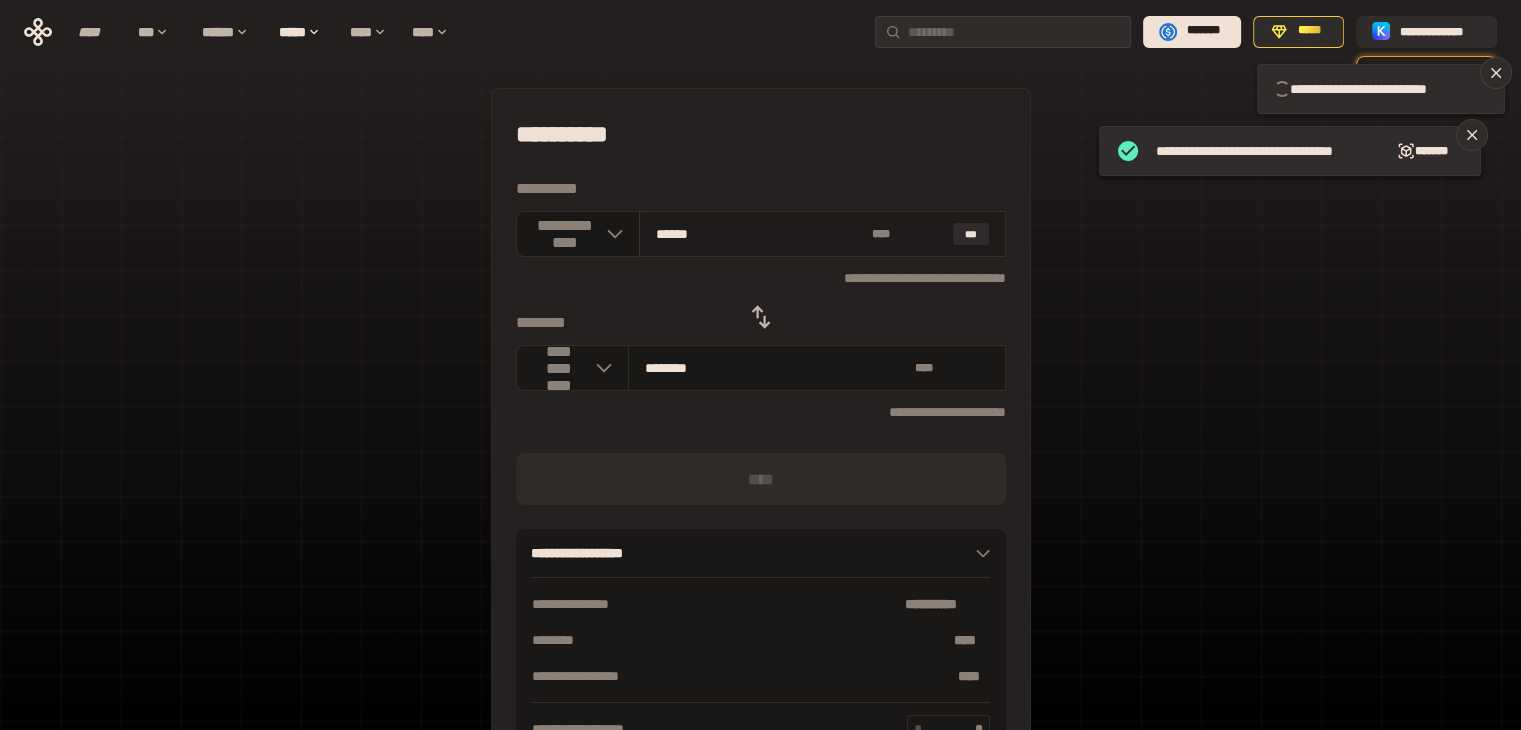 type 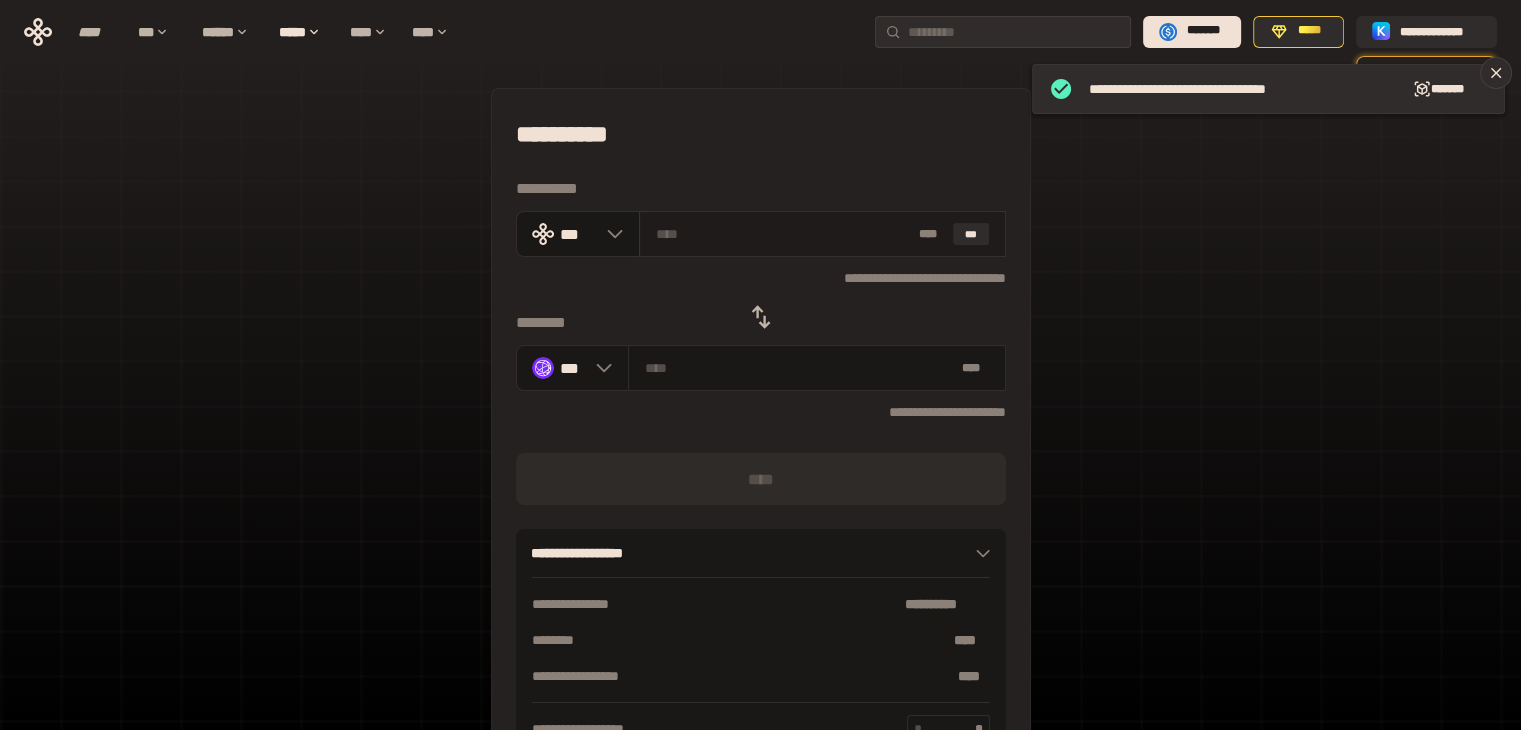 click at bounding box center [783, 234] 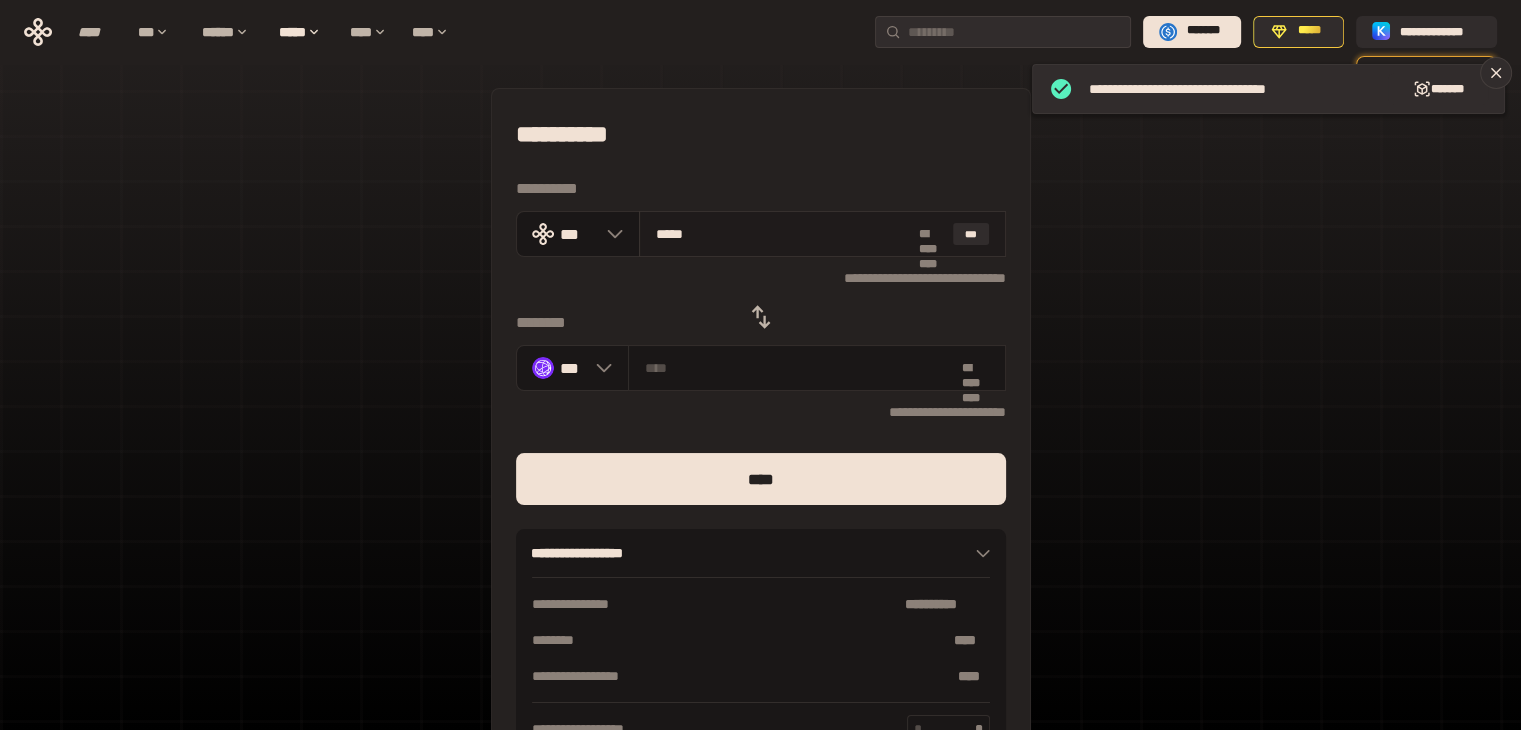 type on "******" 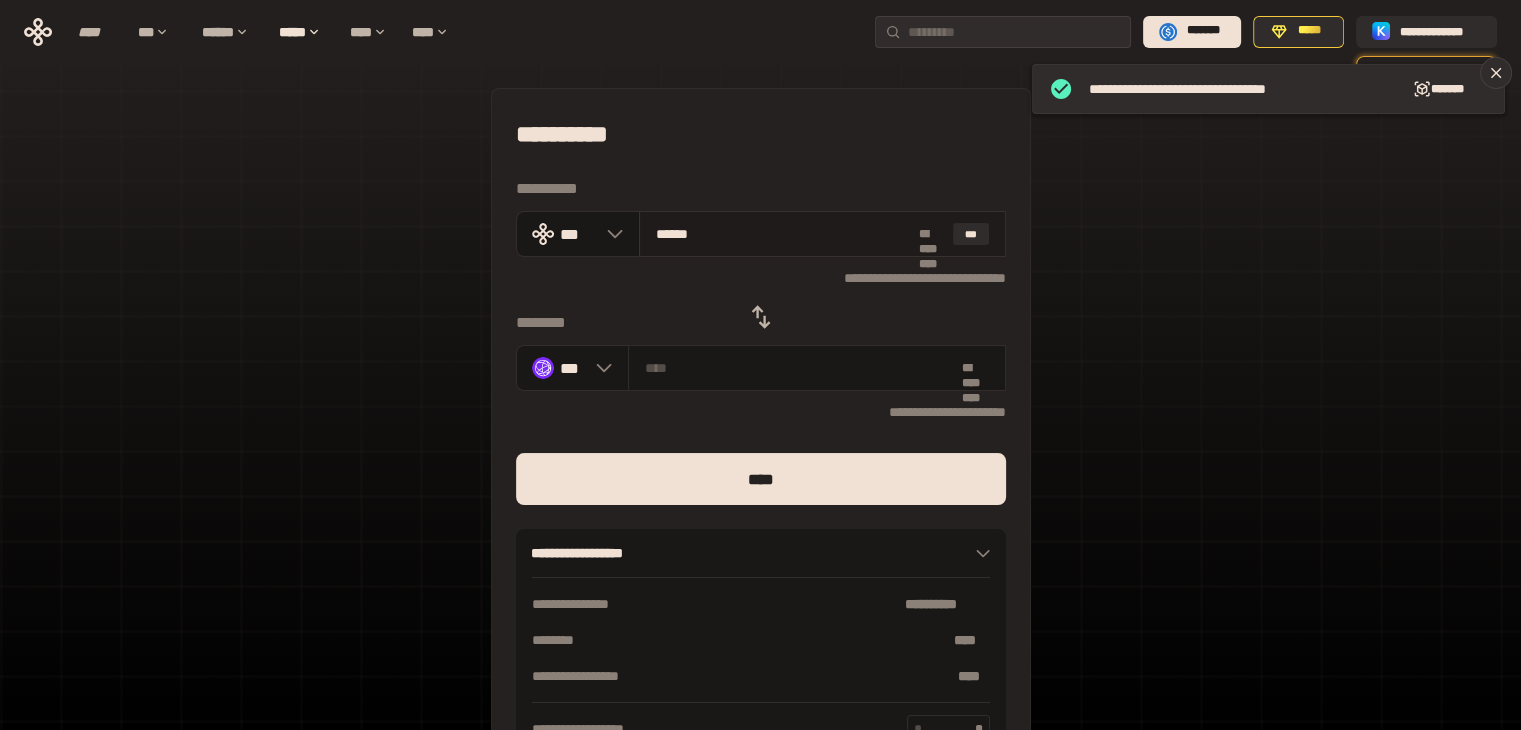 type on "********" 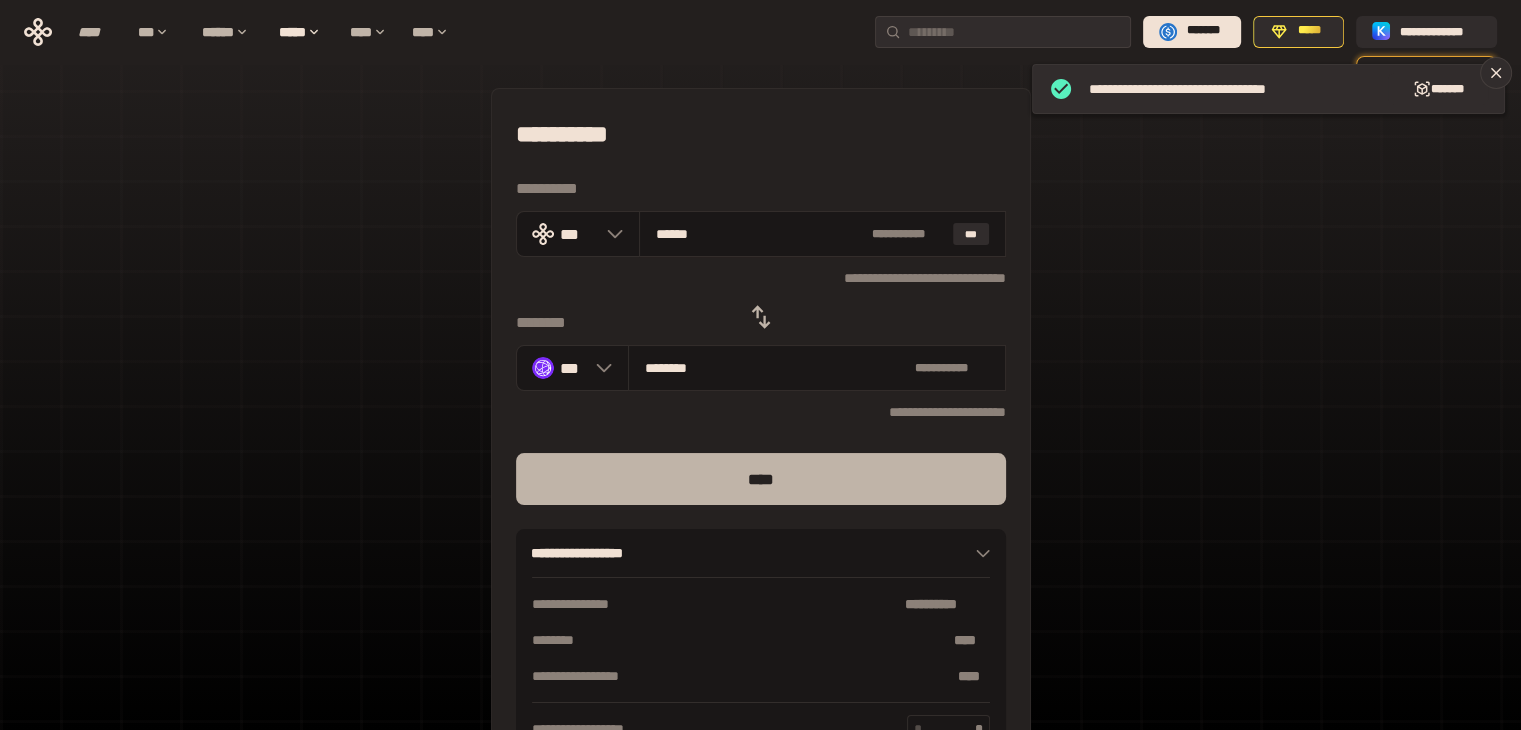 type on "******" 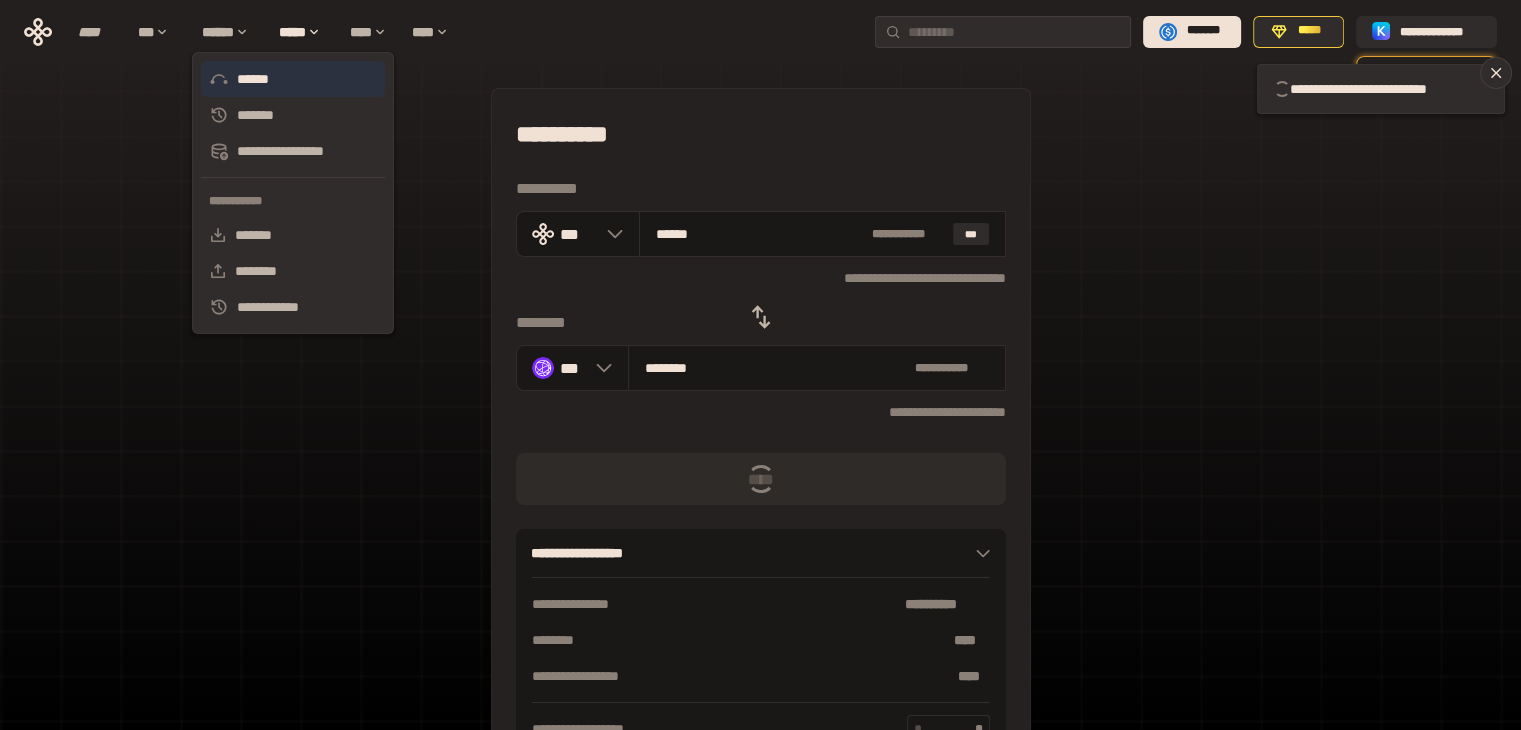 click on "******" at bounding box center [293, 79] 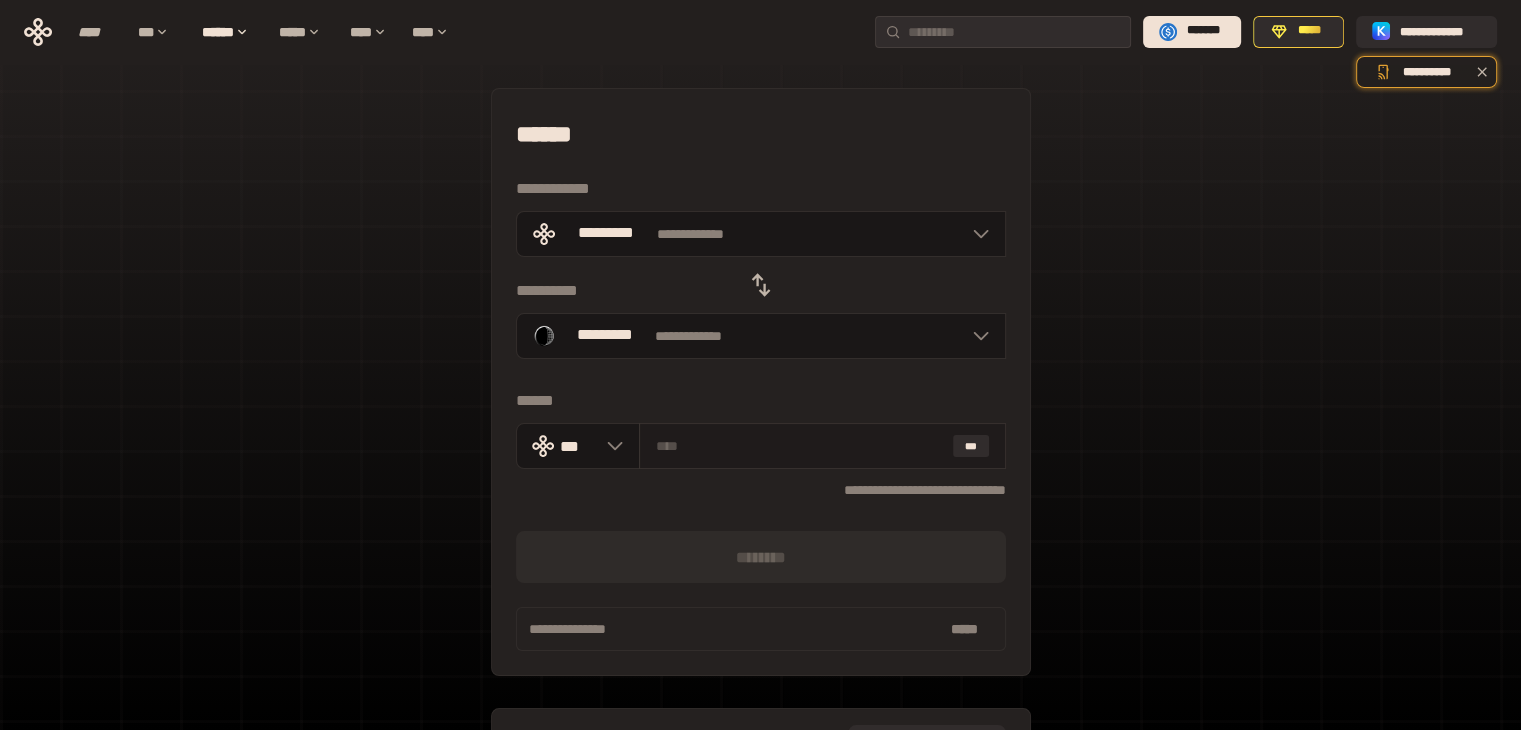 drag, startPoint x: 650, startPoint y: 440, endPoint x: 664, endPoint y: 451, distance: 17.804493 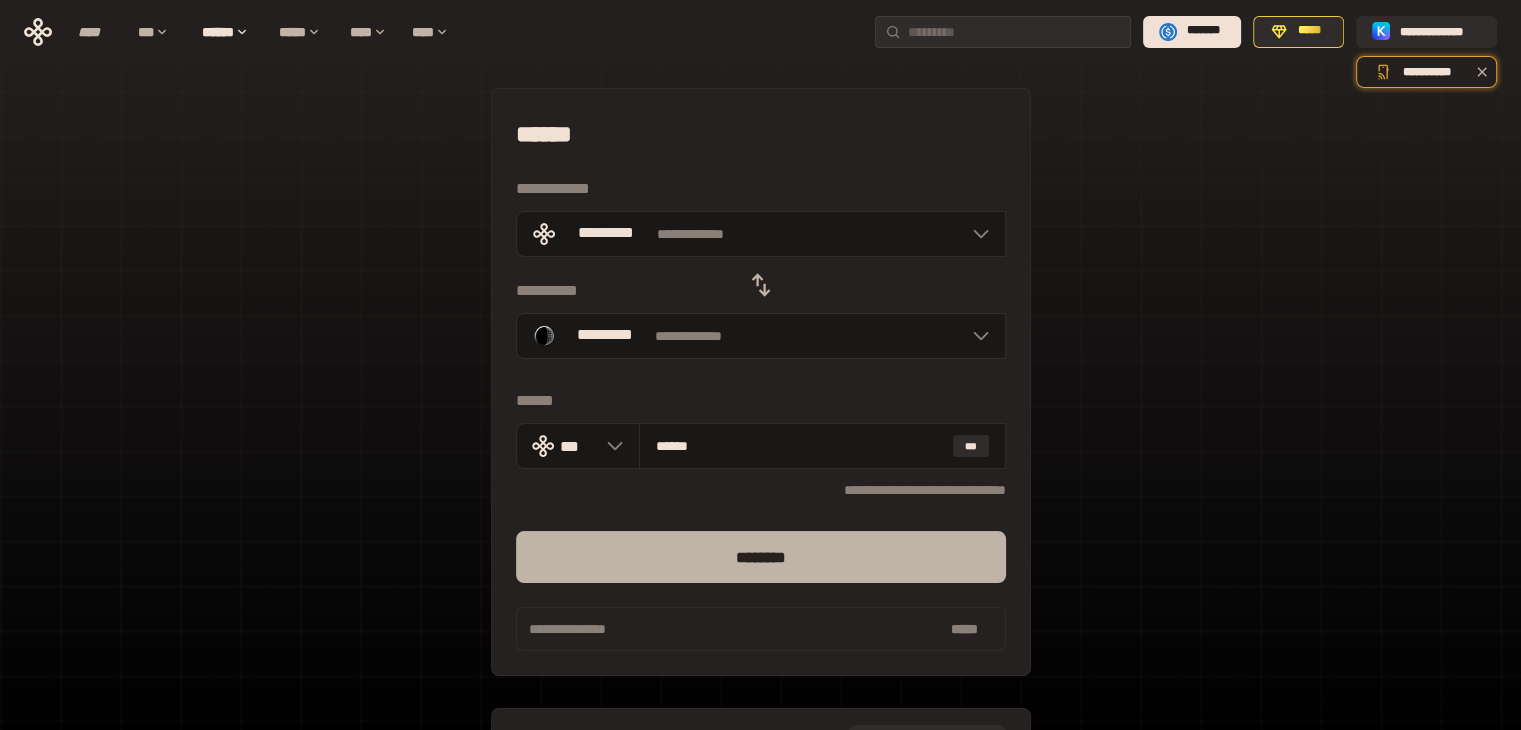 type on "******" 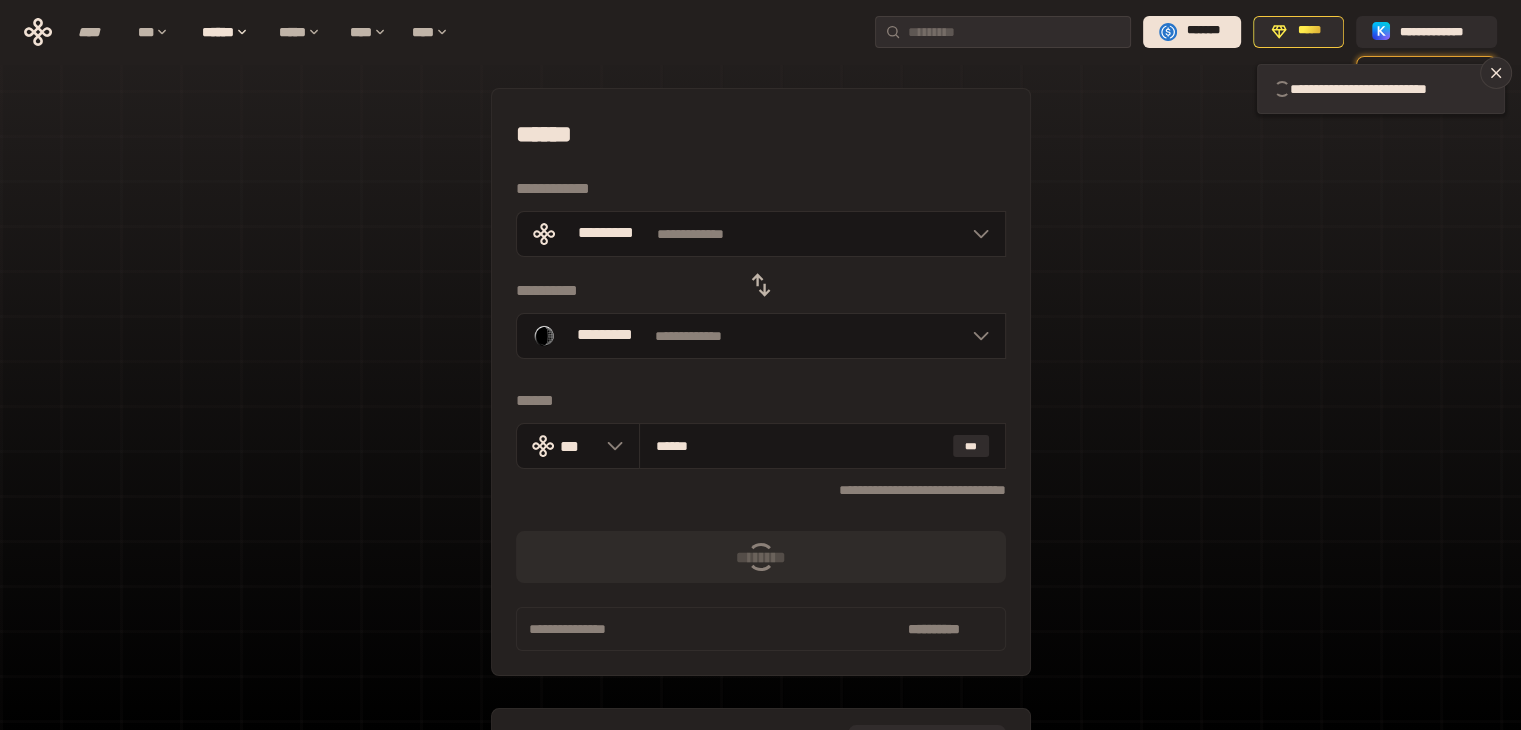 type 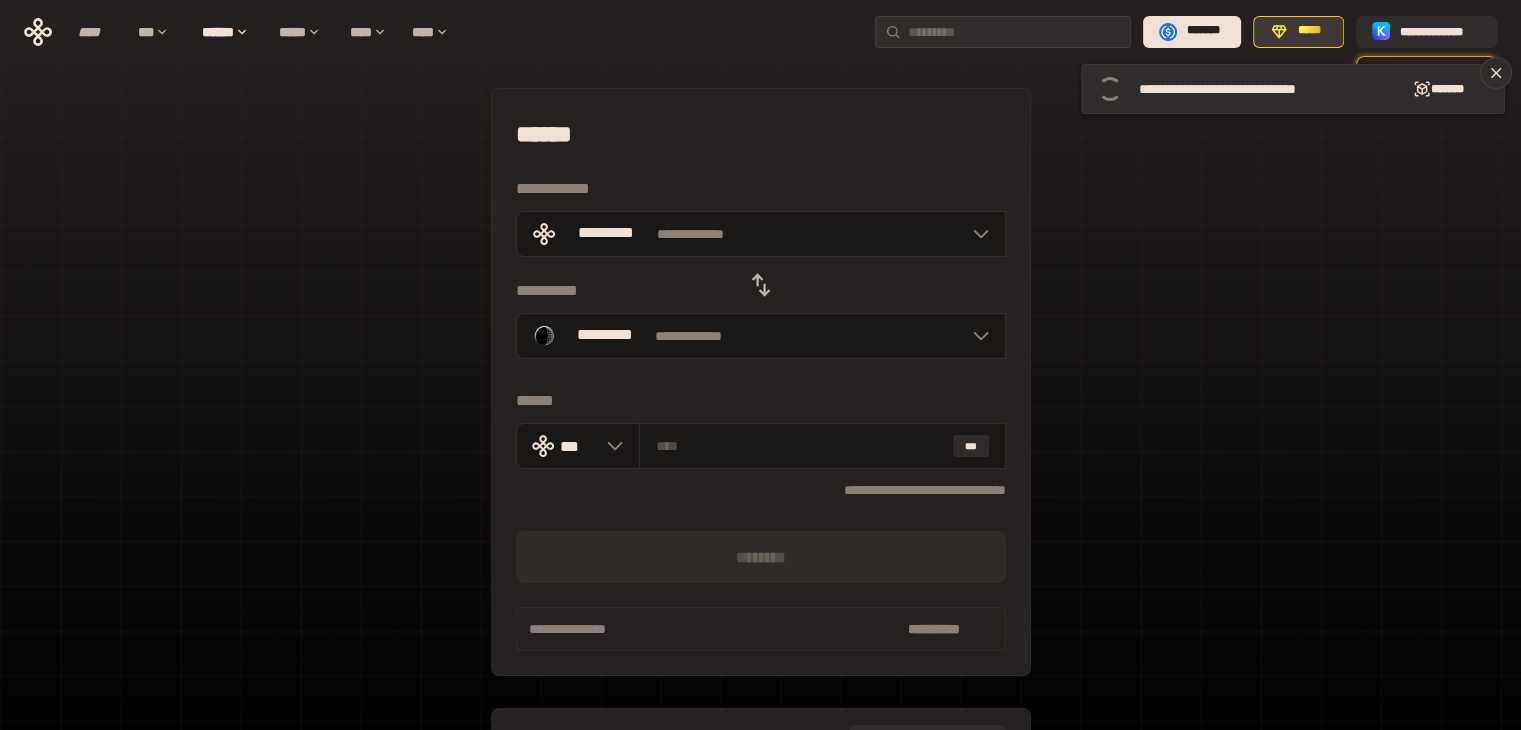 click 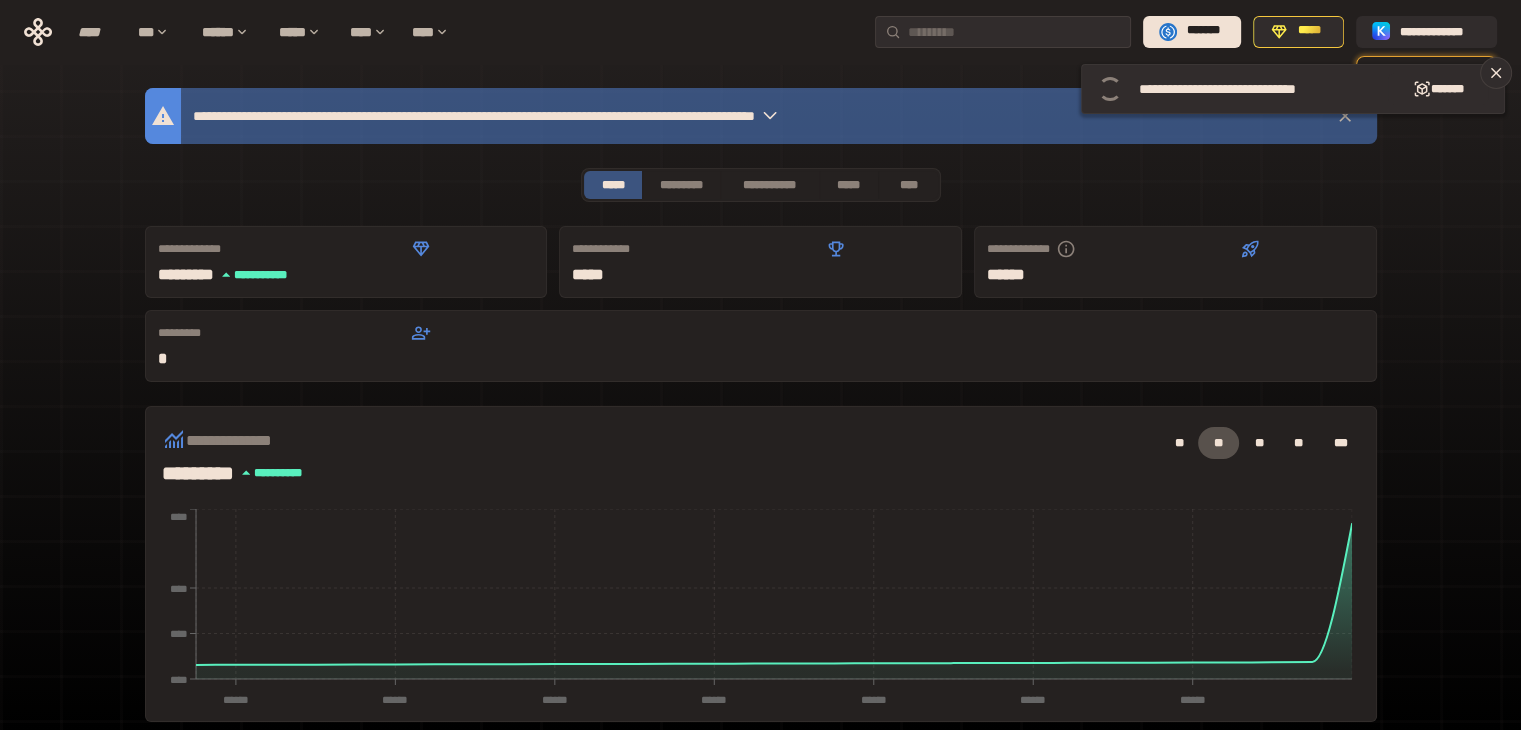 click on "**********" at bounding box center [760, 32] 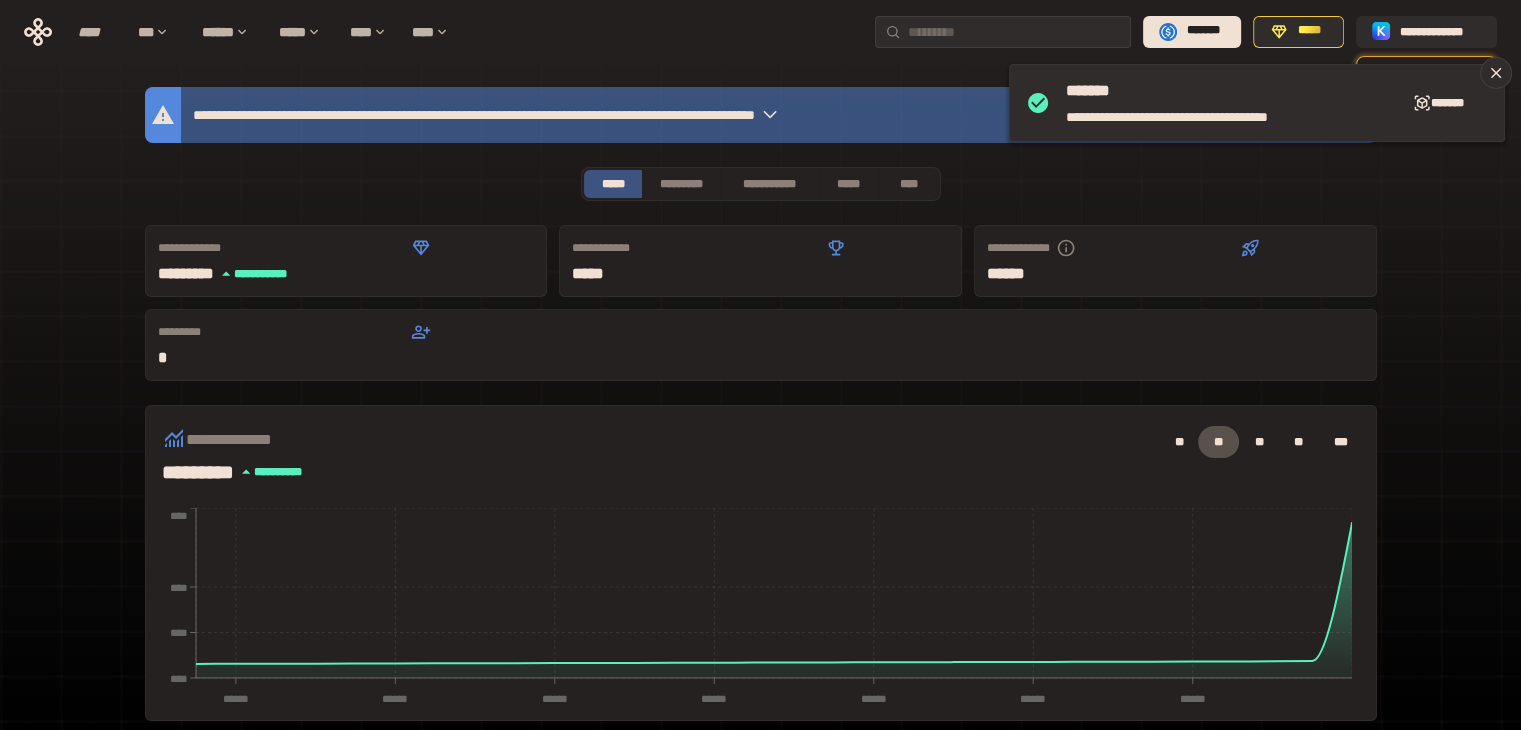scroll, scrollTop: 0, scrollLeft: 0, axis: both 